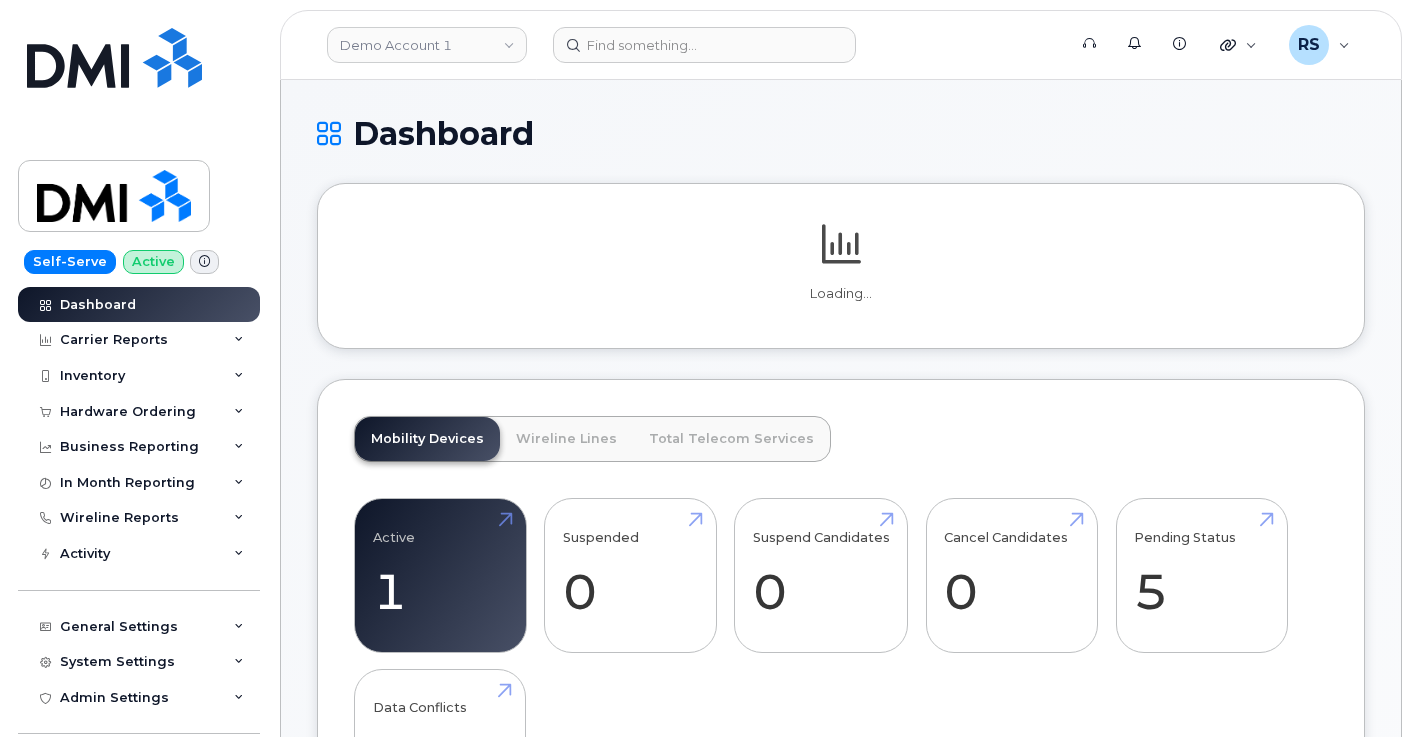 scroll, scrollTop: 0, scrollLeft: 0, axis: both 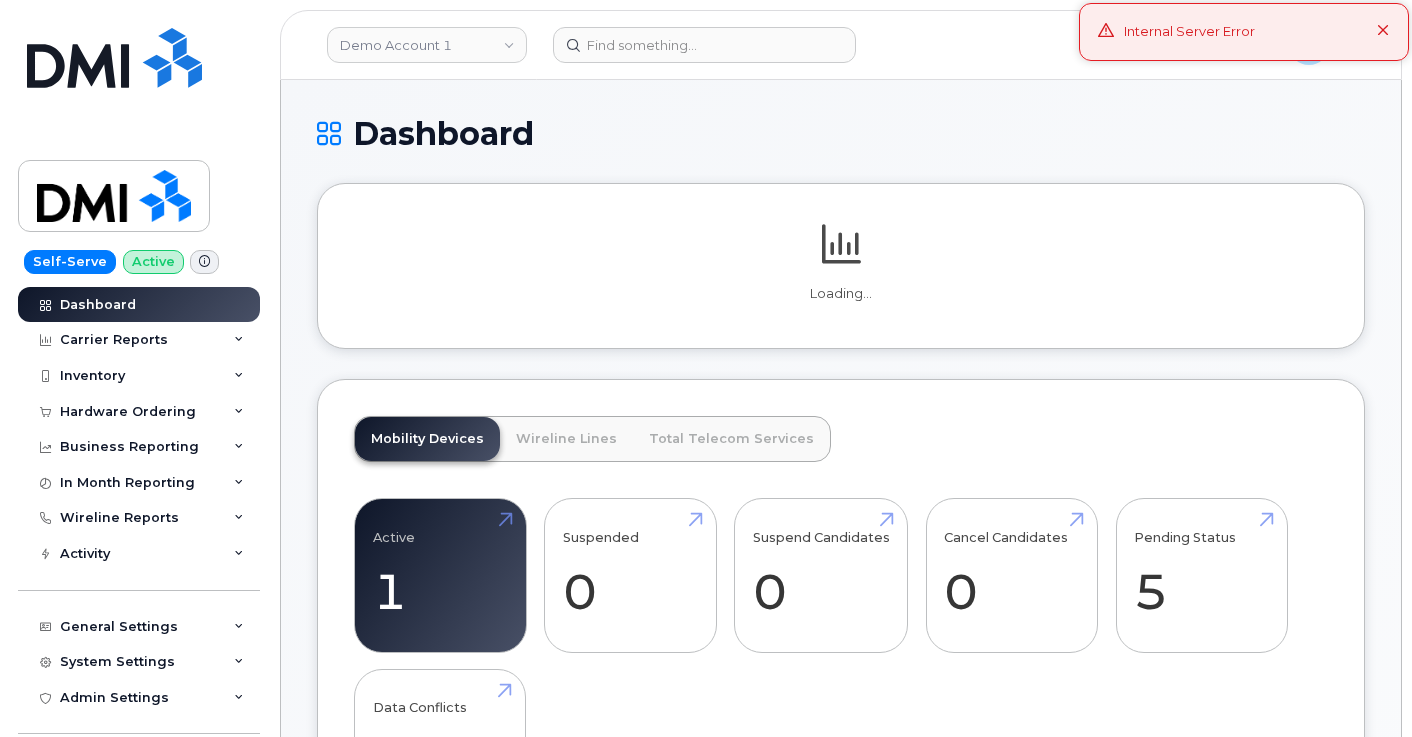 click at bounding box center [1383, 31] 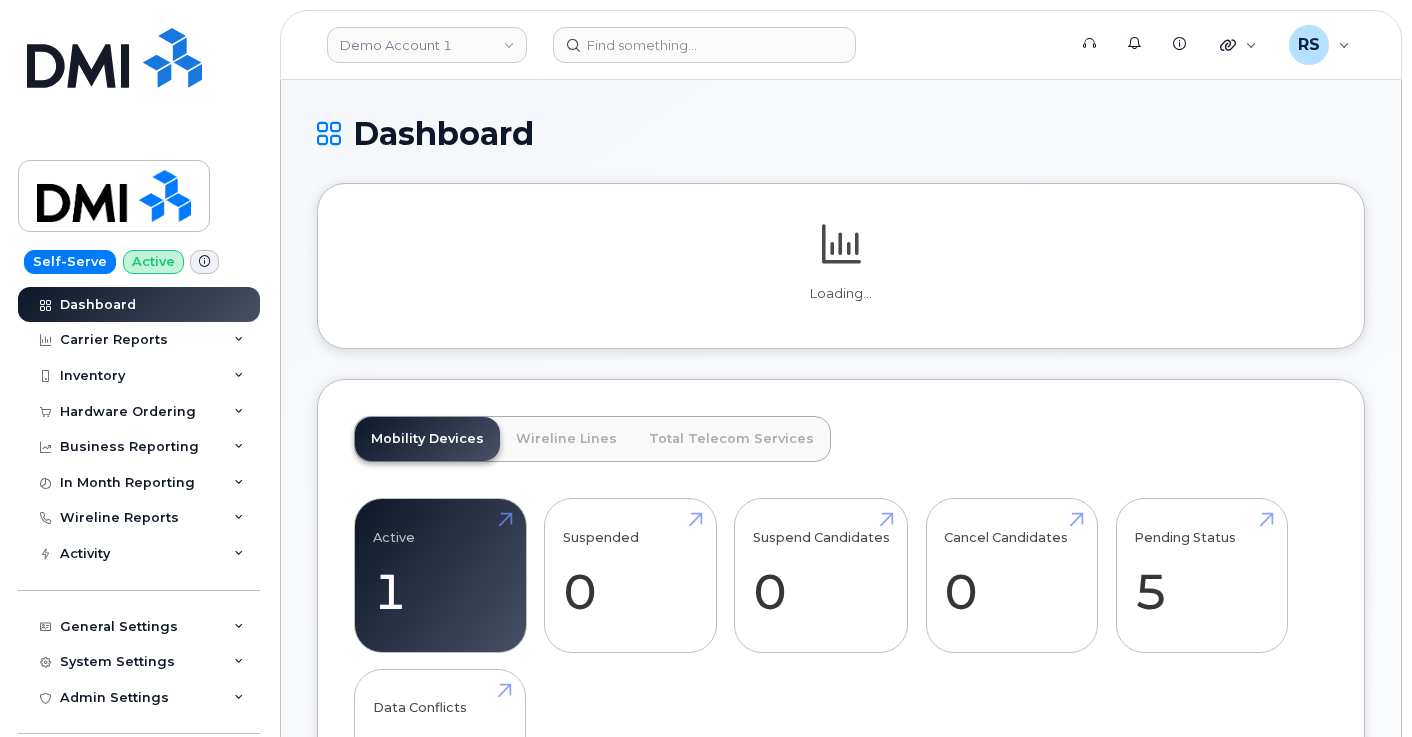 click on "Dashboard
Loading...
Mobility Devices
Wireline Lines
Total Telecom Services
Active
1
-94%
Suspended
0
Suspend Candidates
0
Cancel Candidates
0
Pending Status
5
Data Conflicts
1
Billed Service Count
30
Billed Service Address
30
Services 200+
30
Billing Accounts
1
Carriers
1
Total Billed Service
31
Mobility Devices
1
Mobility Accounts
1
Wireline Devices
30
Wireline Accounts
1
Data Conflicts
1
Mobility Charges
Wirelines Charges
Total Telecom
Compare To Last Year Zoom Out Charges L L L Data Usage L Rate Plan Roaming Data Cancellation Features GST HST PST Credits Data Usage Lines Count
$0.00 Orders Open 0" at bounding box center (841, 1409) 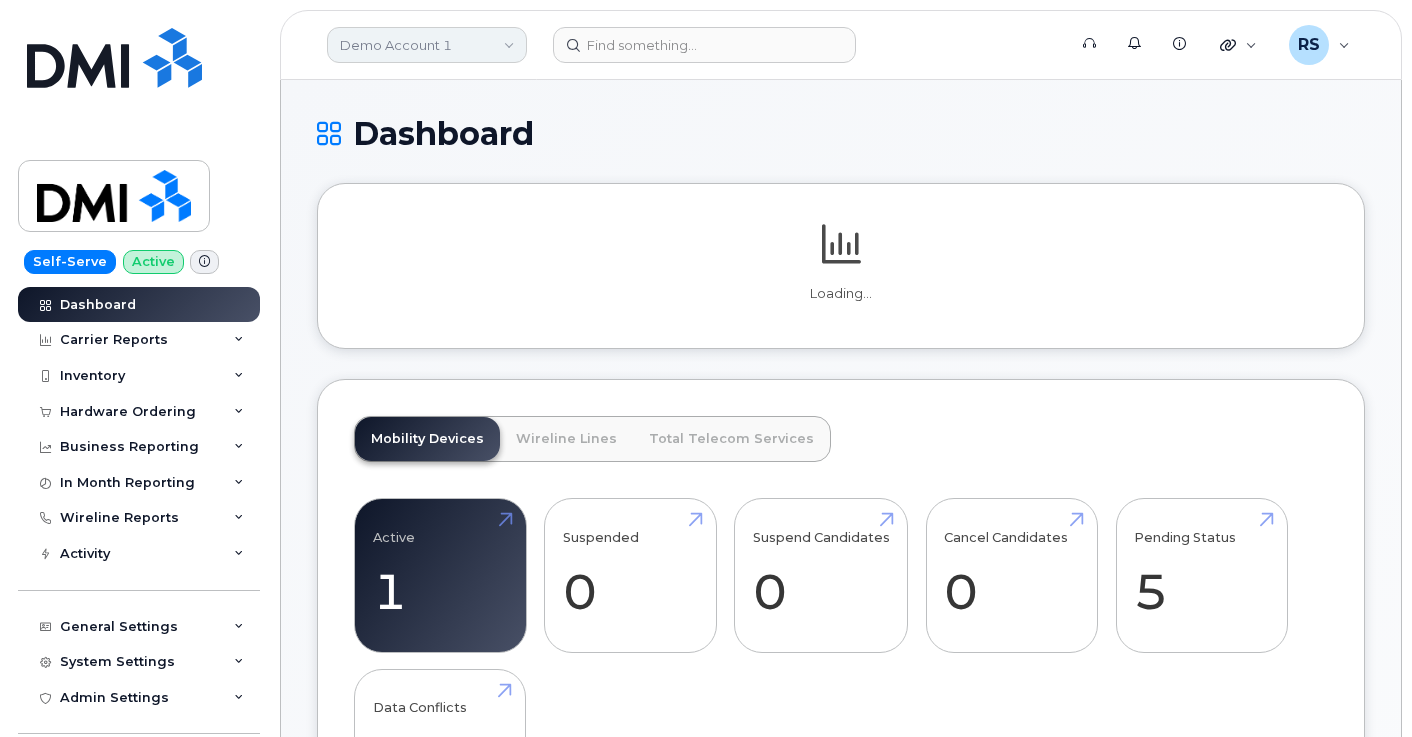 click on "Demo Account 1" at bounding box center (427, 45) 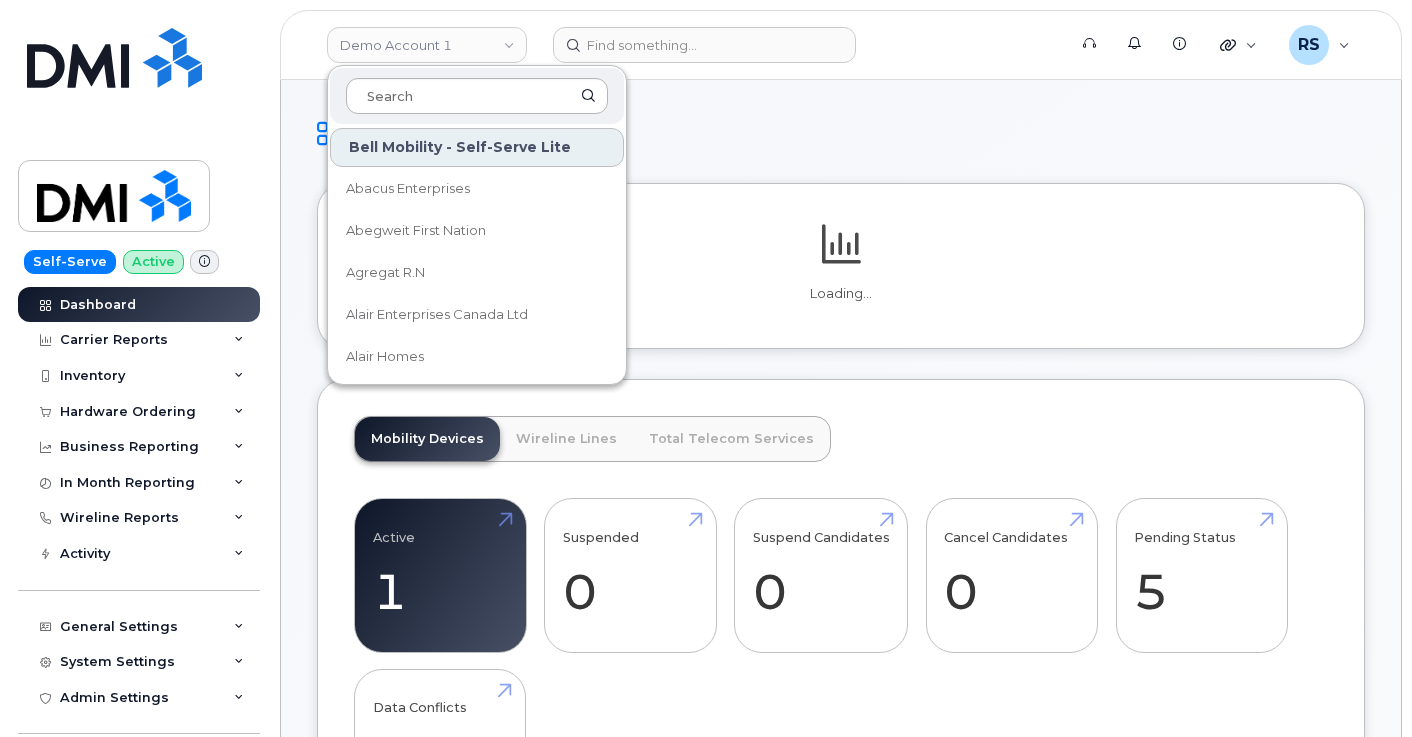 click at bounding box center [477, 96] 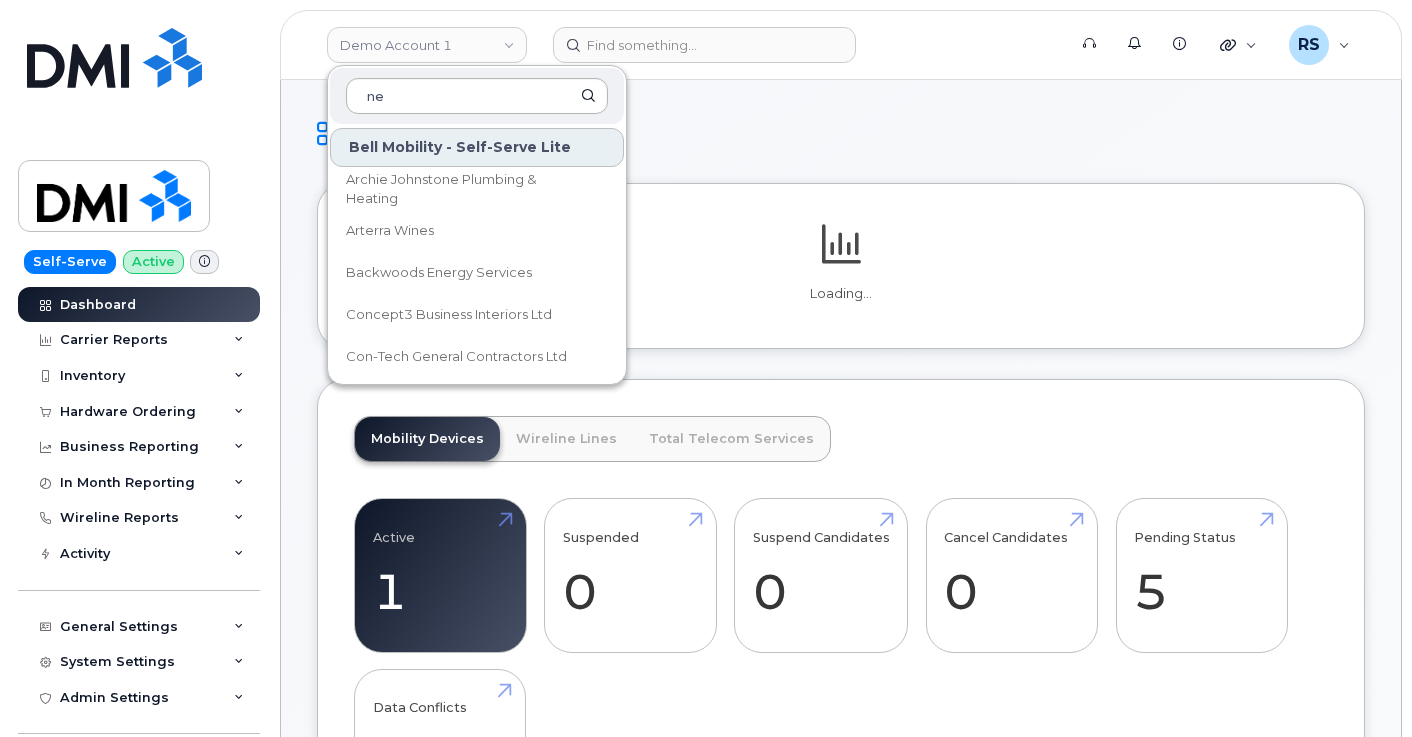 type on "n" 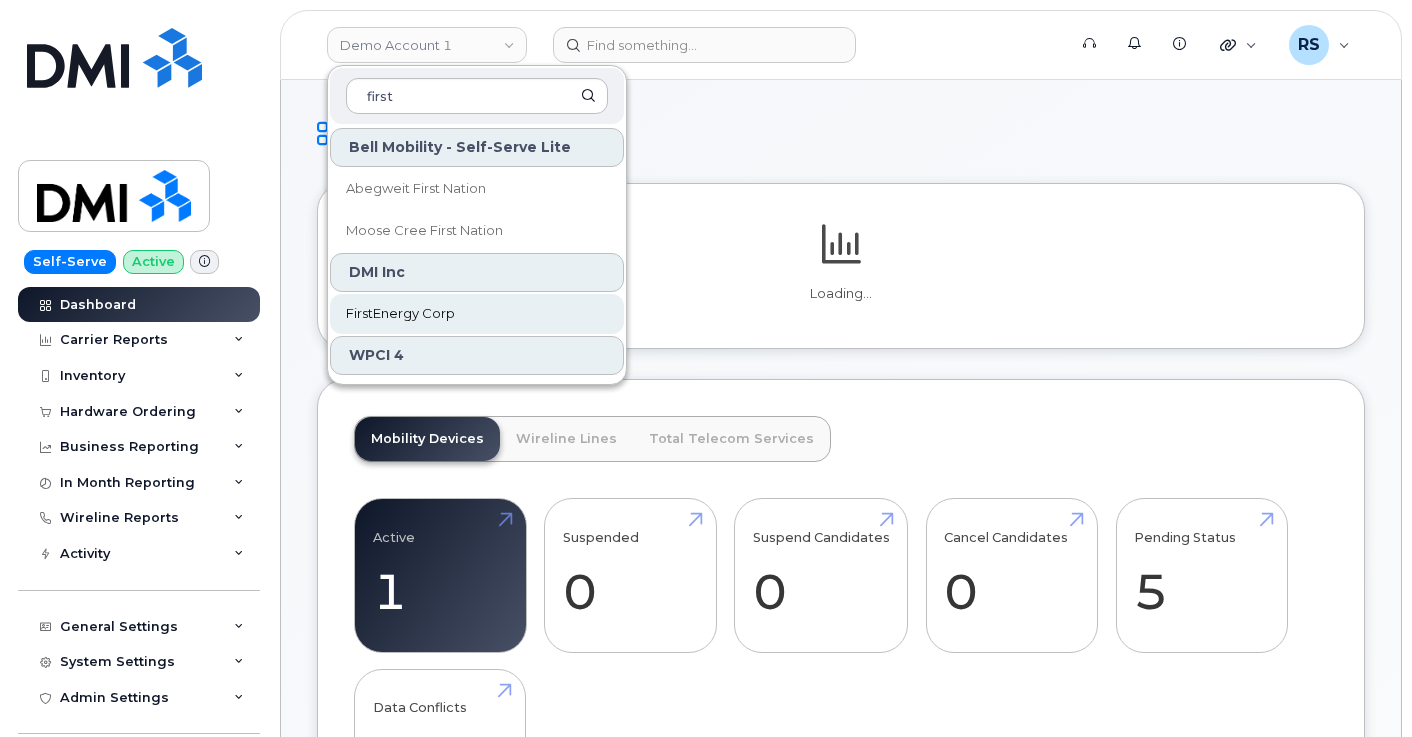 type on "first" 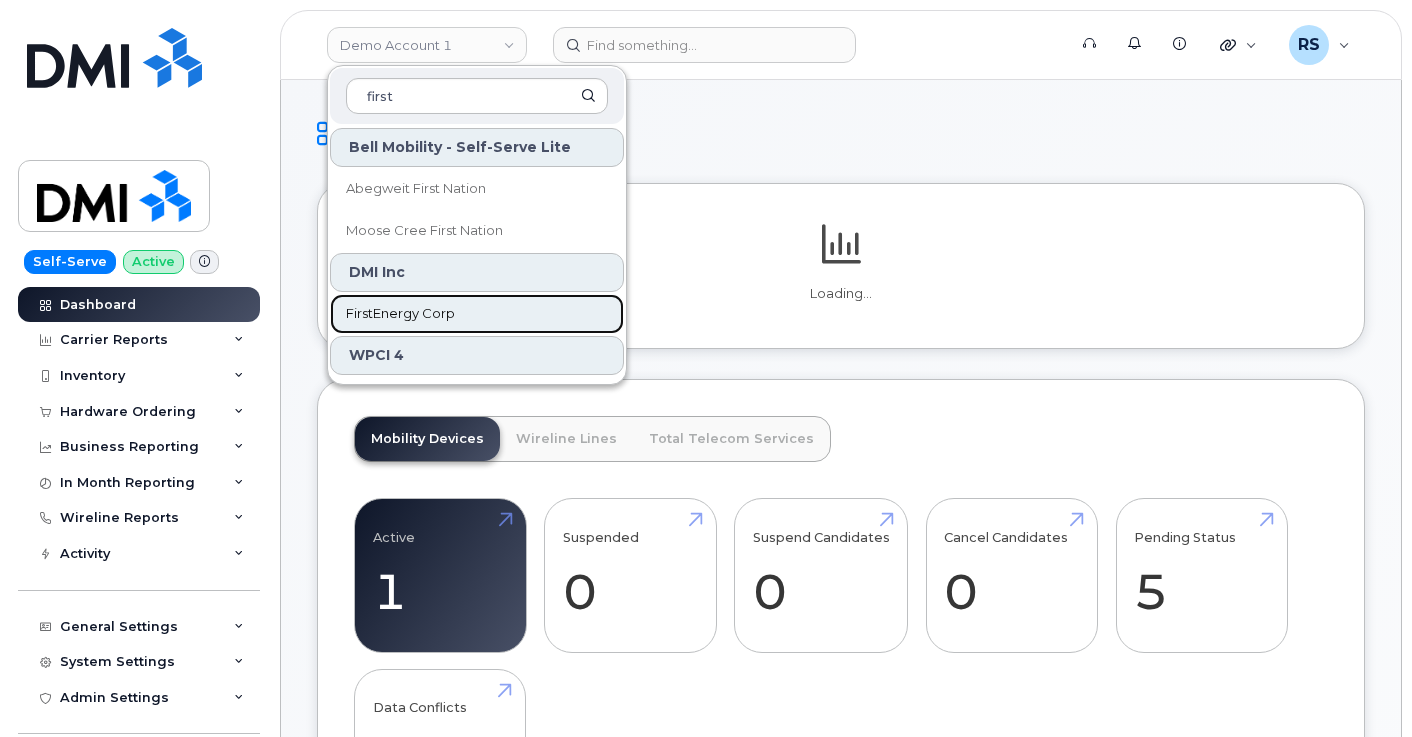 click on "FirstEnergy Corp" at bounding box center (400, 314) 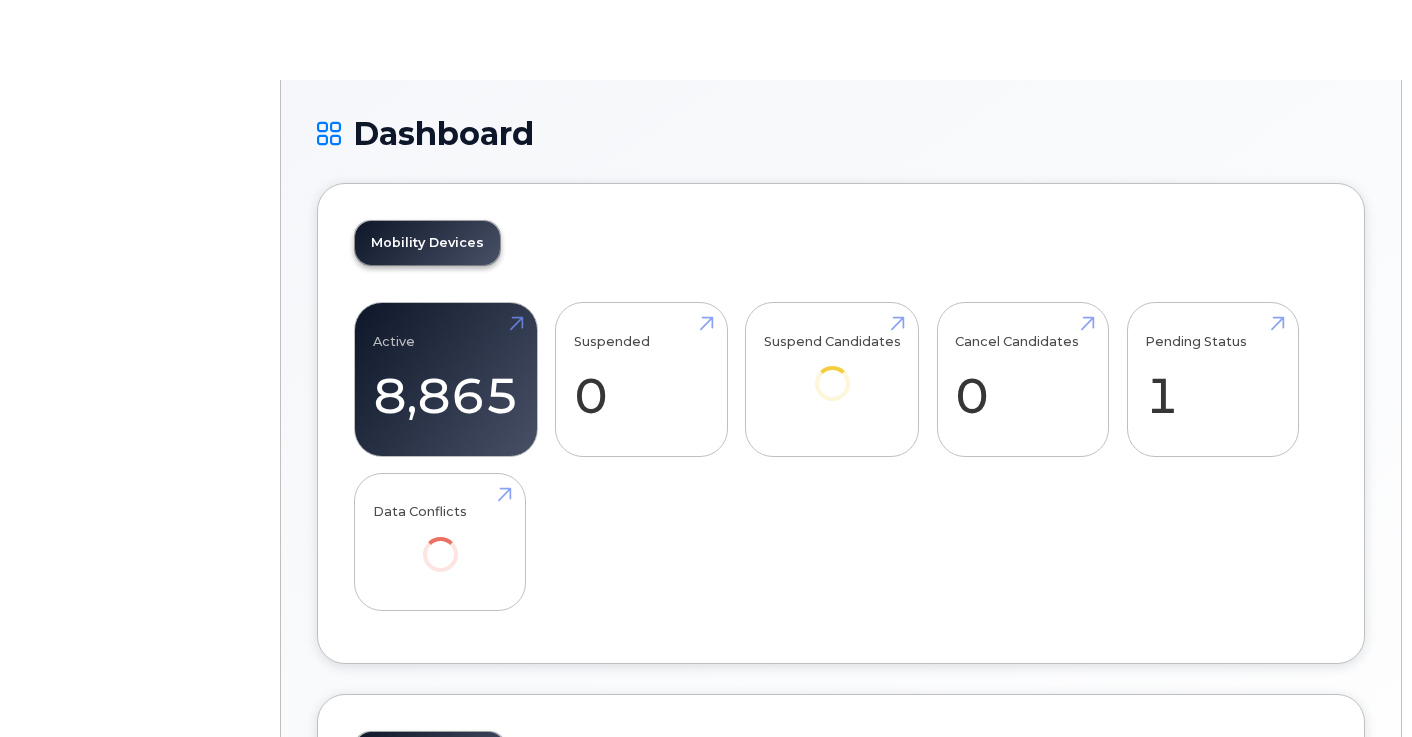 scroll, scrollTop: 0, scrollLeft: 0, axis: both 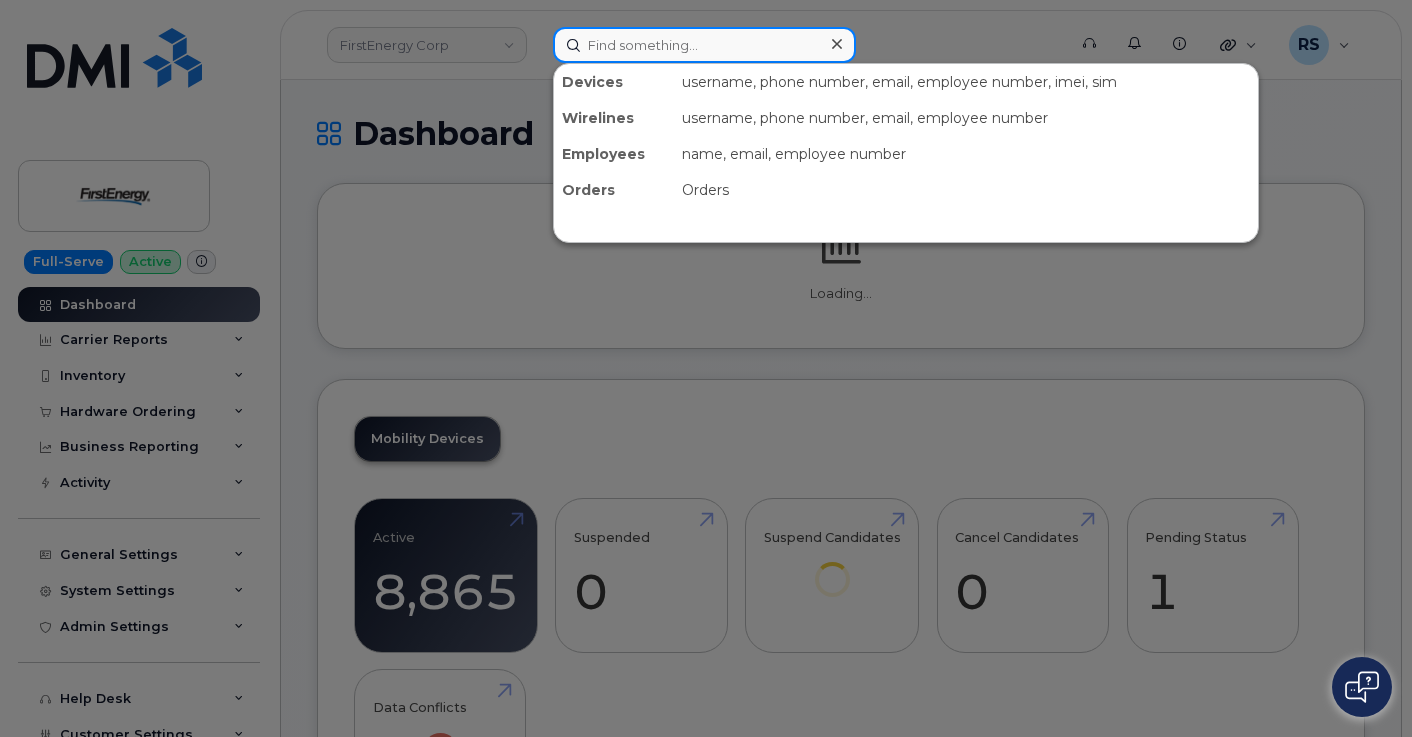 click at bounding box center (704, 45) 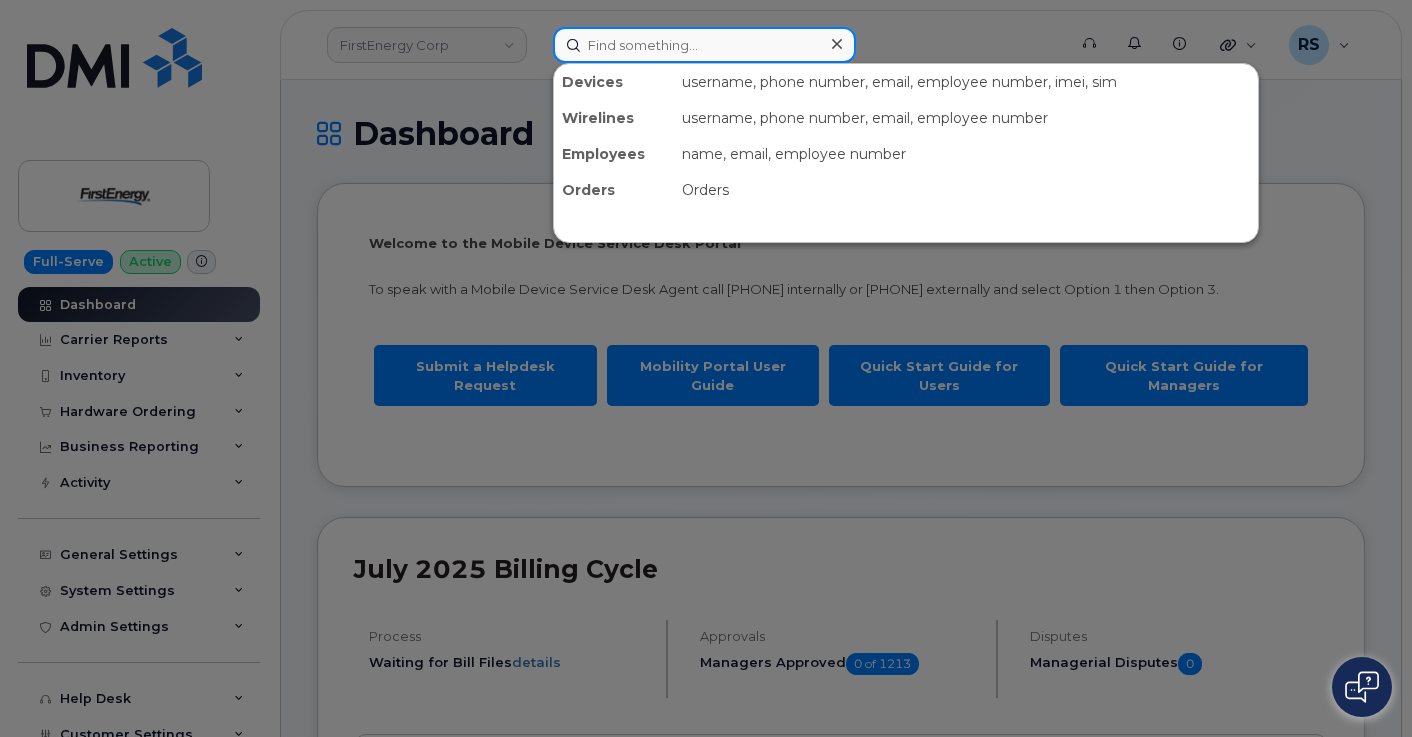 paste on "[PHONE]" 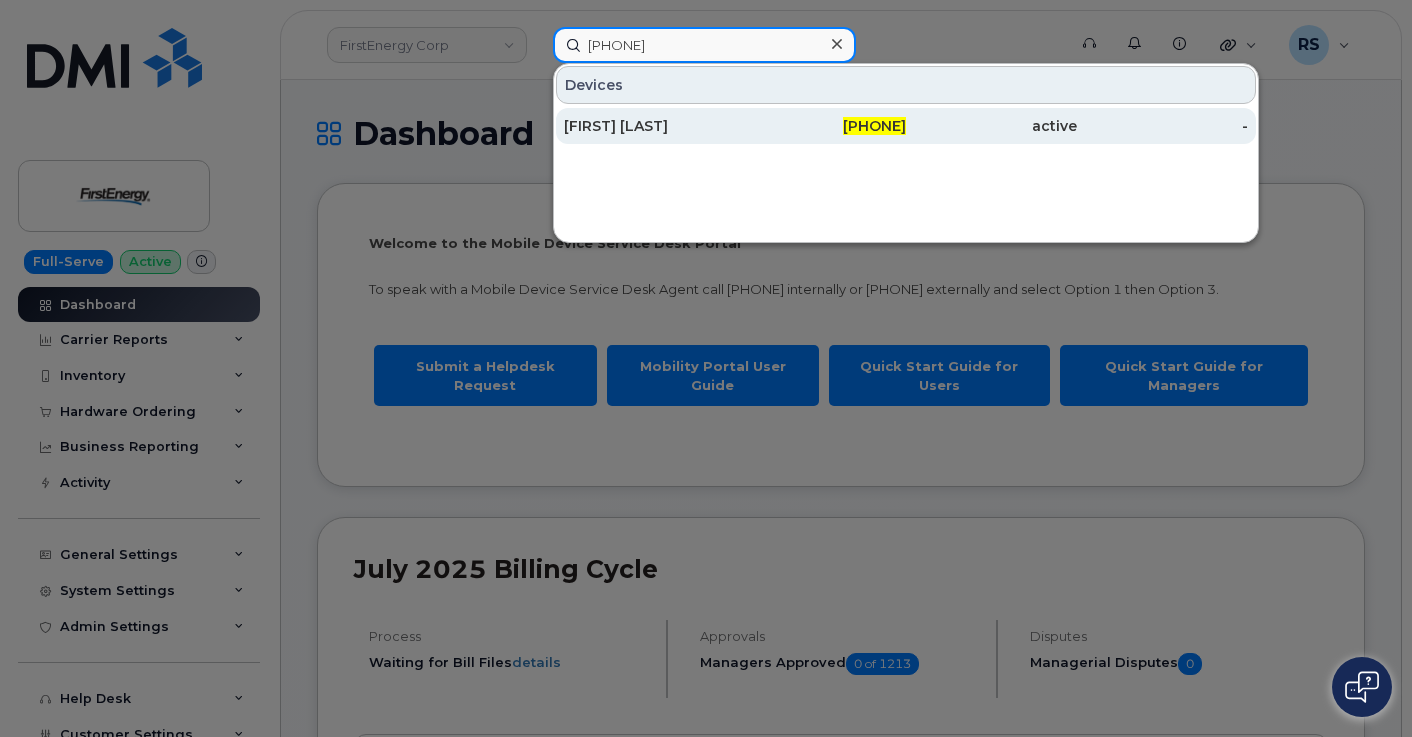 type on "[PHONE]" 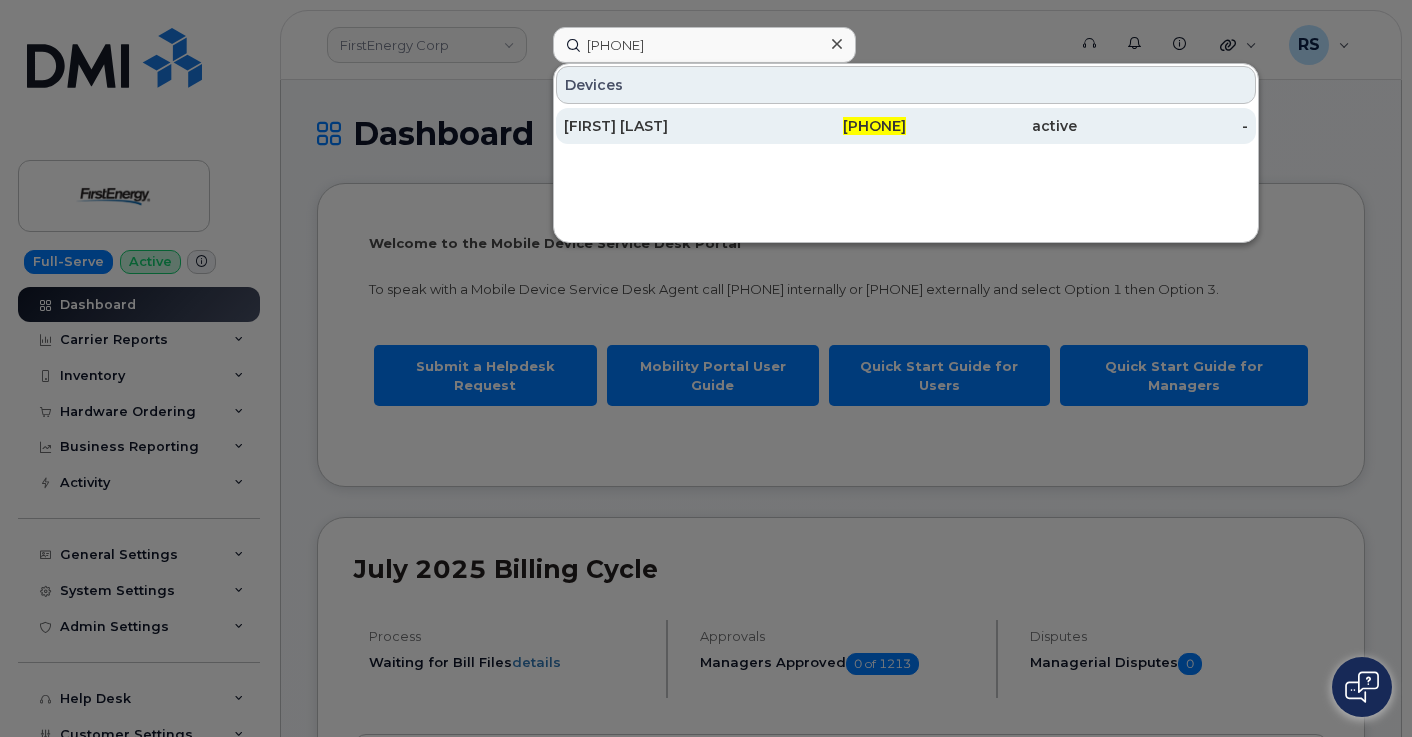 click on "[FIRST] [LAST]" 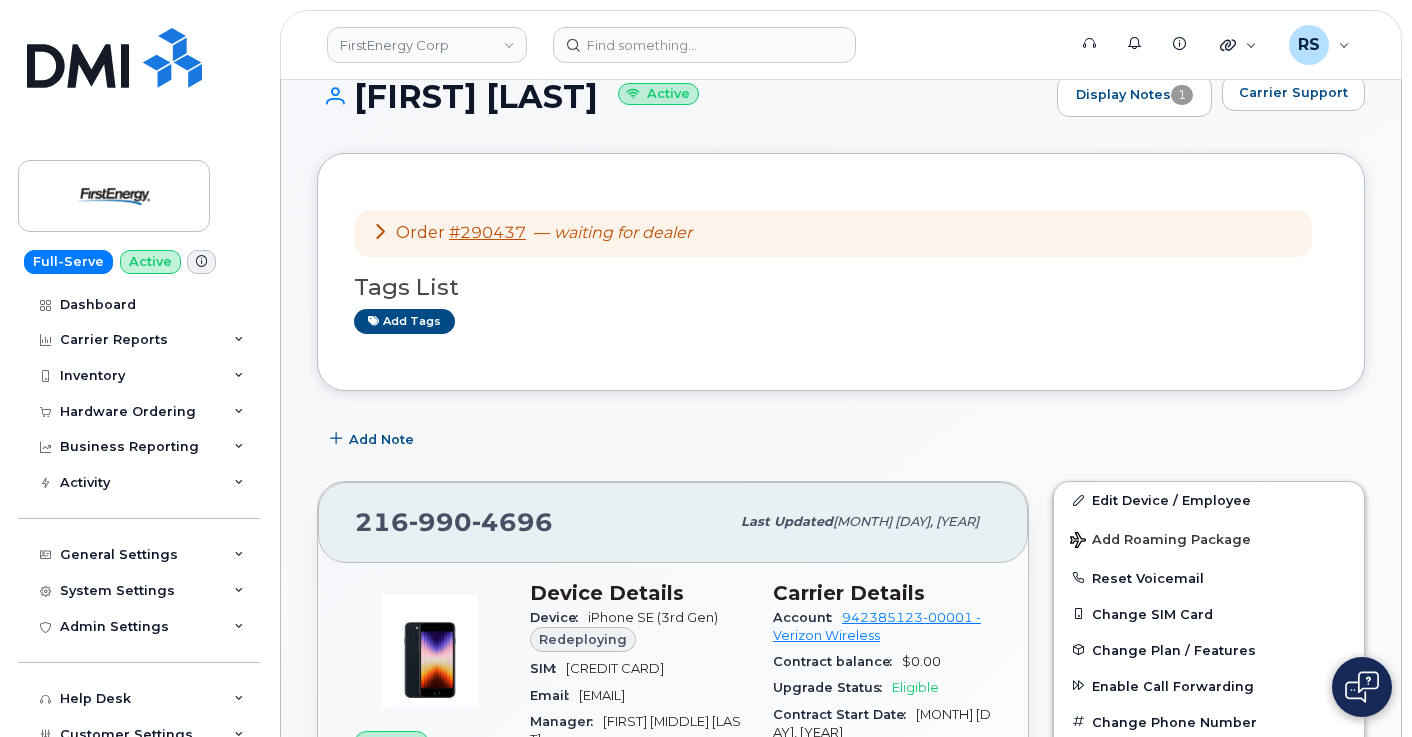 scroll, scrollTop: 0, scrollLeft: 0, axis: both 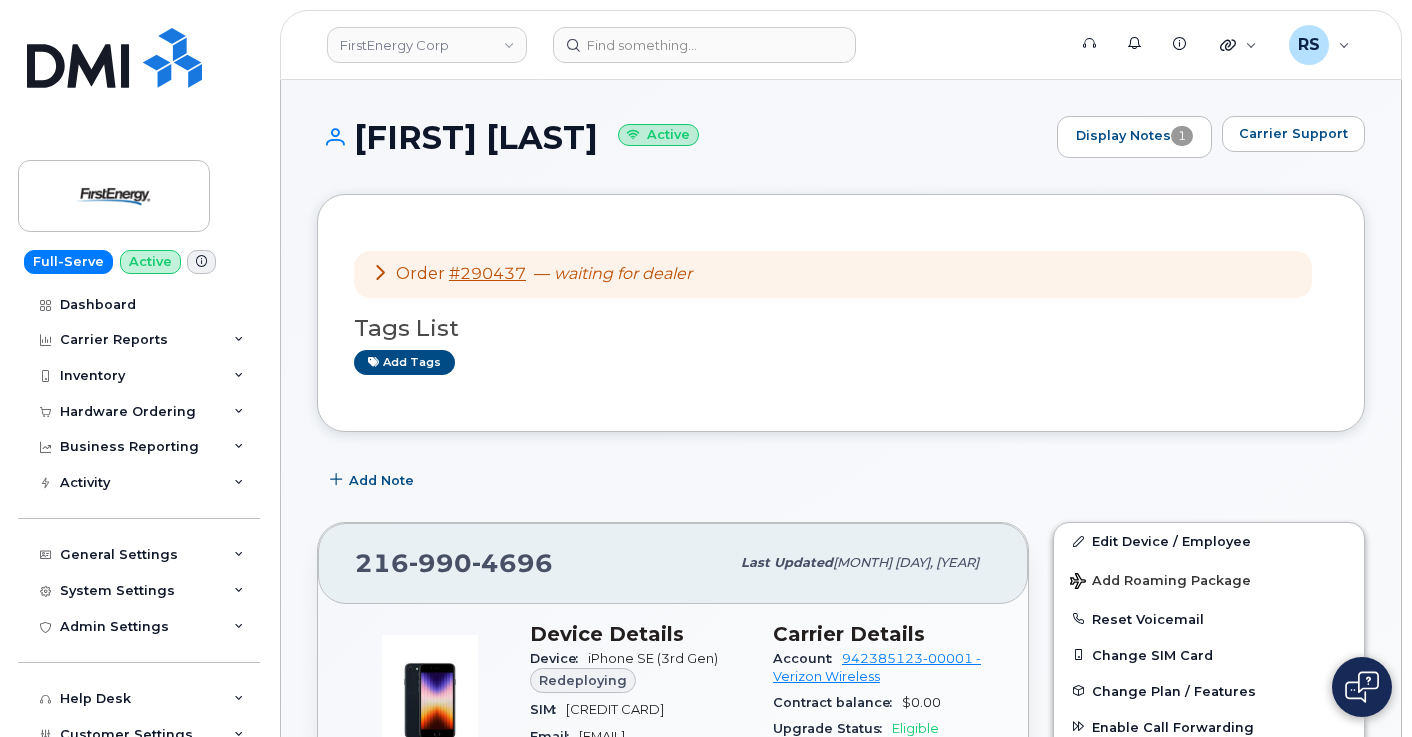 click on "Add tags" 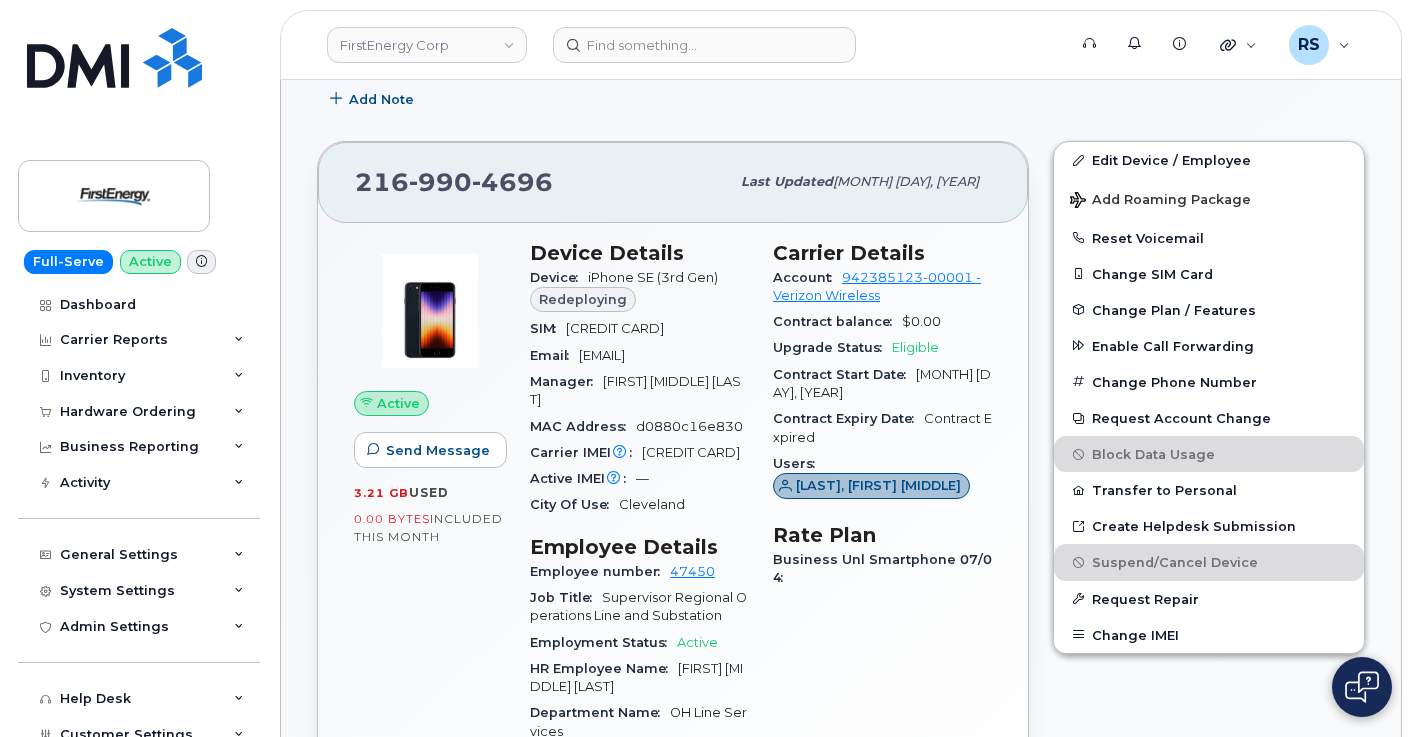 scroll, scrollTop: 0, scrollLeft: 0, axis: both 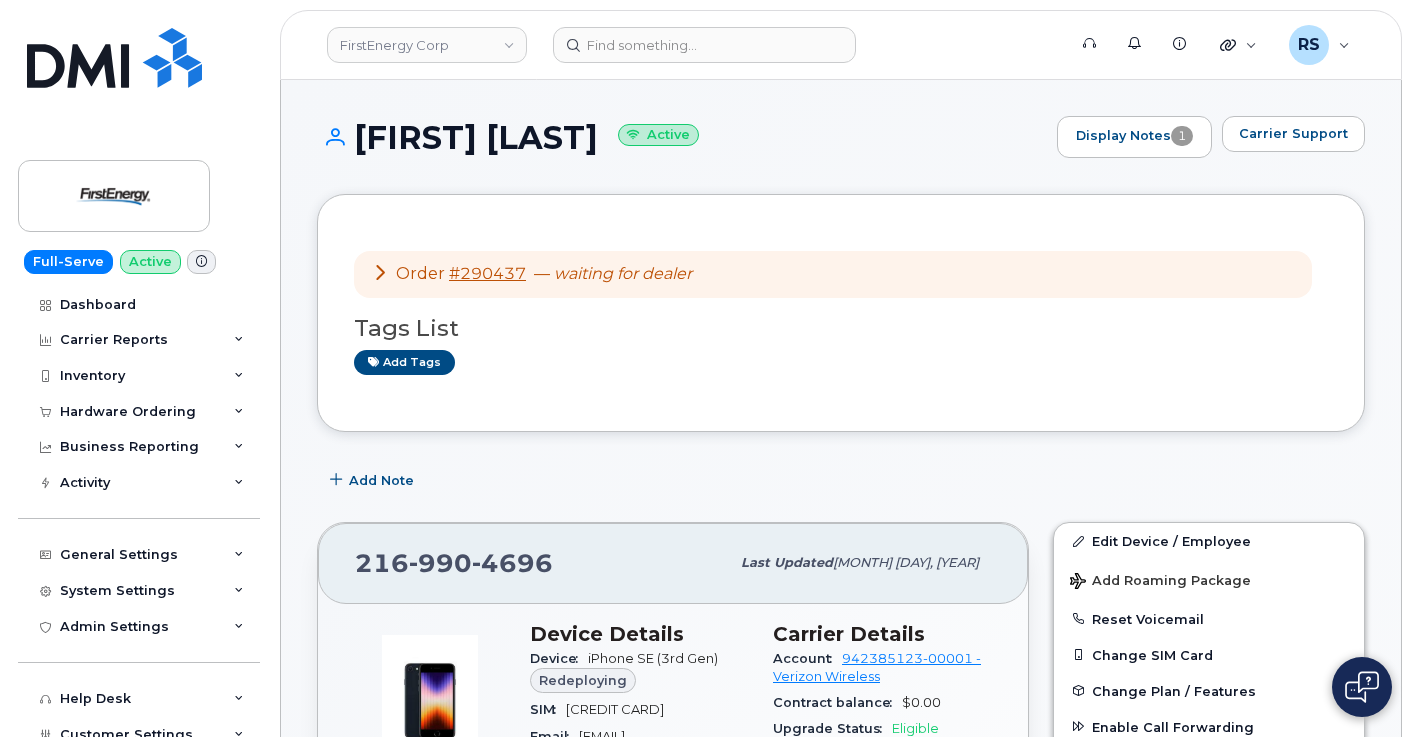 click on "Order #290437 — waiting for dealer
Tags List
Add tags" 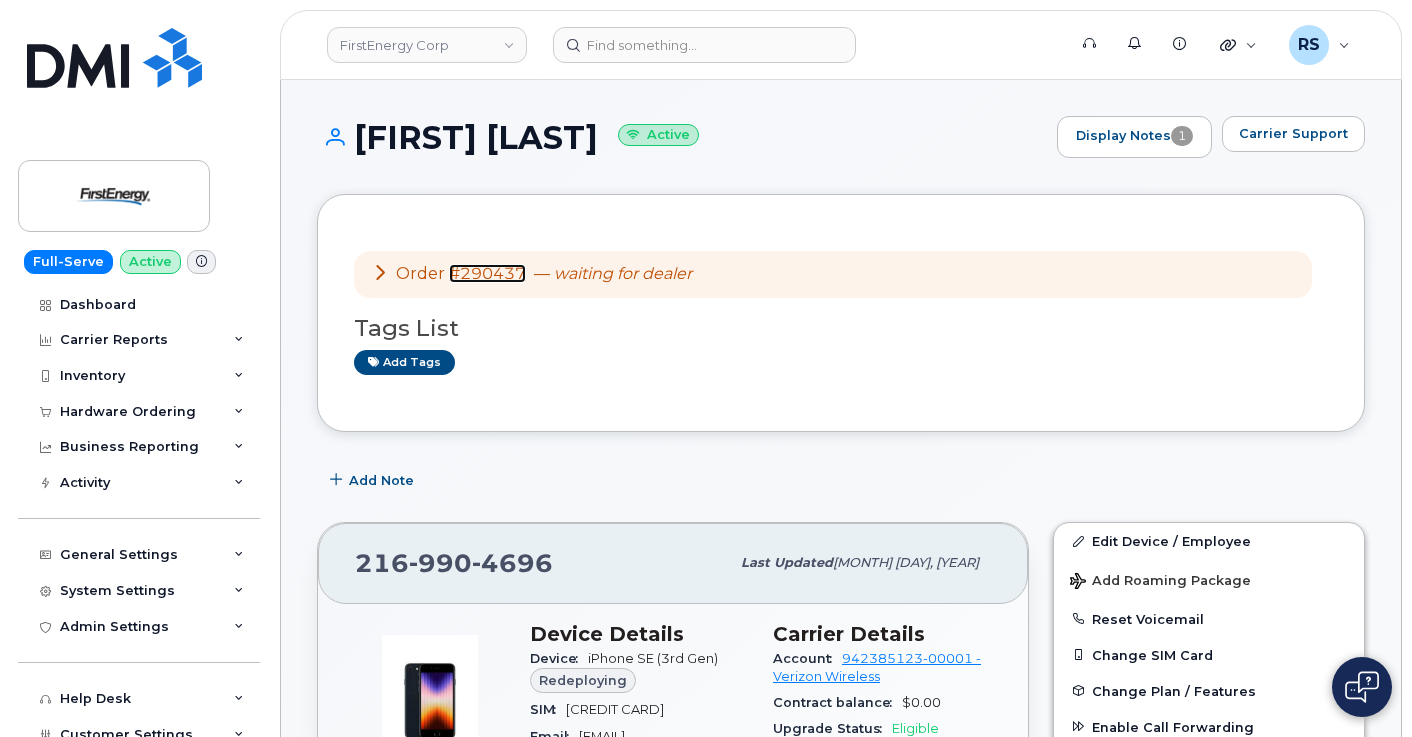 click on "#290437" 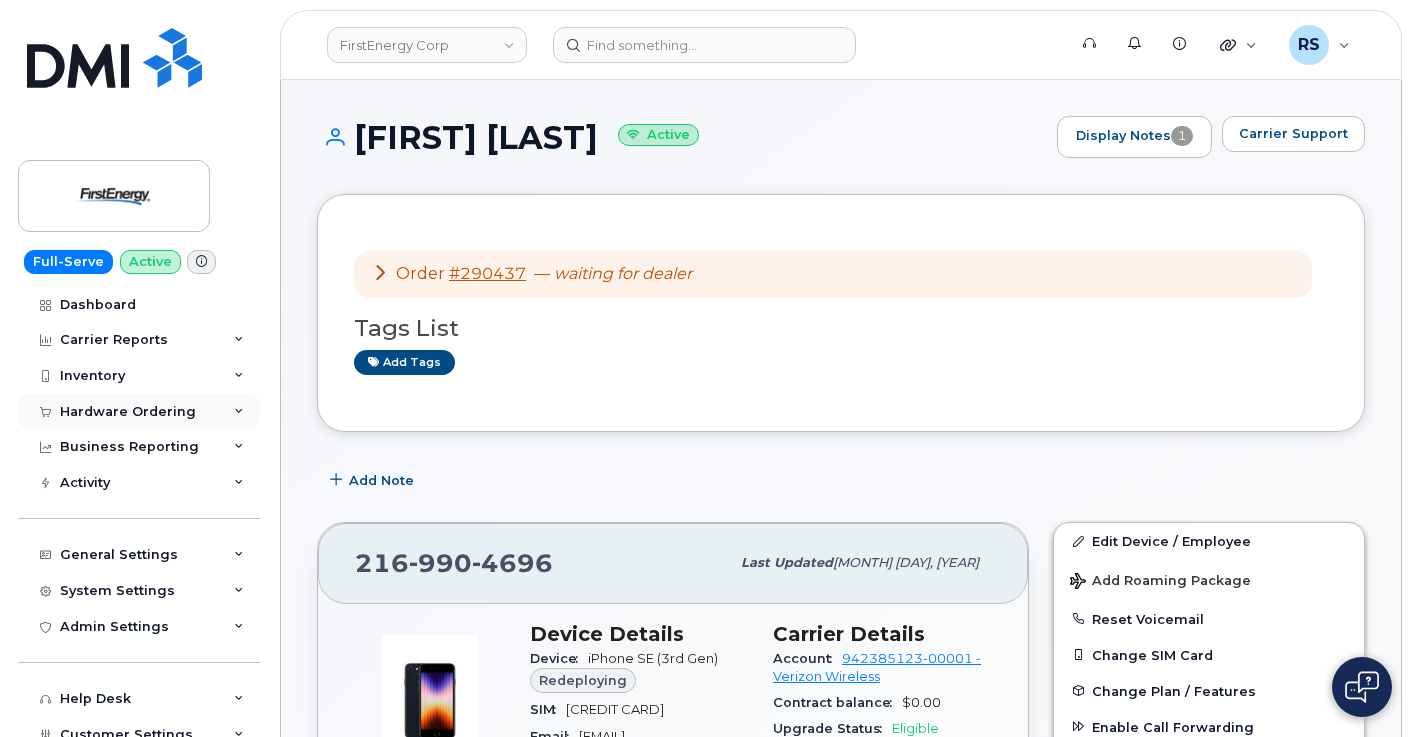 click on "Hardware Ordering" 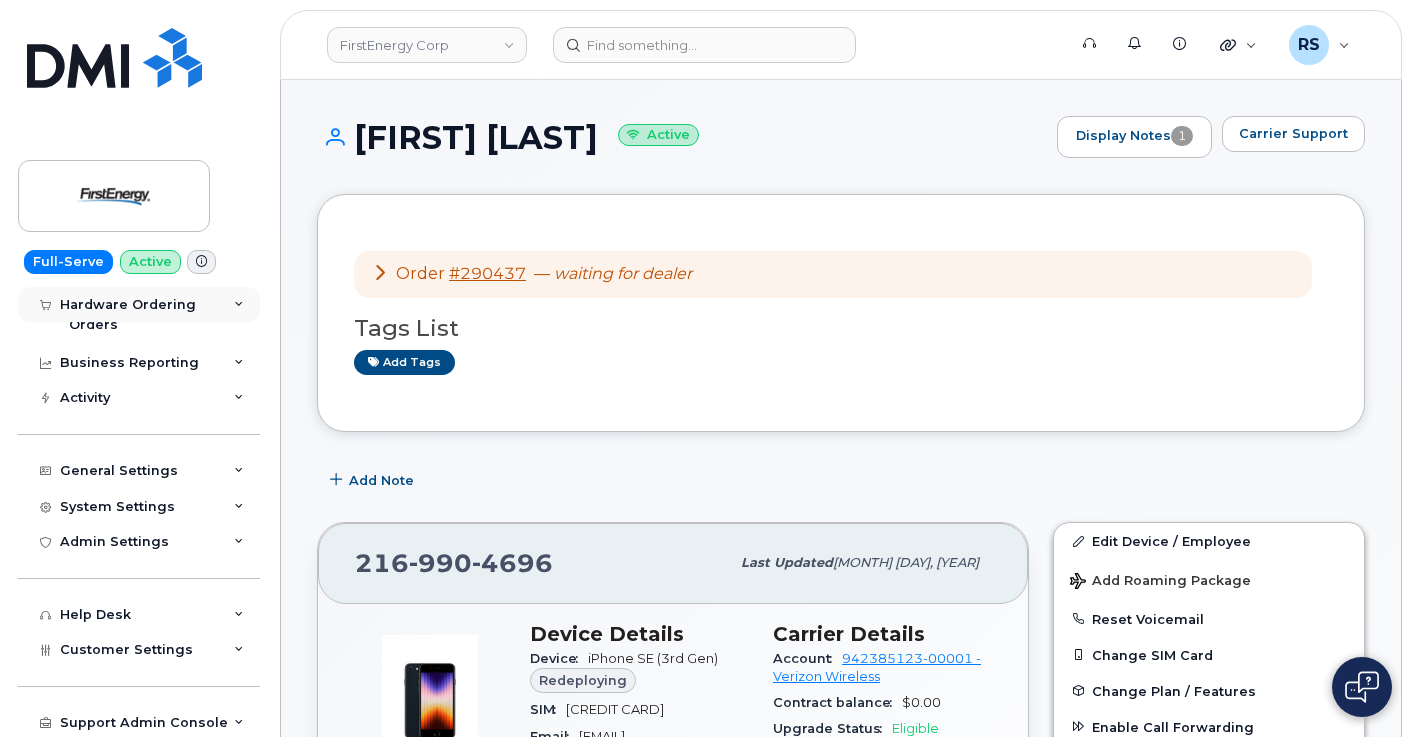 scroll, scrollTop: 163, scrollLeft: 0, axis: vertical 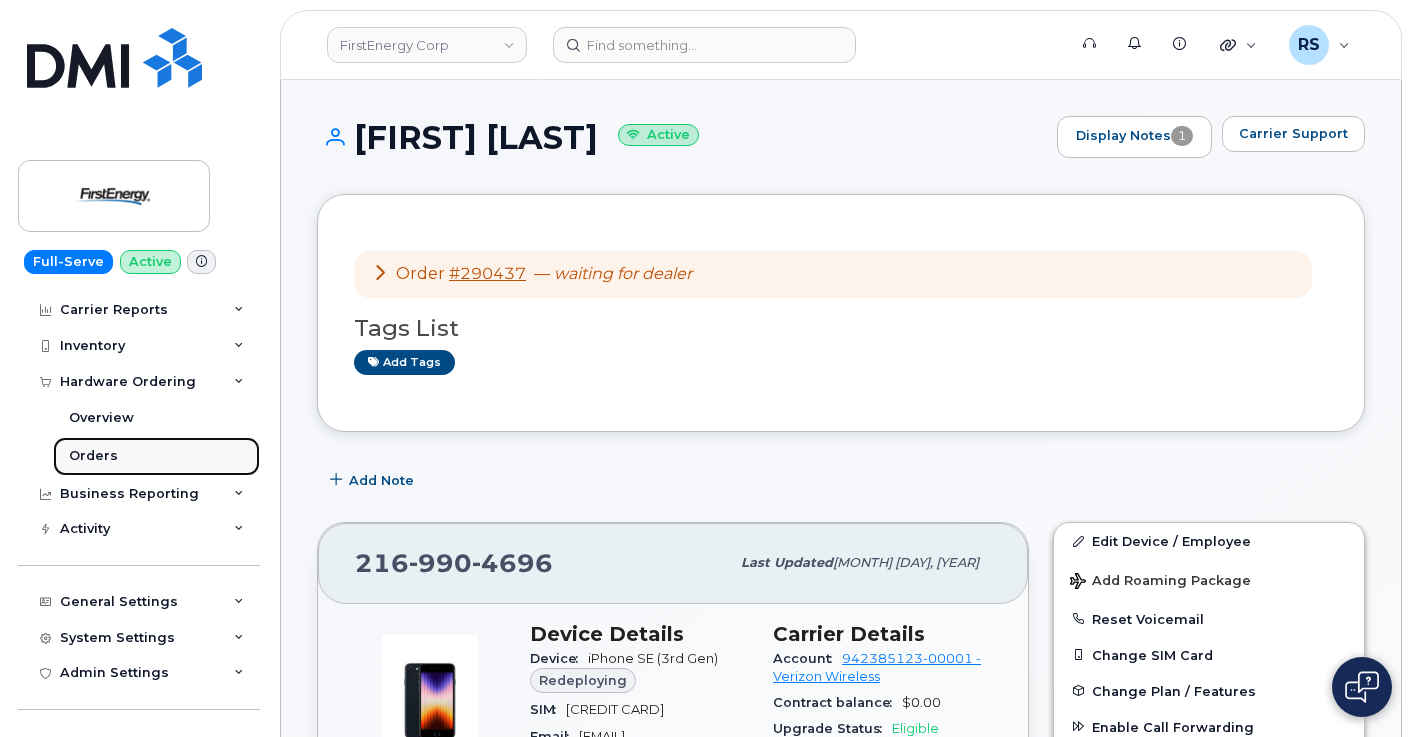 click on "Orders" 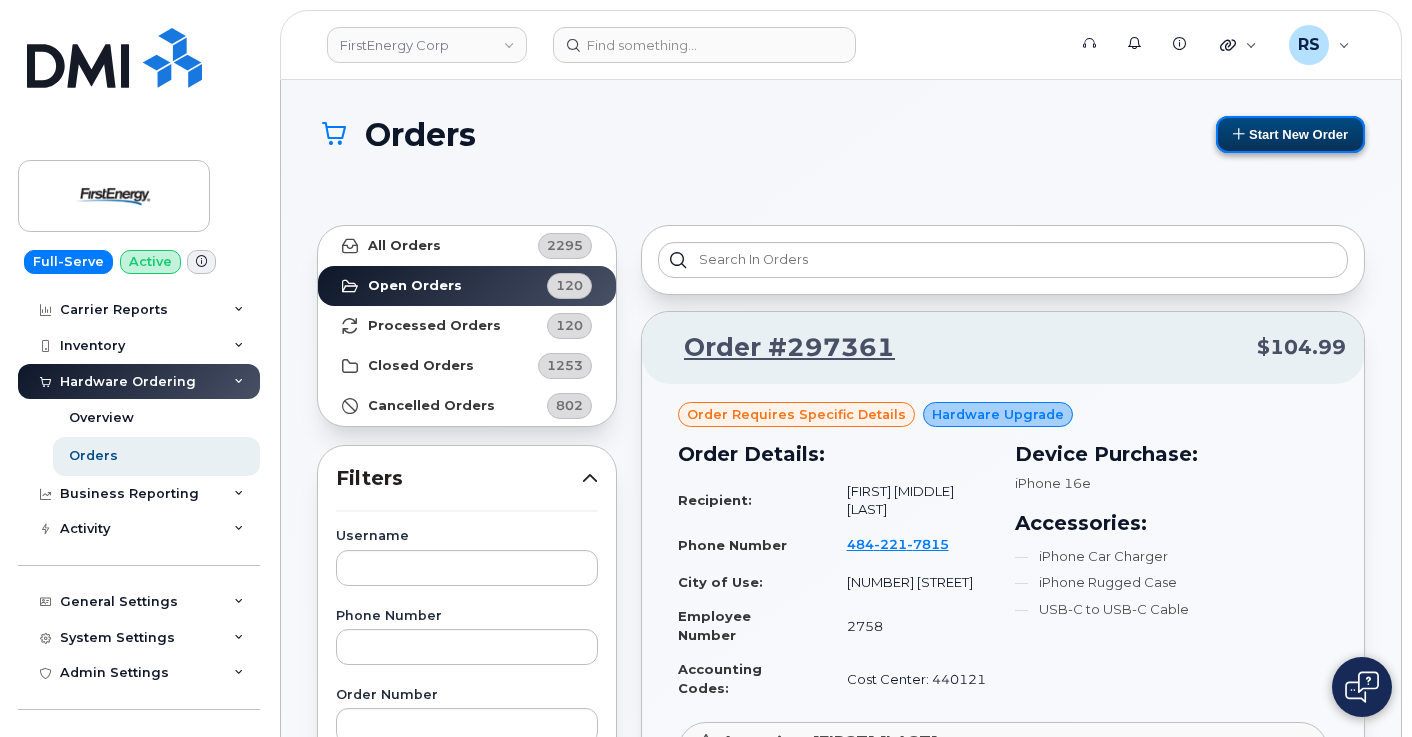 click on "Start New Order" 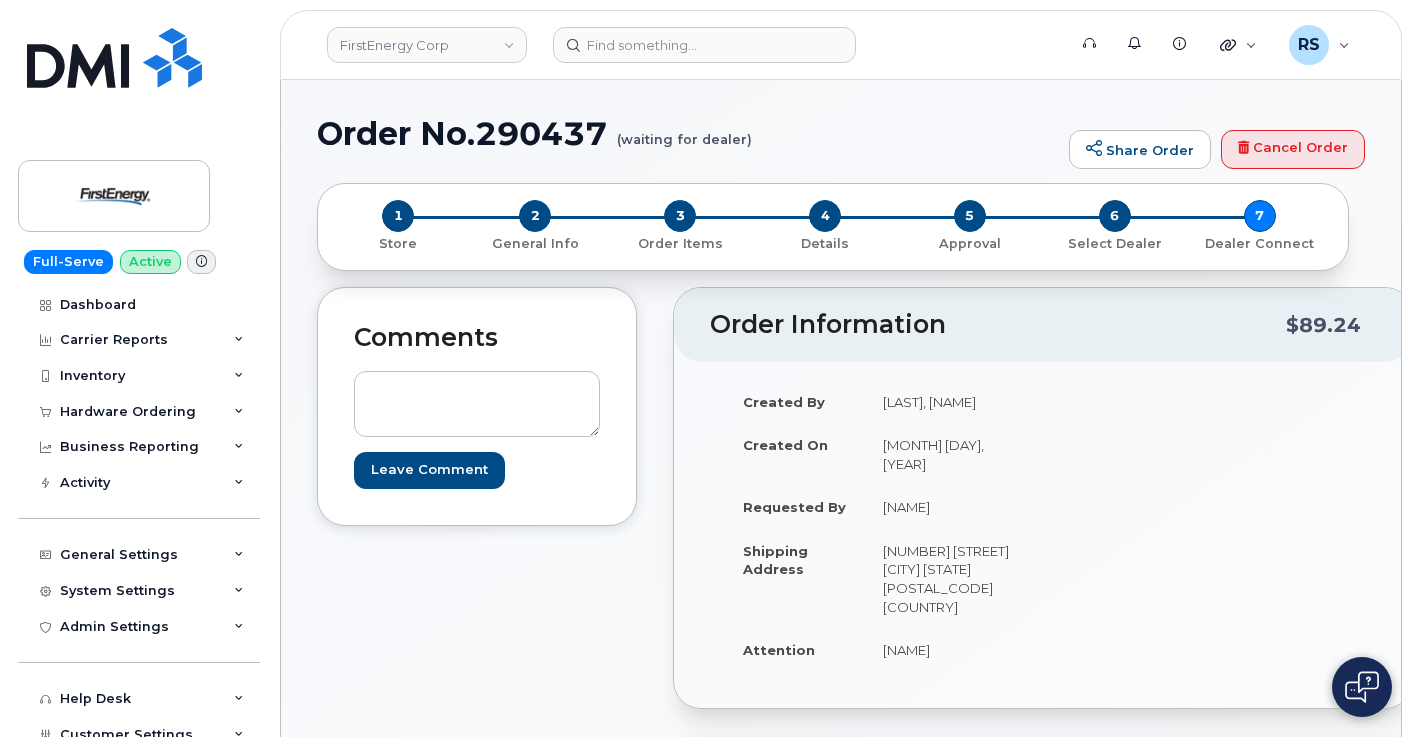 scroll, scrollTop: 0, scrollLeft: 0, axis: both 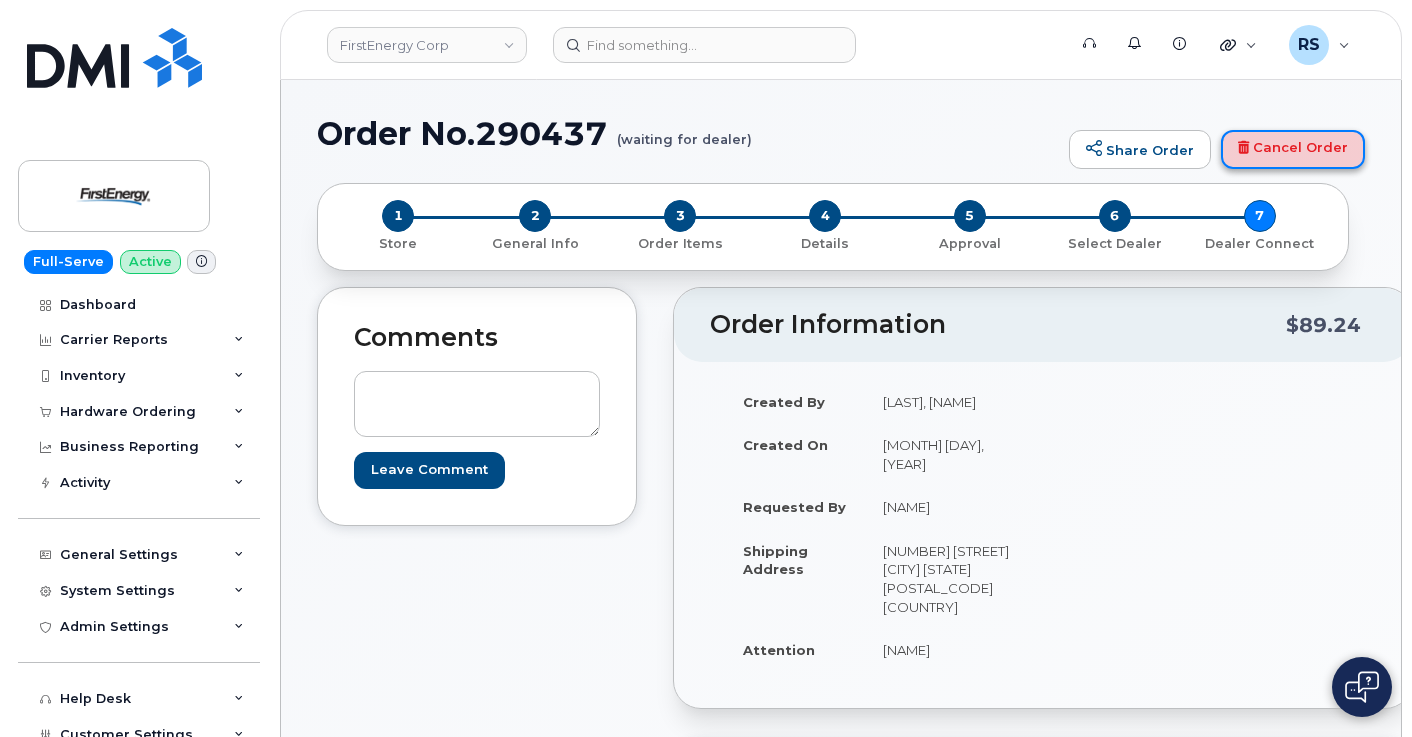 click on "Cancel Order" 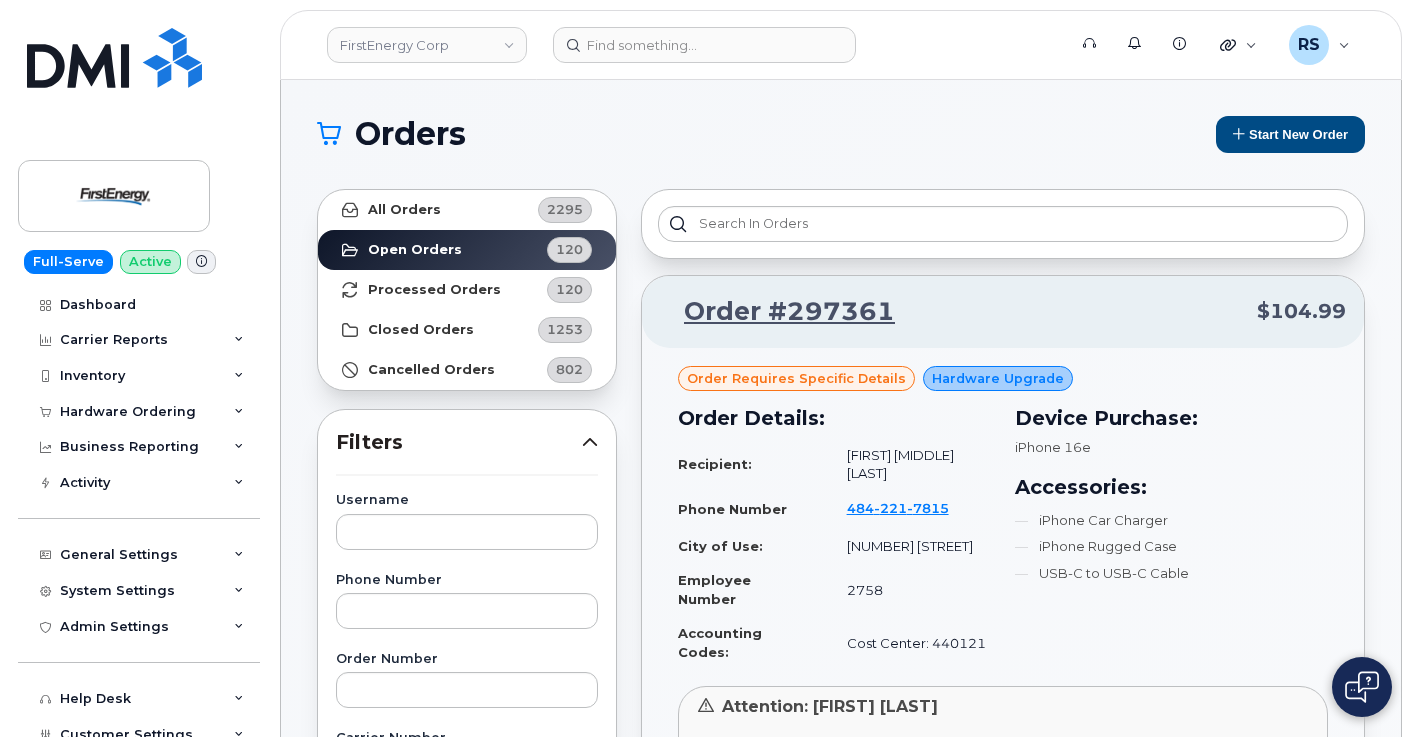 scroll, scrollTop: 0, scrollLeft: 0, axis: both 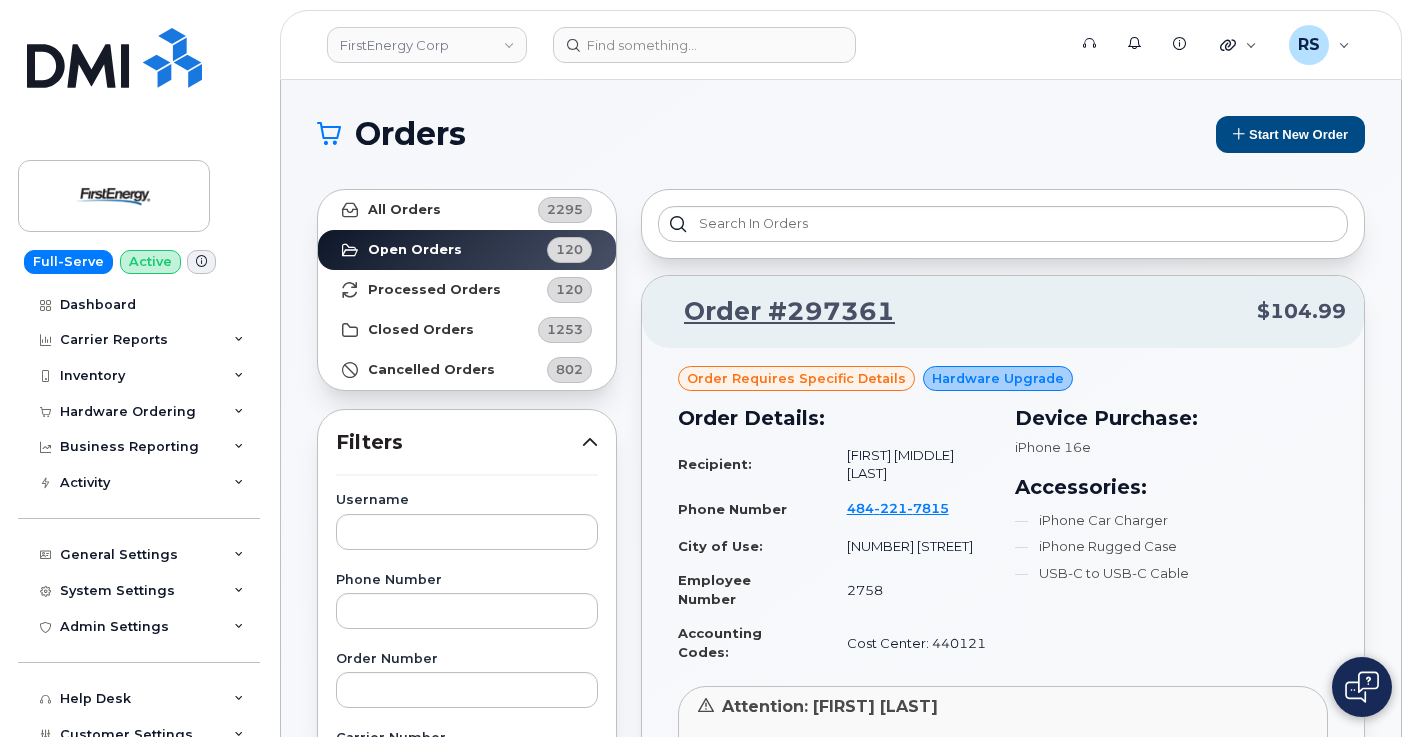 click on "Orders" 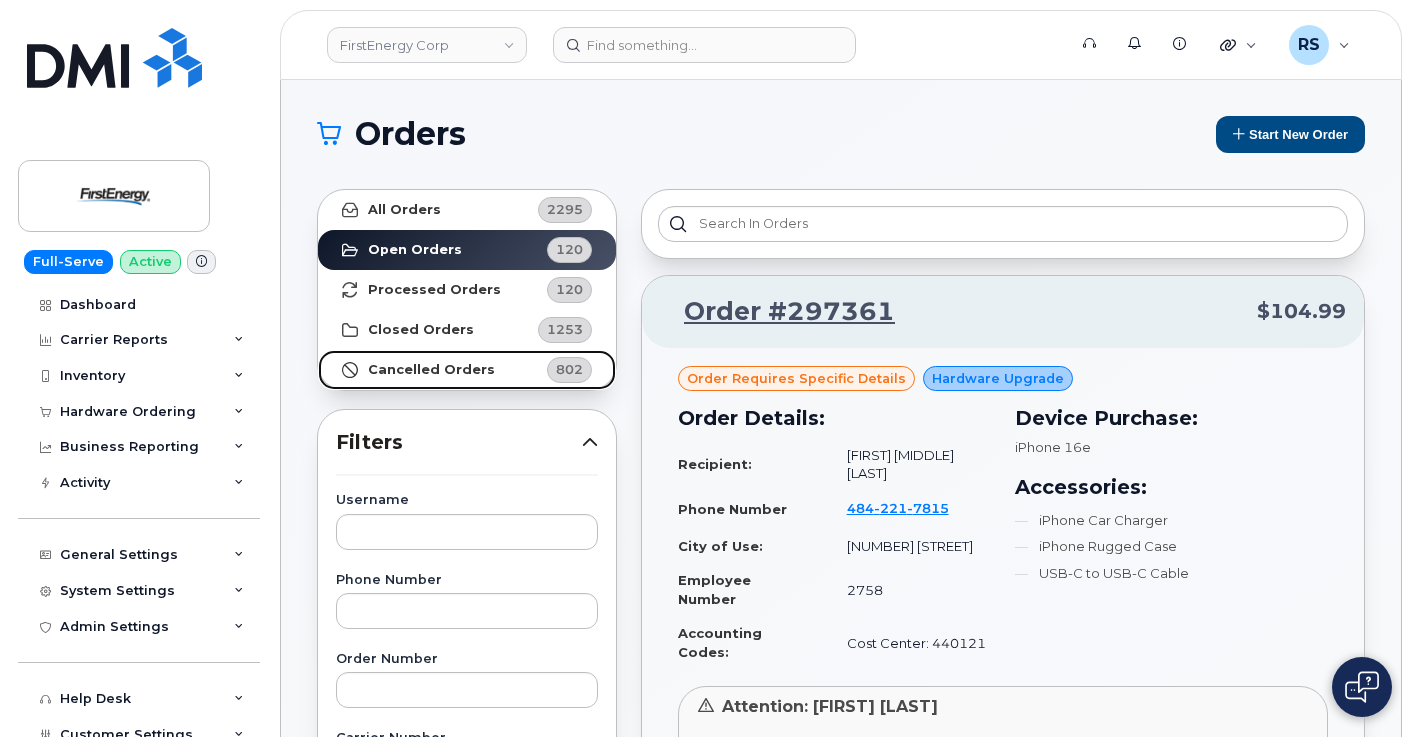 click on "Cancelled Orders" 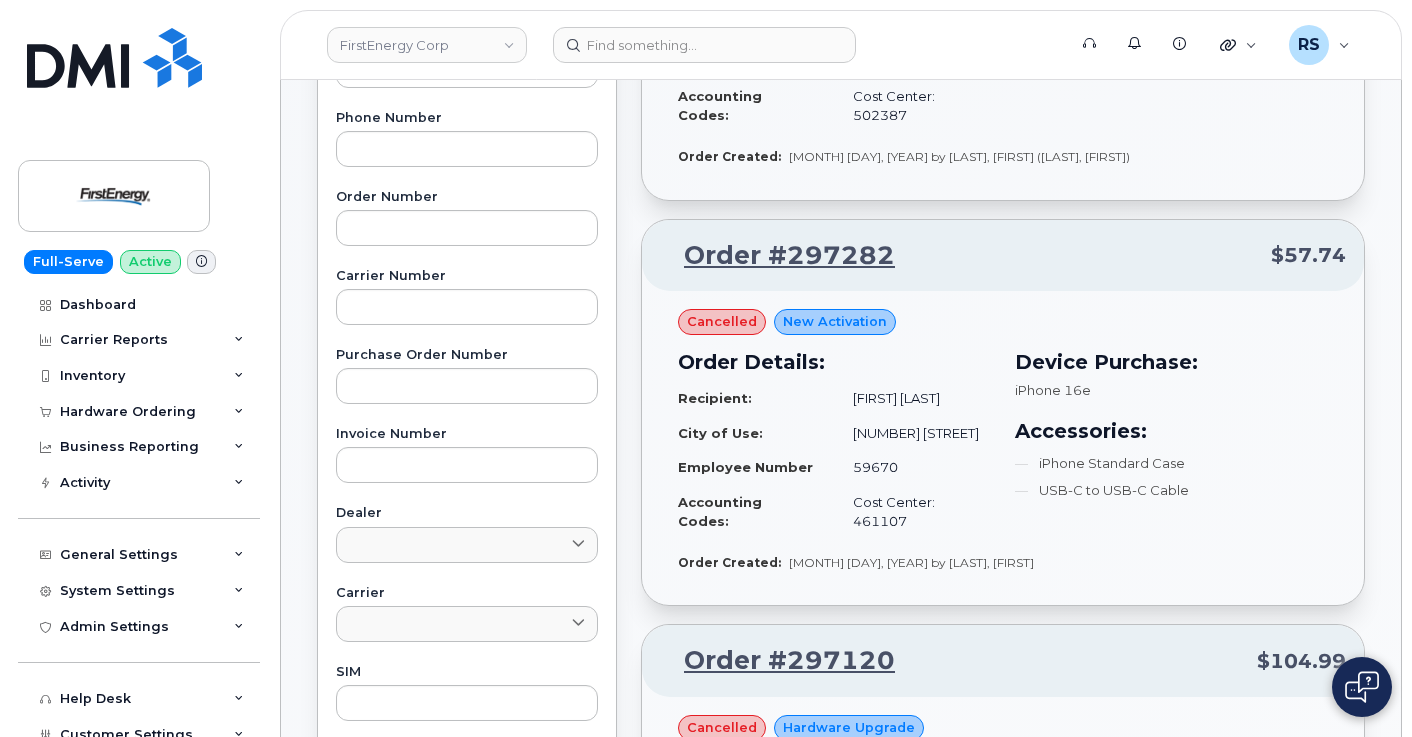 scroll, scrollTop: 467, scrollLeft: 0, axis: vertical 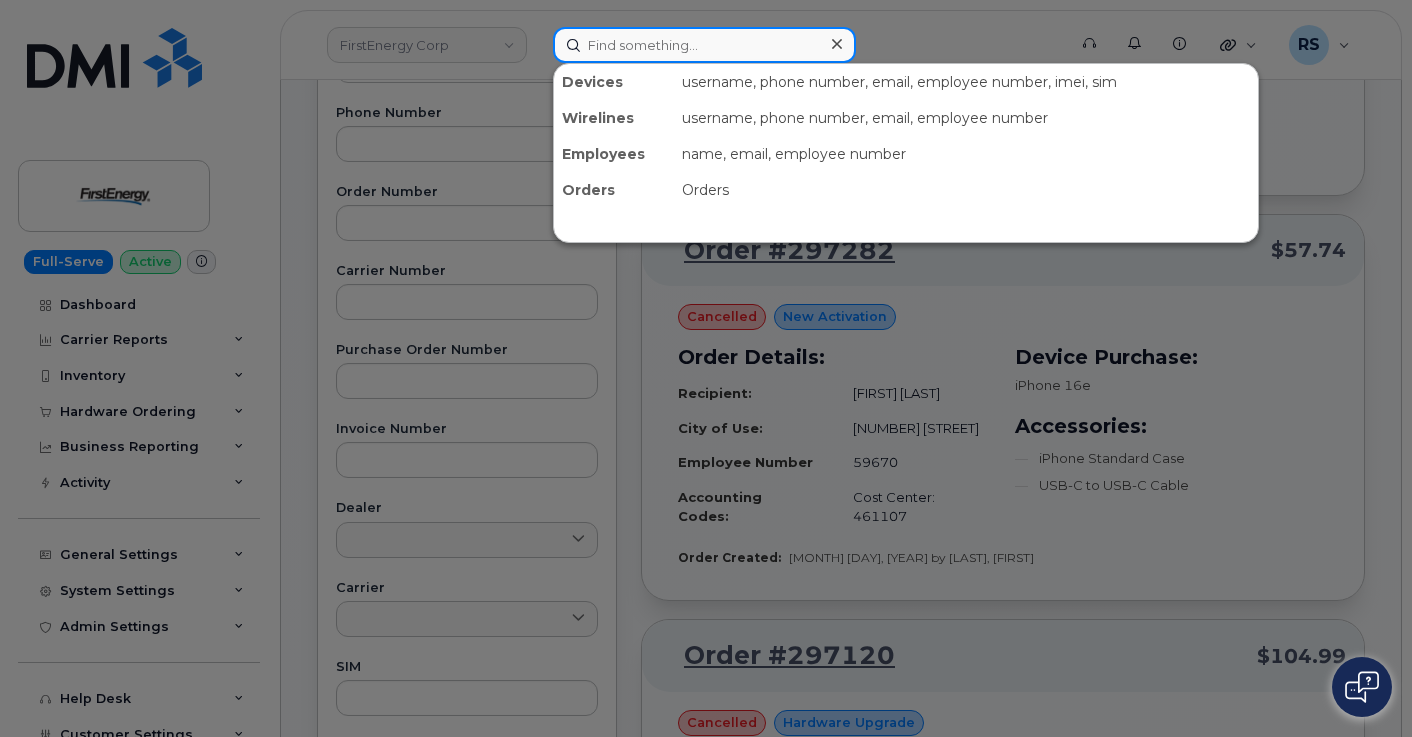 click 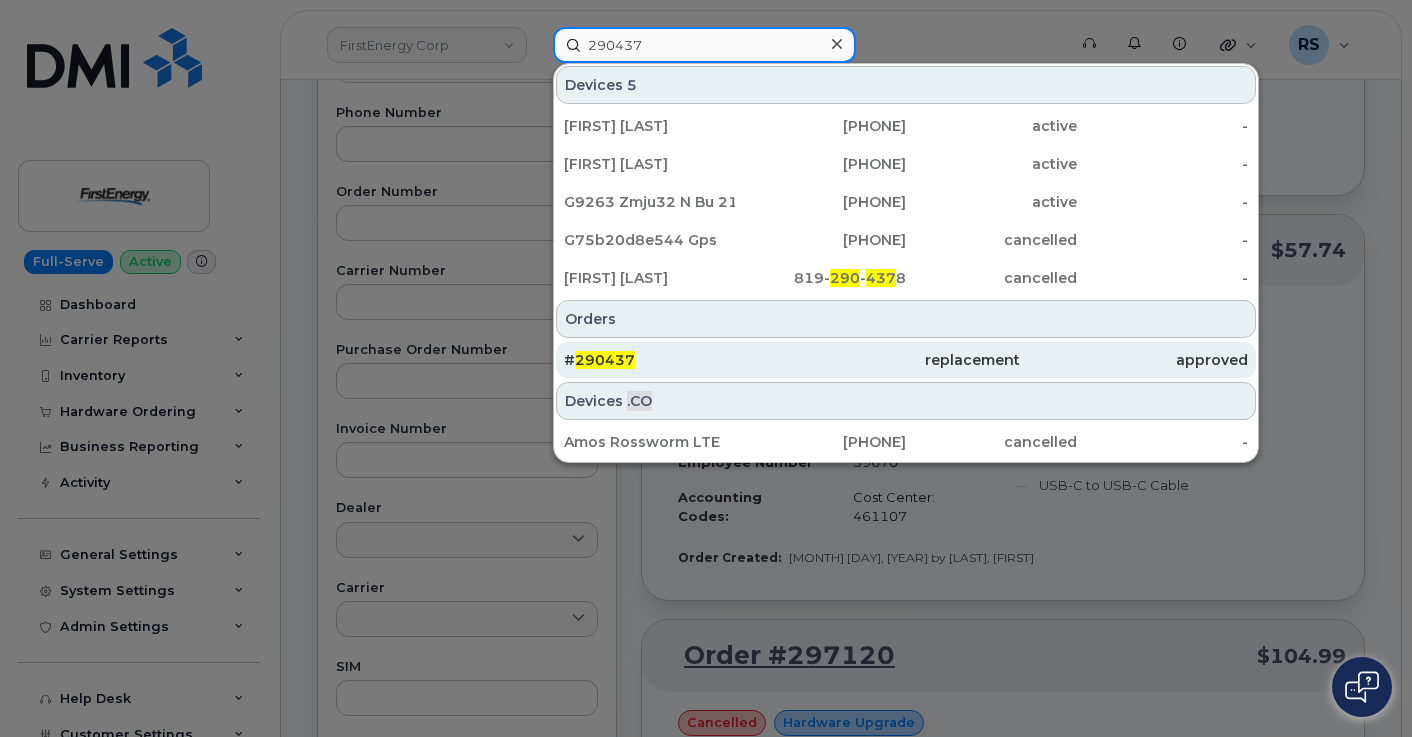 type on "290437" 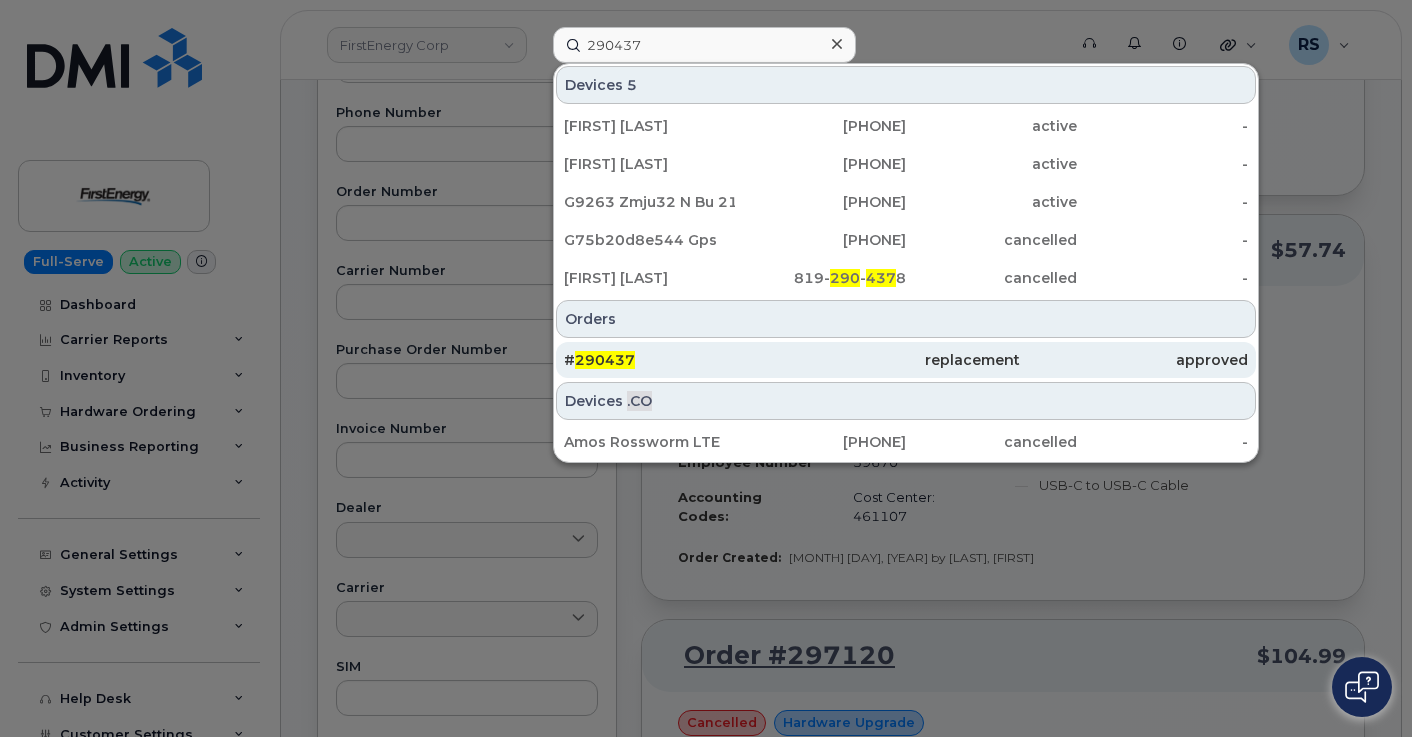 click on "290437" 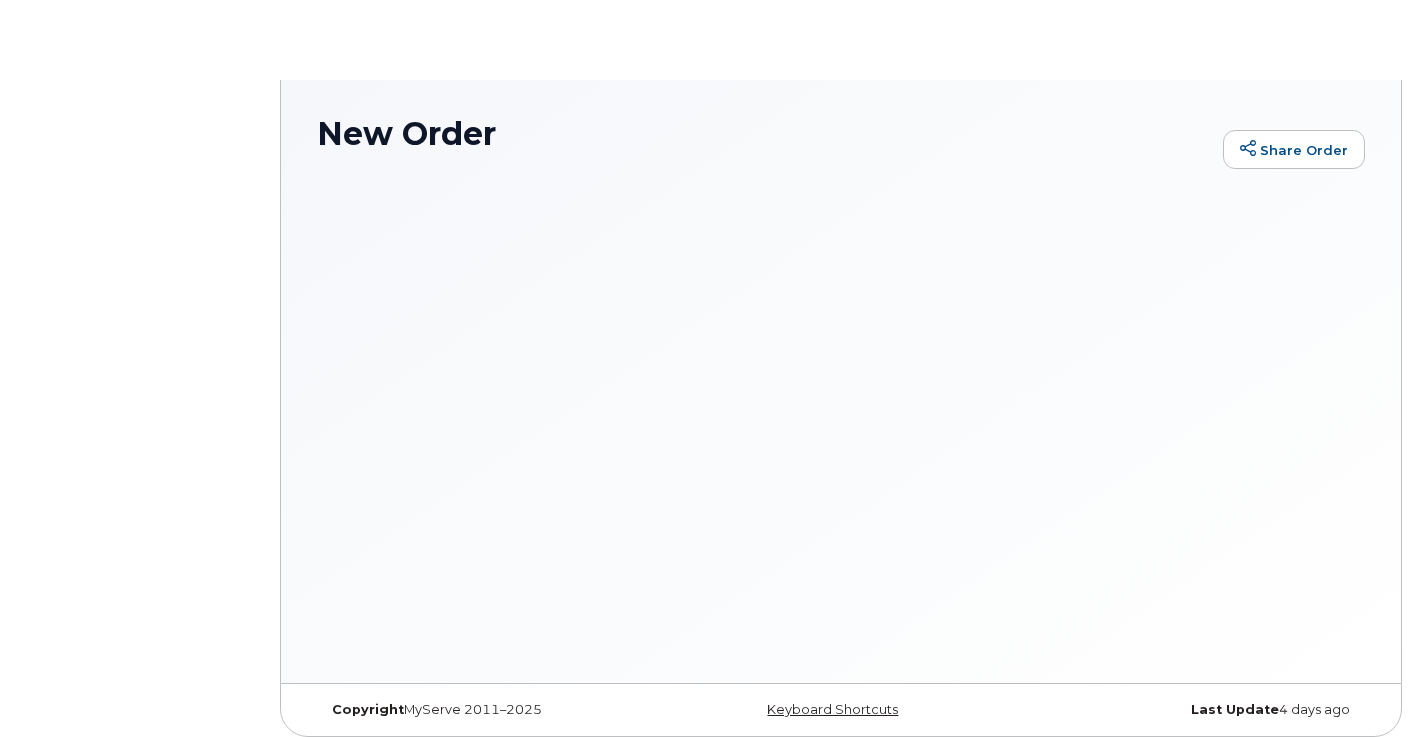 scroll, scrollTop: 0, scrollLeft: 0, axis: both 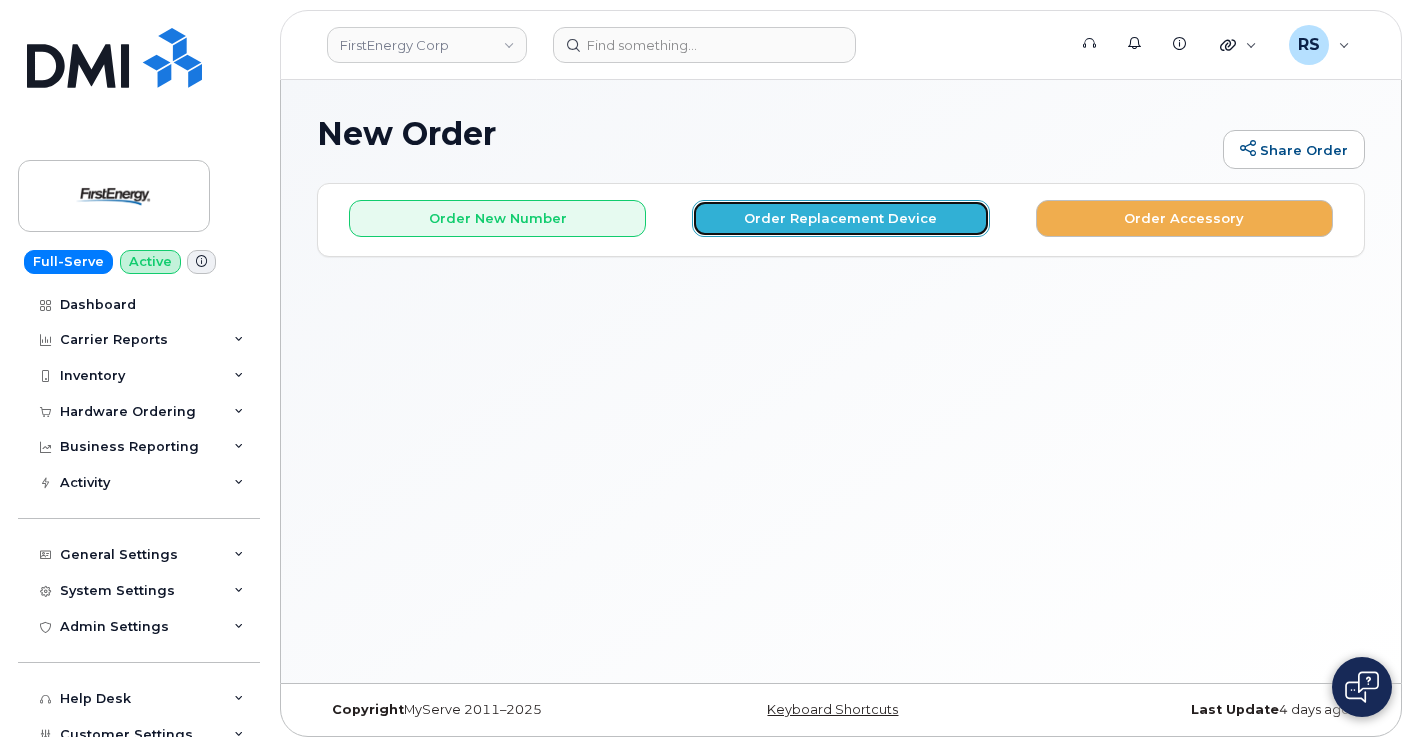 click on "Order Replacement Device" 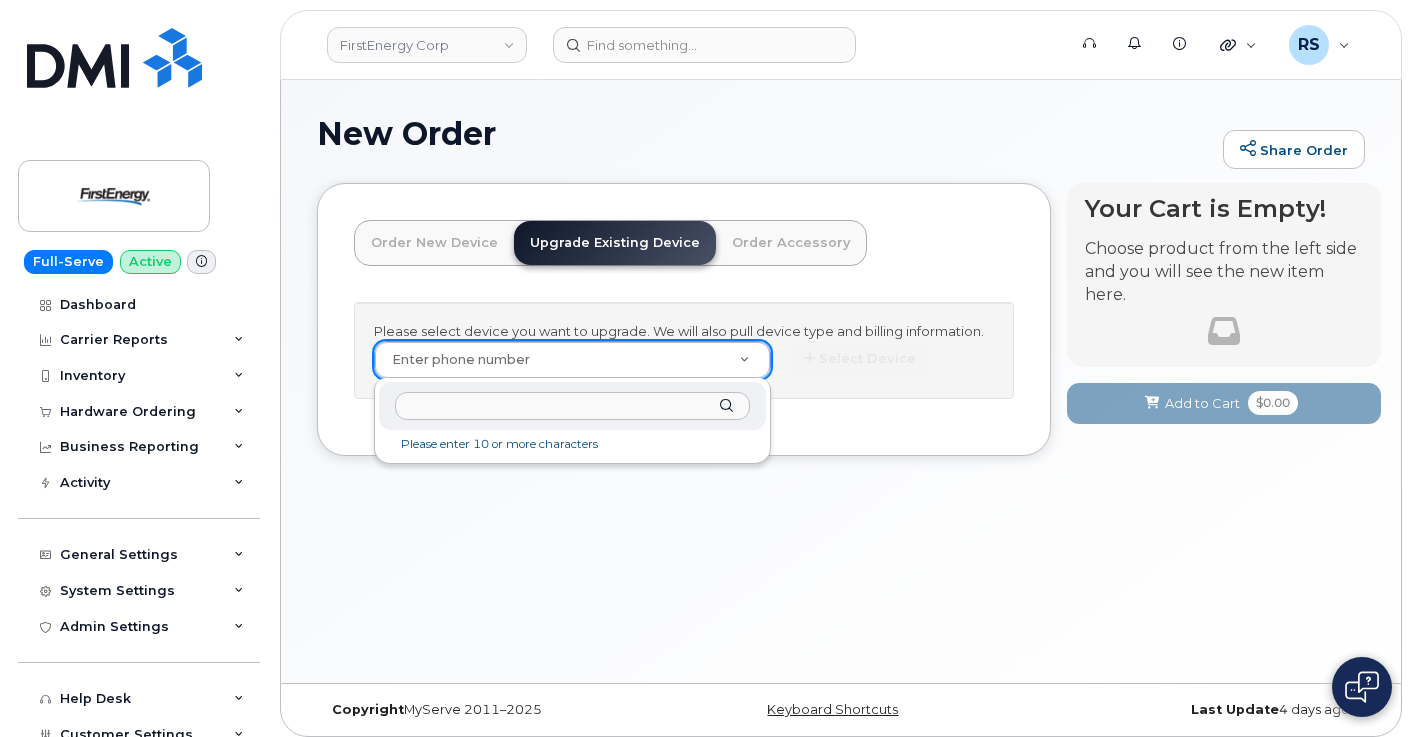 click 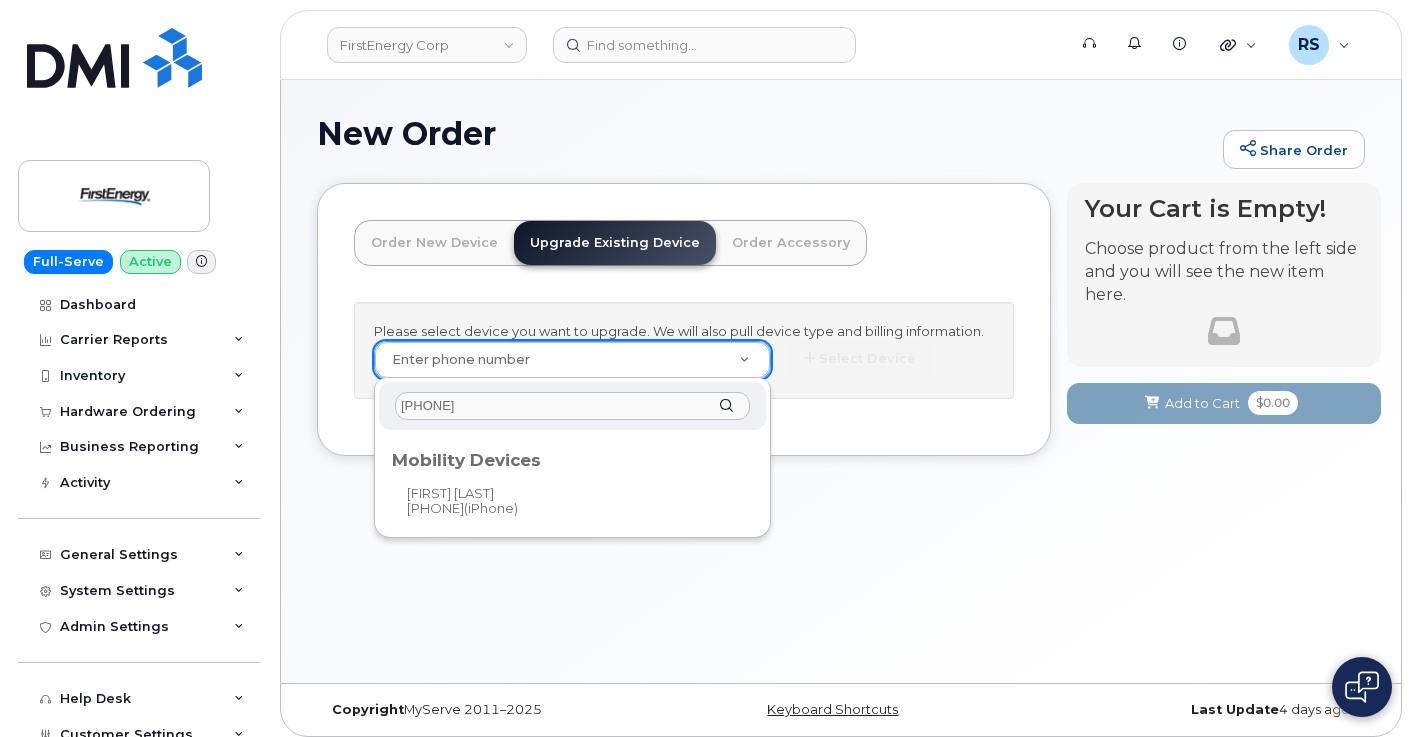 type on "216-990-4696" 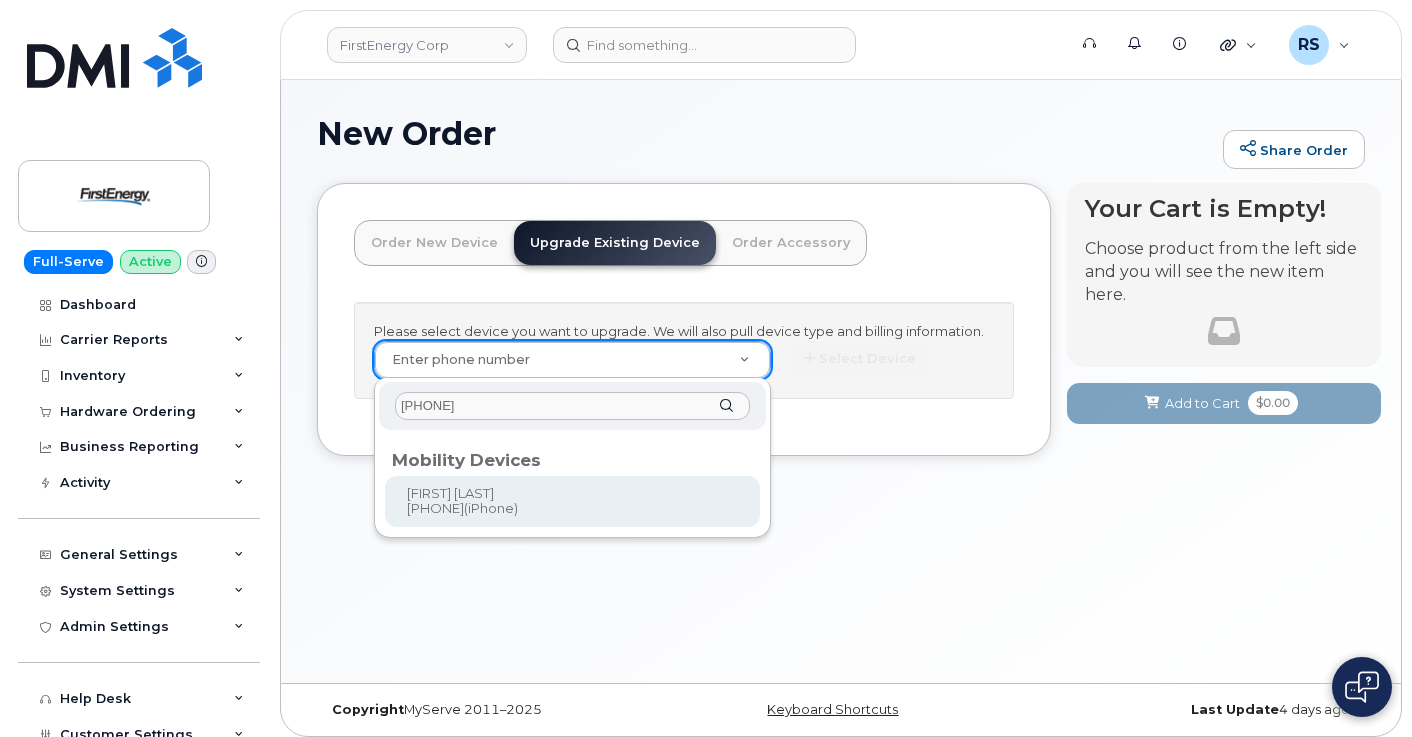 type on "830344" 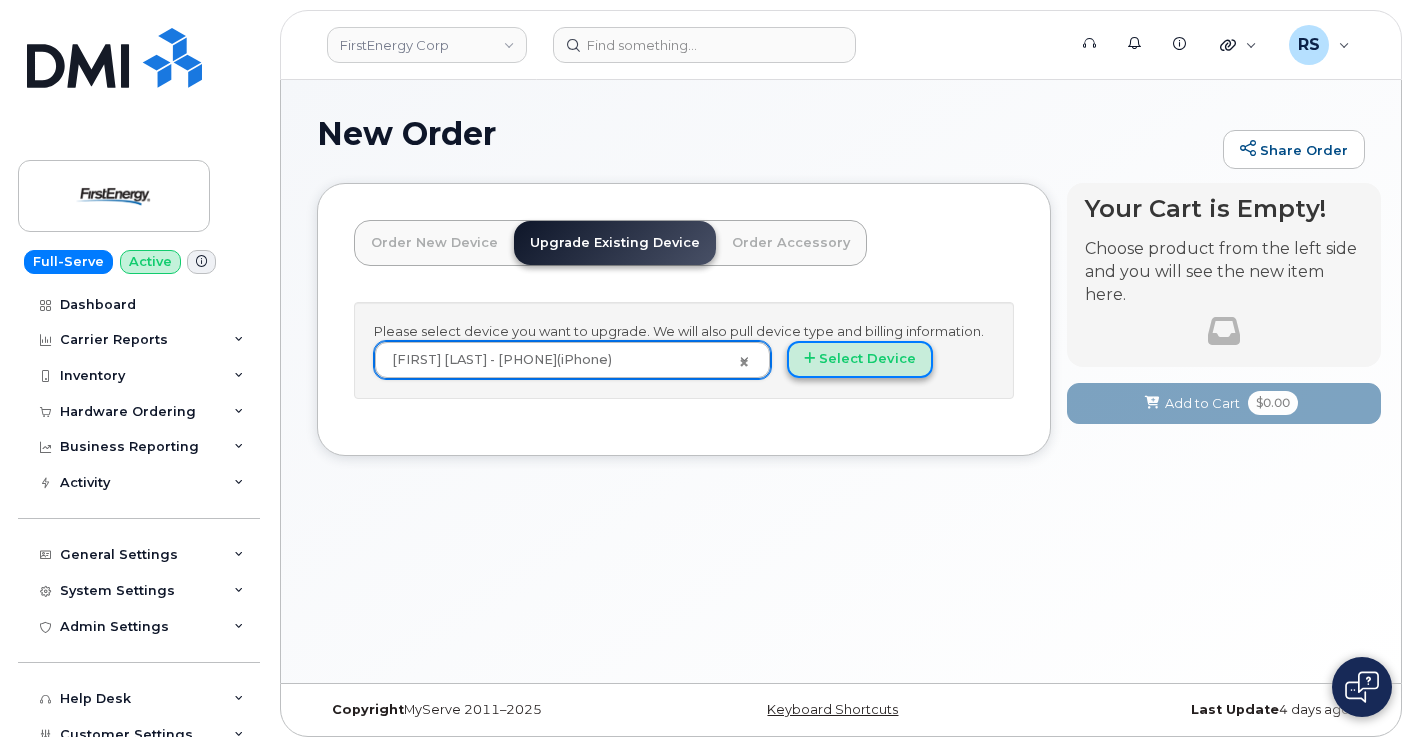 click on "Select Device" 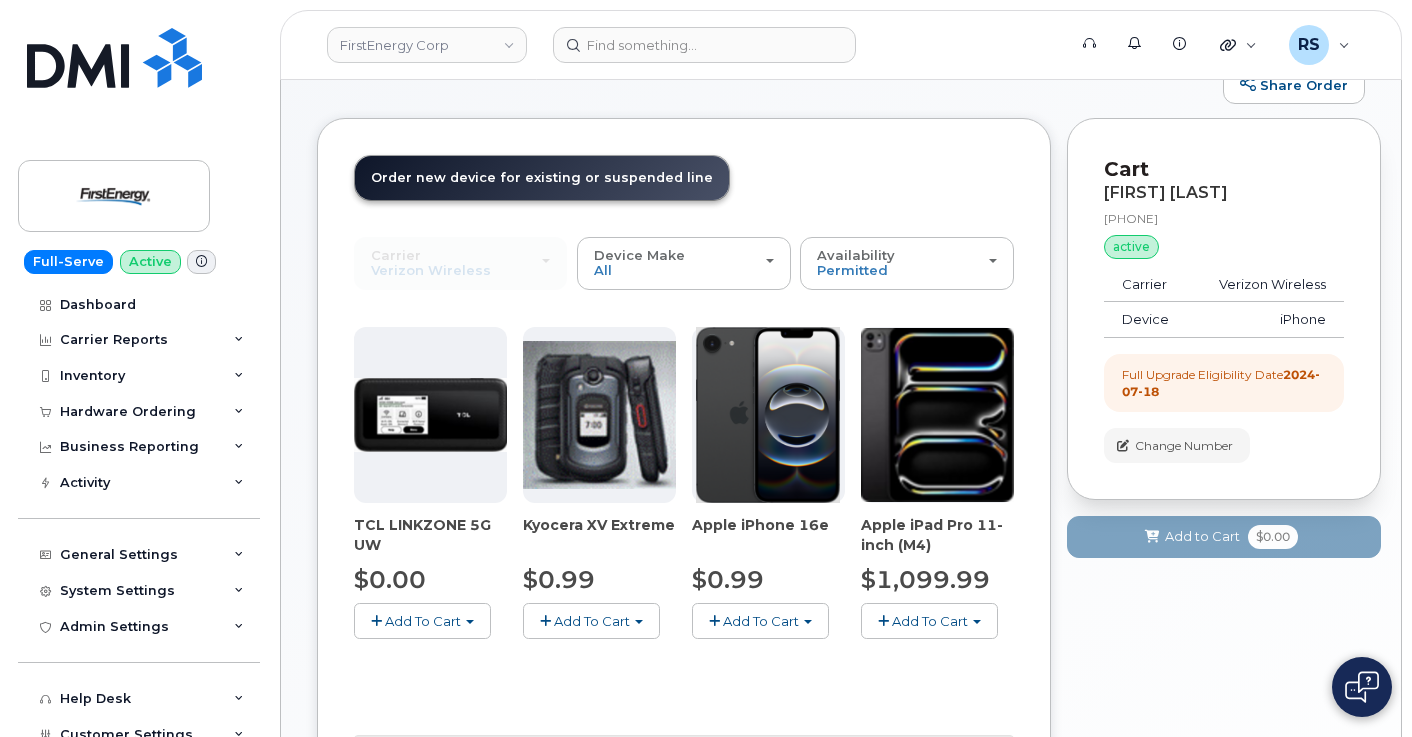 scroll, scrollTop: 67, scrollLeft: 0, axis: vertical 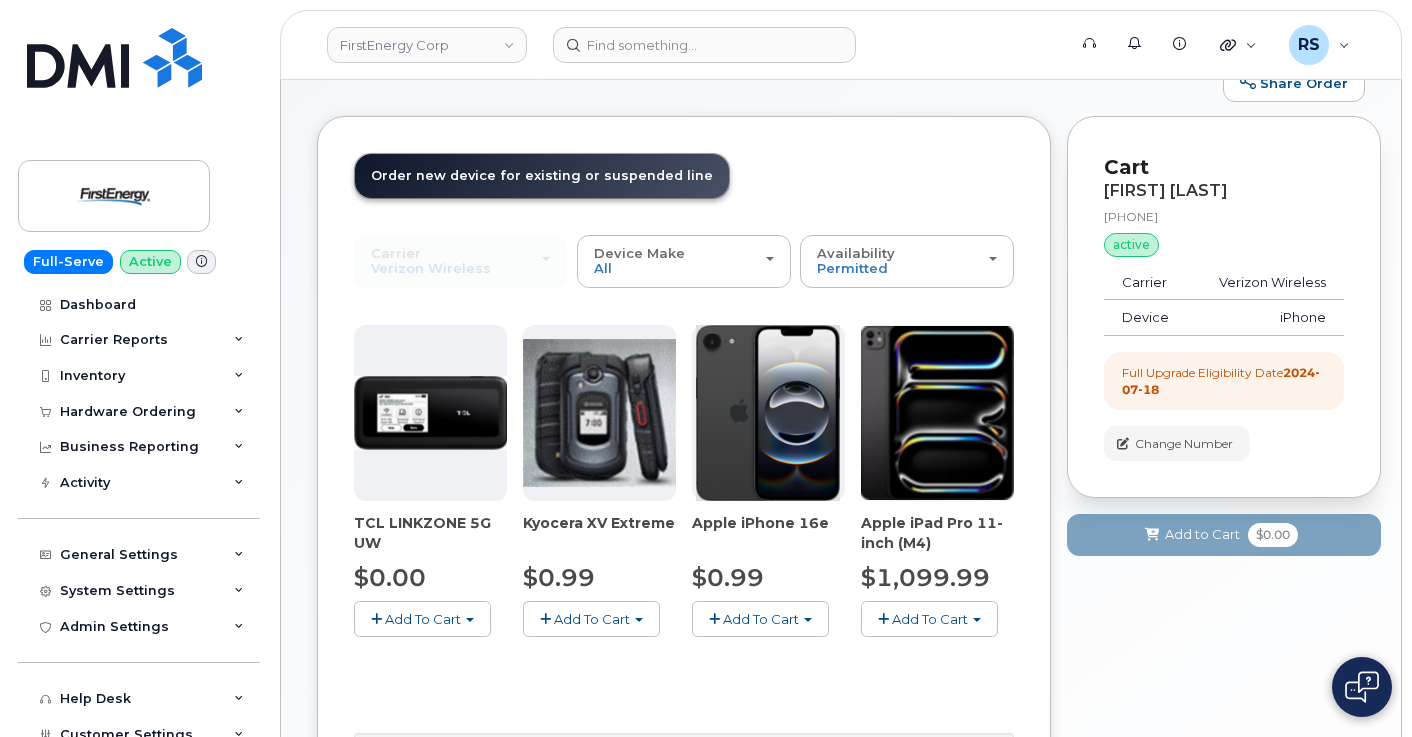 click on "Add To Cart" 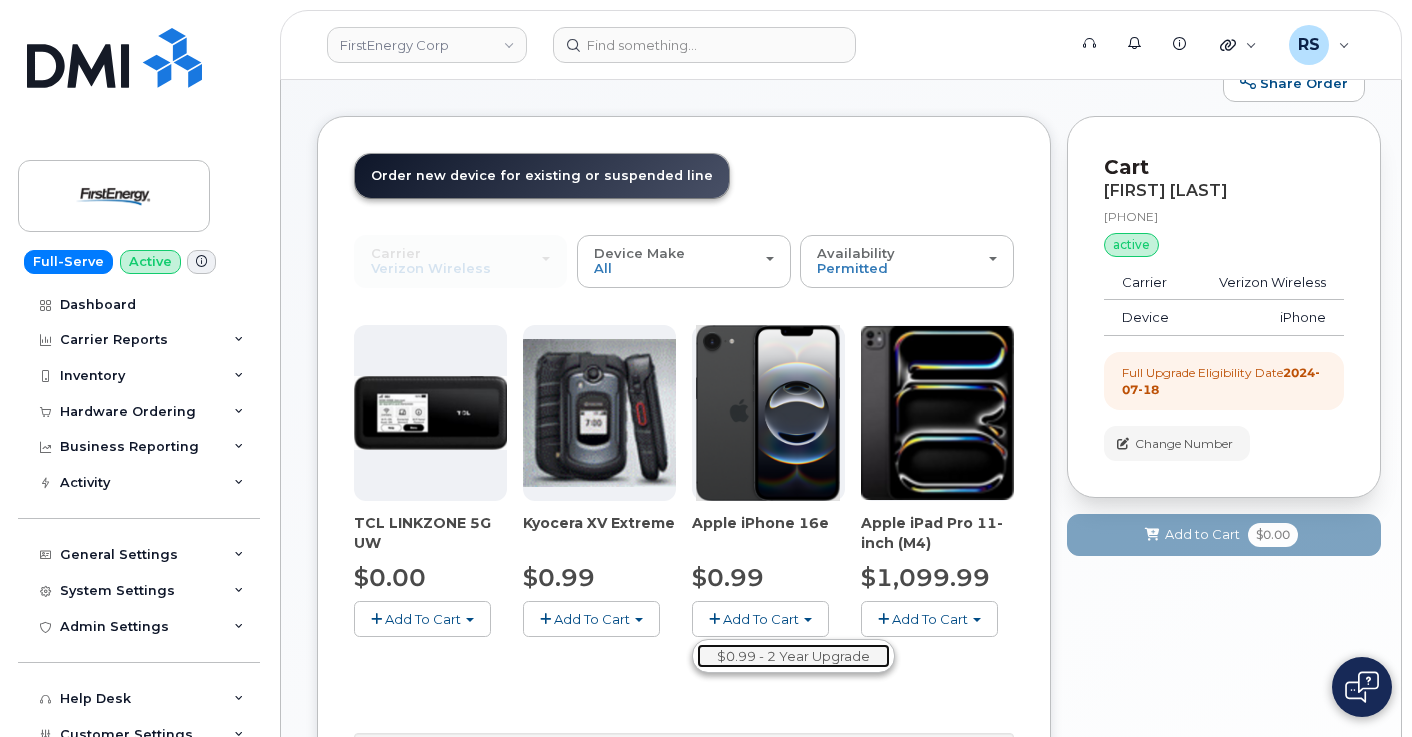 click on "$0.99 - 2 Year Upgrade" 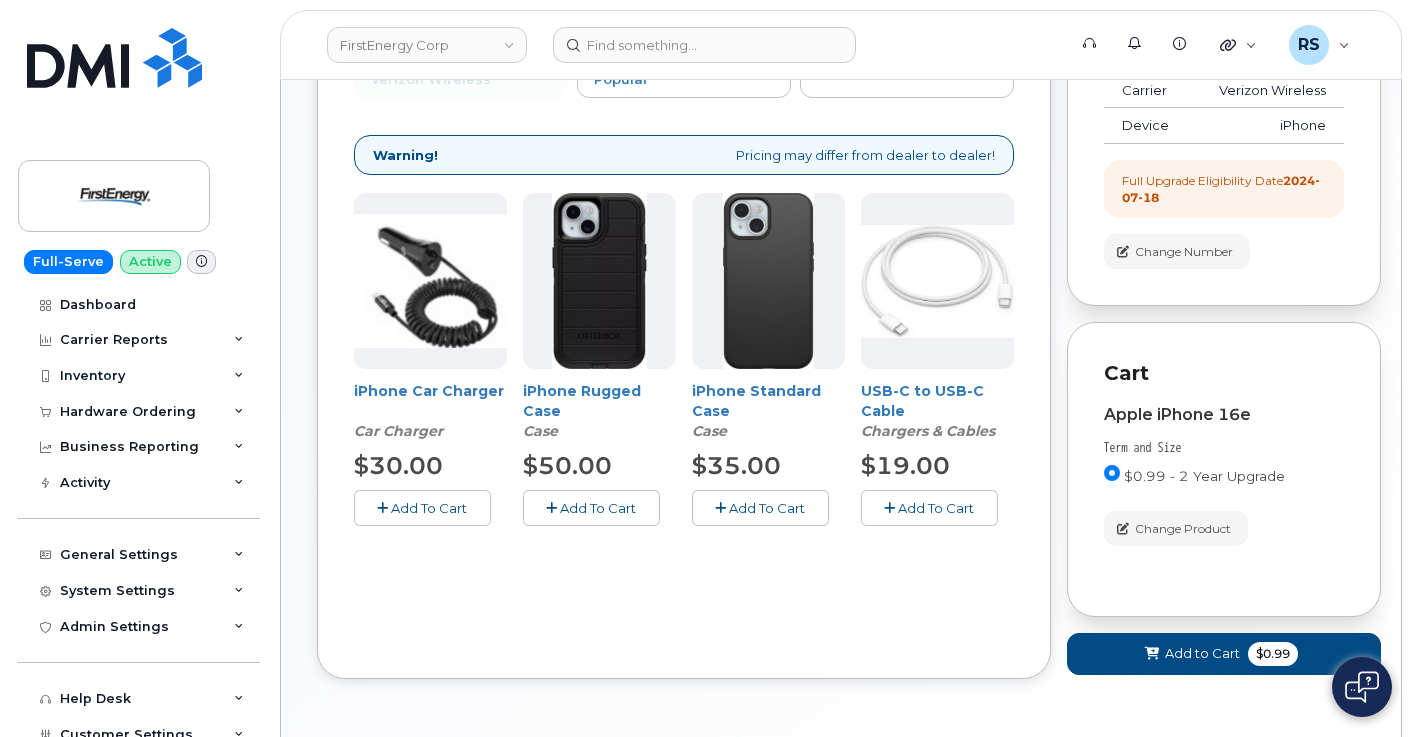 scroll, scrollTop: 267, scrollLeft: 0, axis: vertical 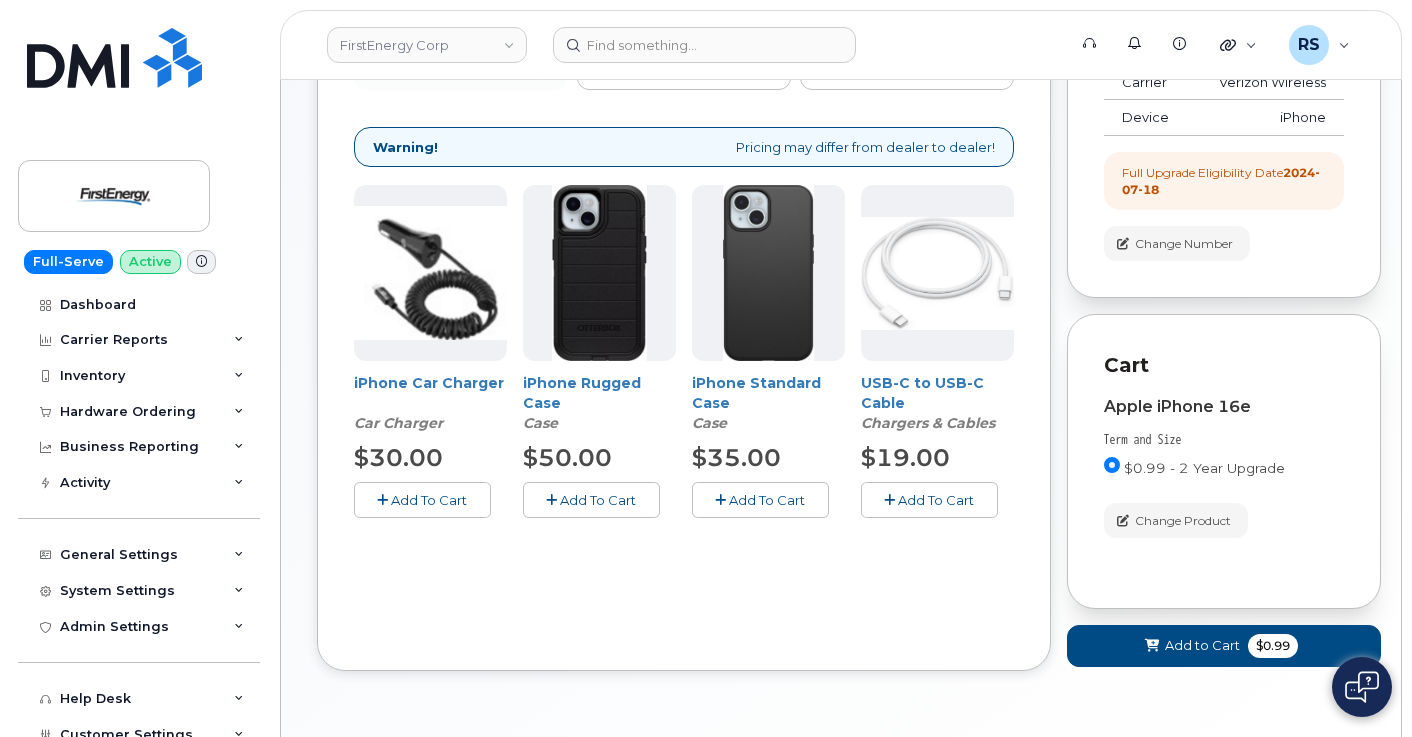 click on "Add To Cart" 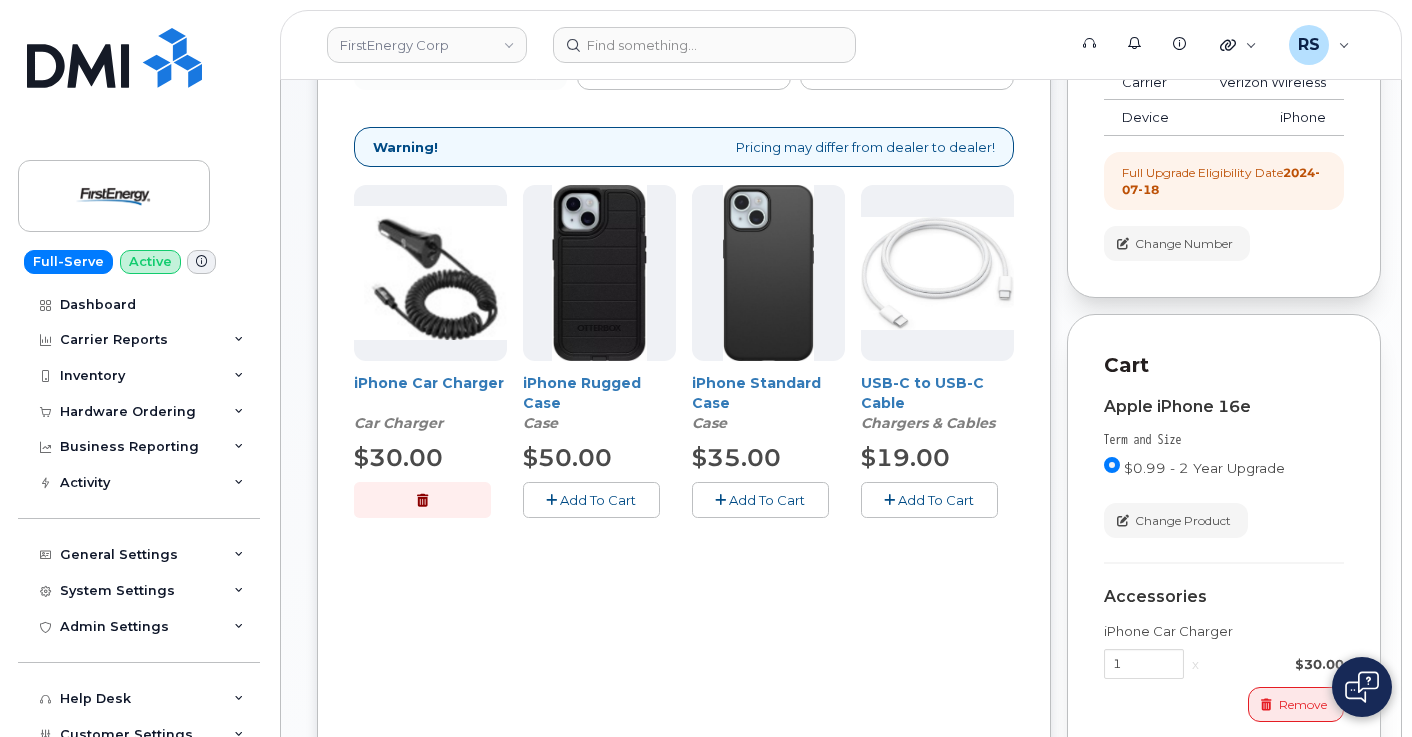 click on "Add To Cart" 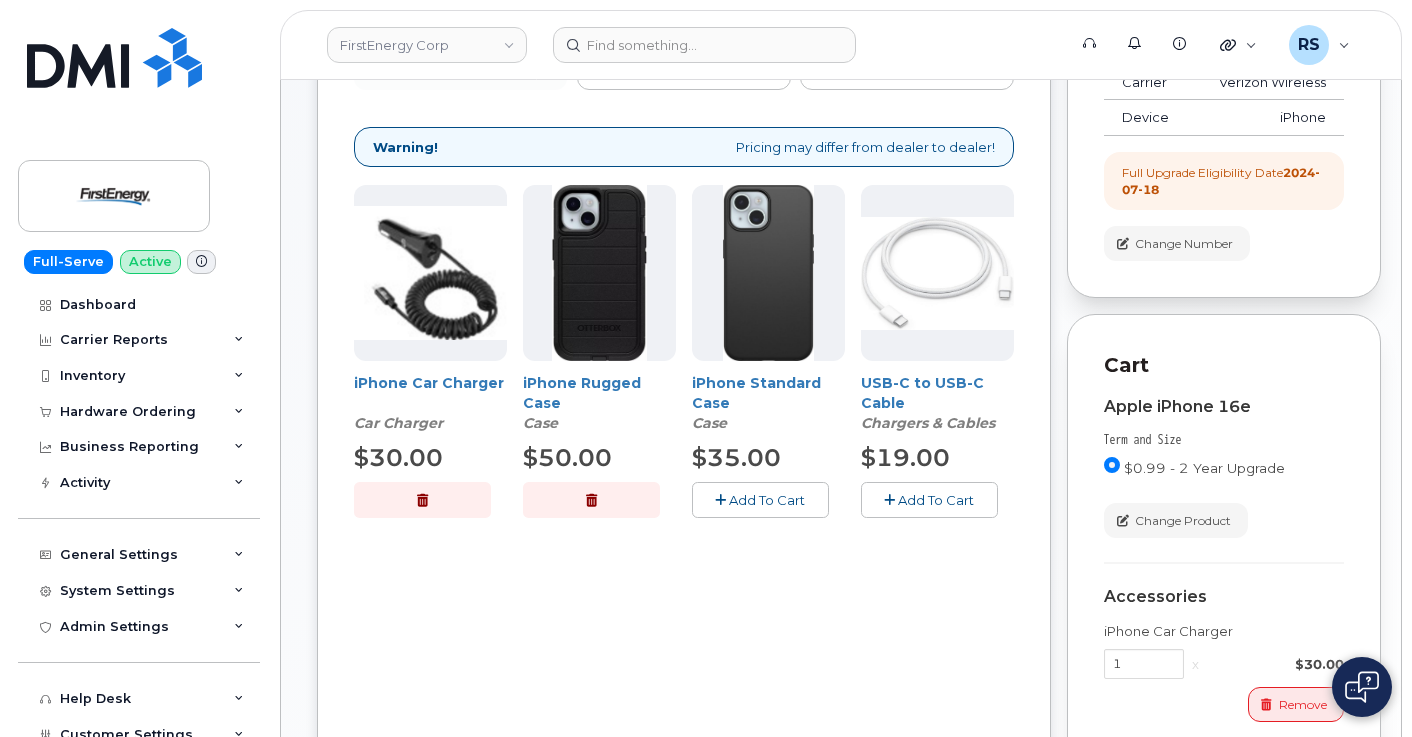 click on "Add To Cart" 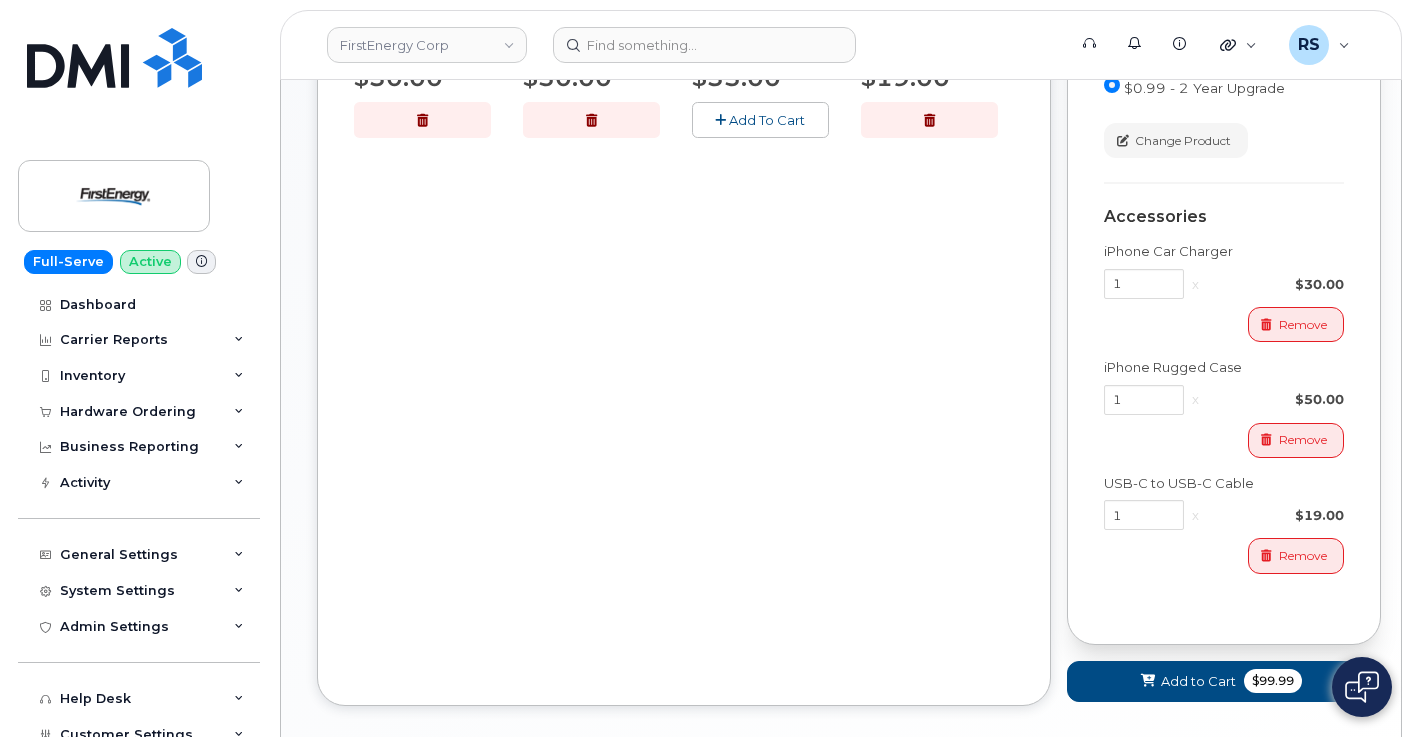 scroll, scrollTop: 667, scrollLeft: 0, axis: vertical 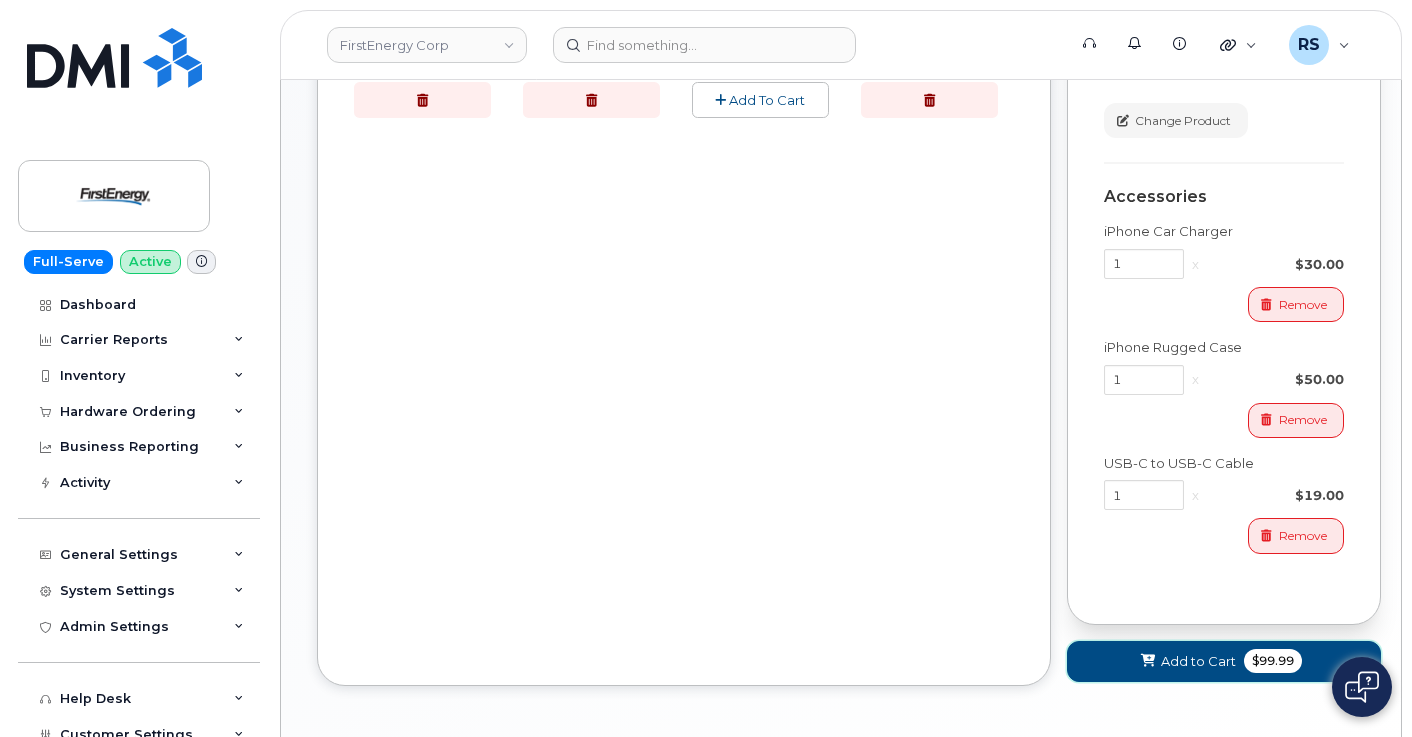 click on "Add to Cart" 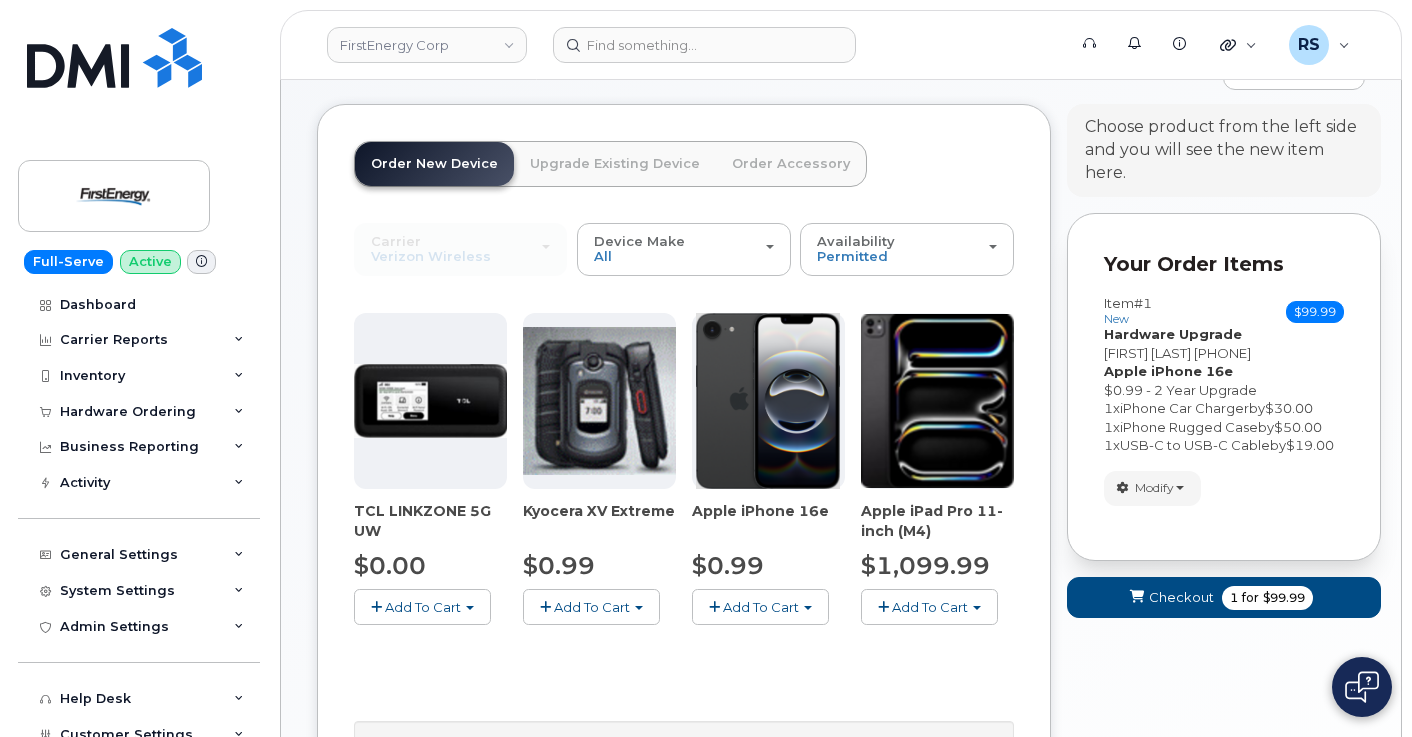 scroll, scrollTop: 425, scrollLeft: 0, axis: vertical 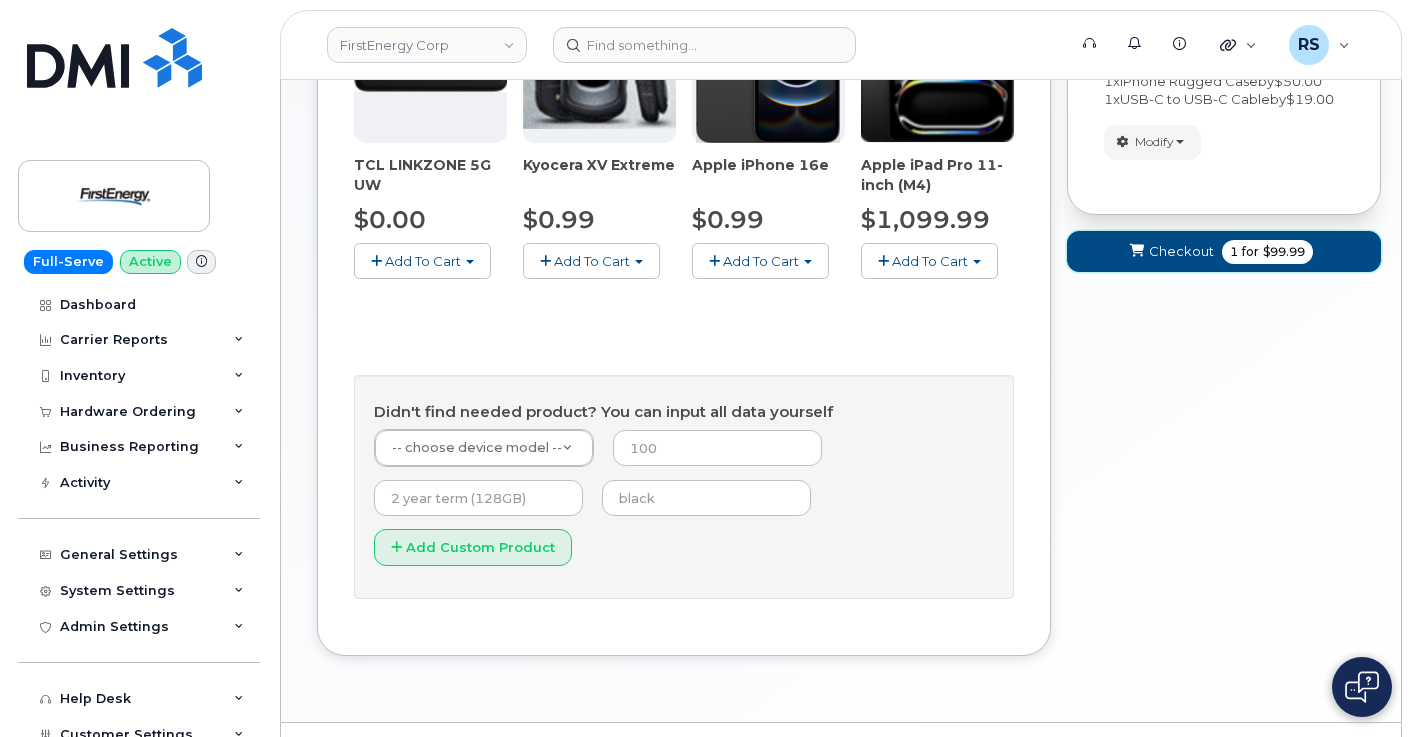 click on "for" 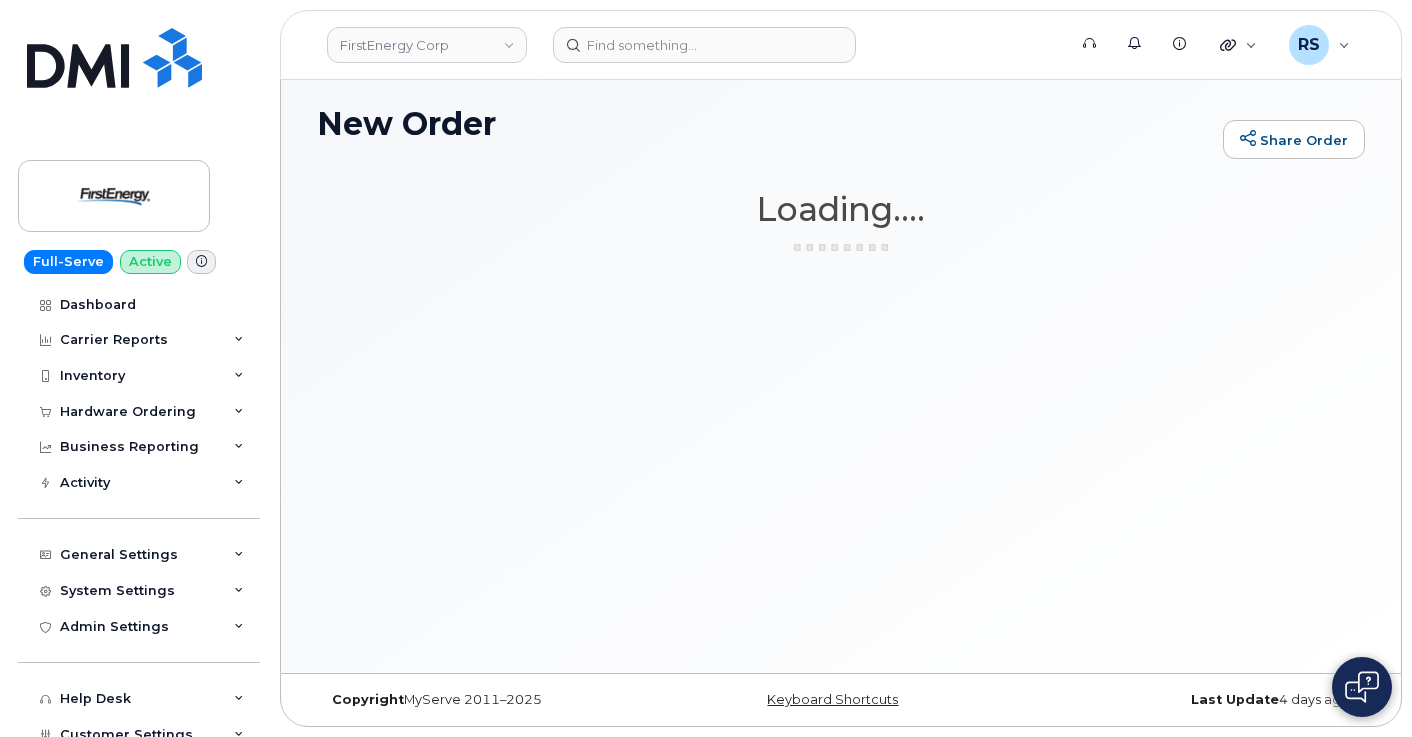 scroll, scrollTop: 10, scrollLeft: 0, axis: vertical 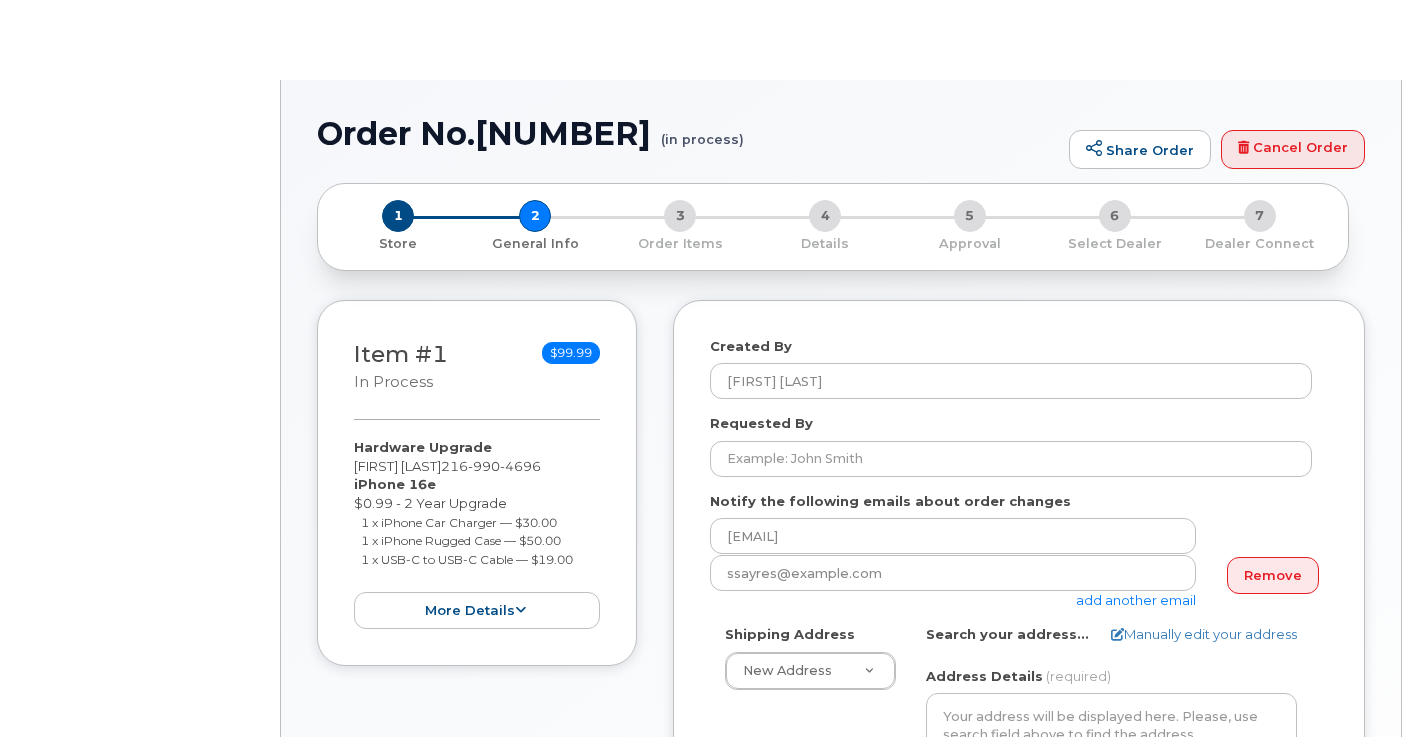 select 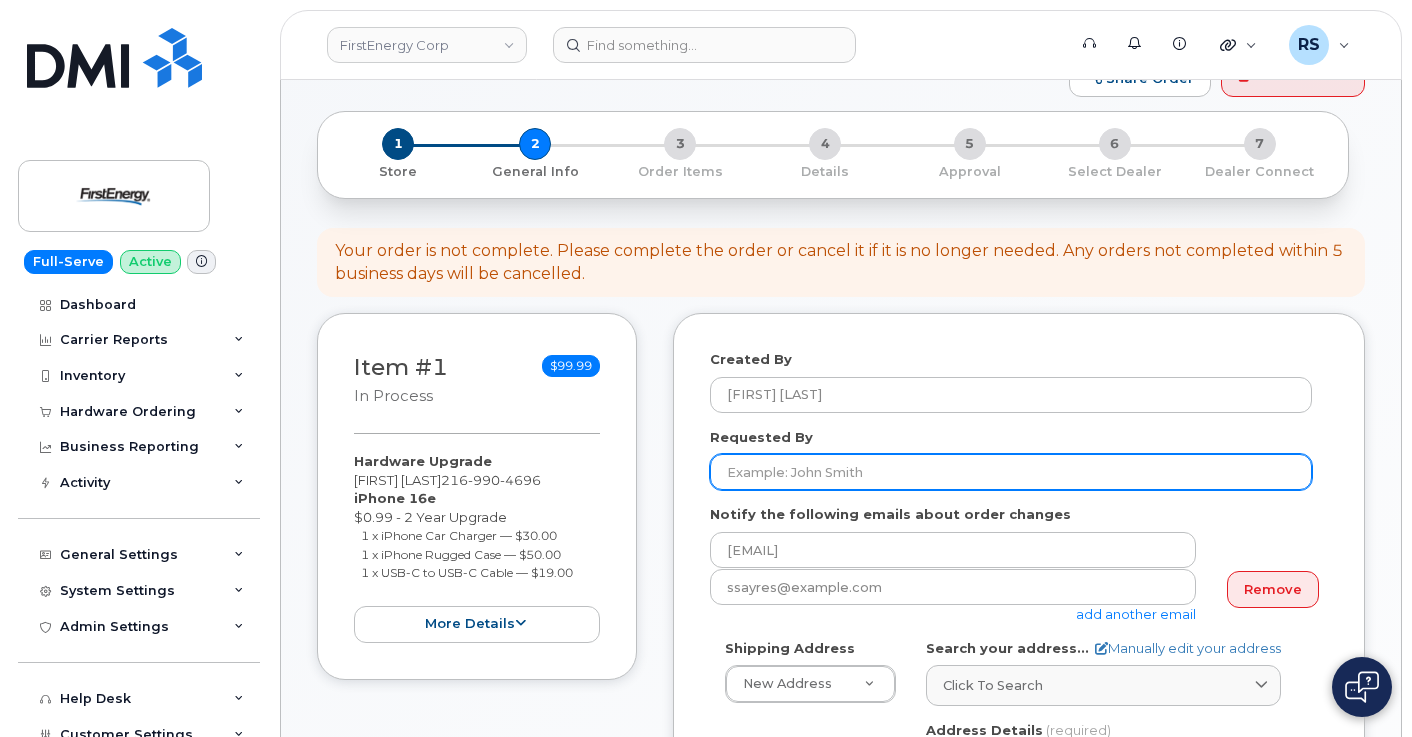 scroll, scrollTop: 333, scrollLeft: 0, axis: vertical 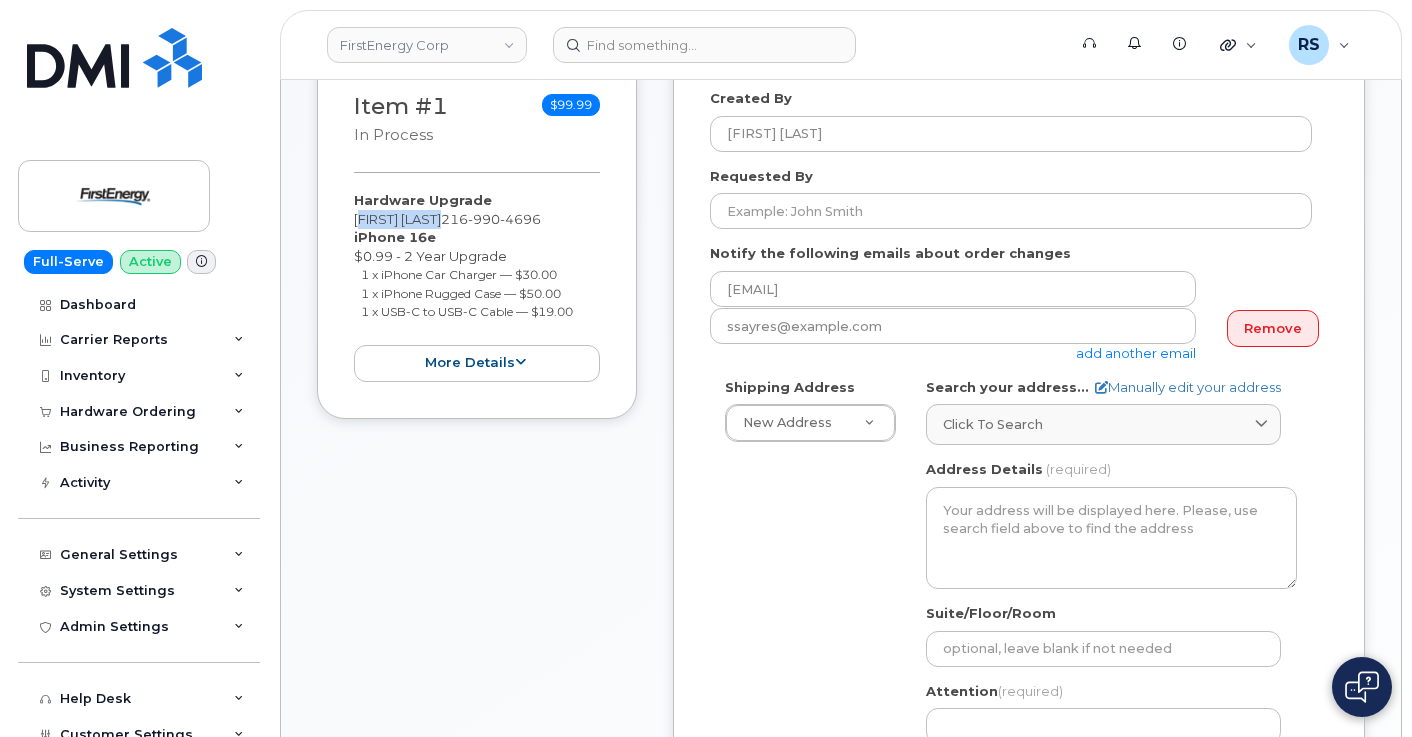 drag, startPoint x: 356, startPoint y: 218, endPoint x: 458, endPoint y: 217, distance: 102.0049 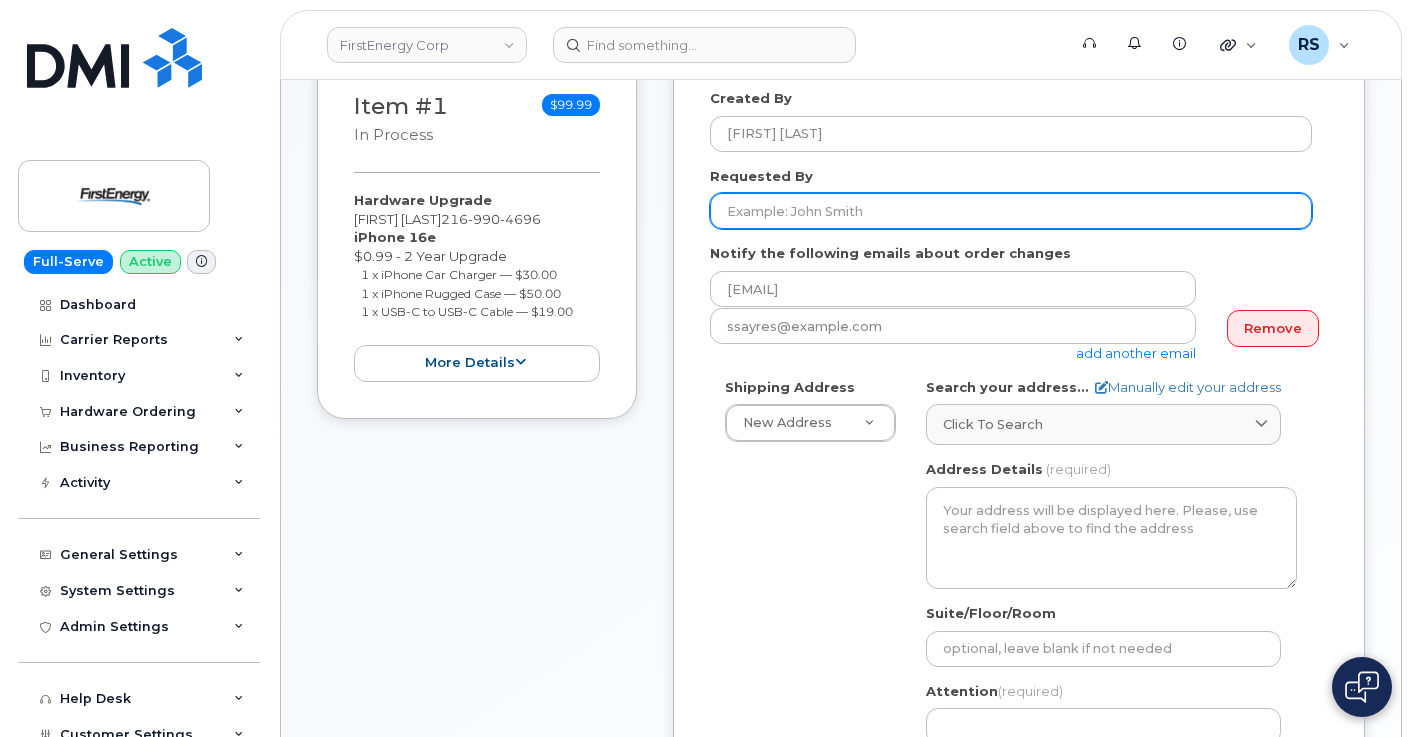 click on "Requested By" 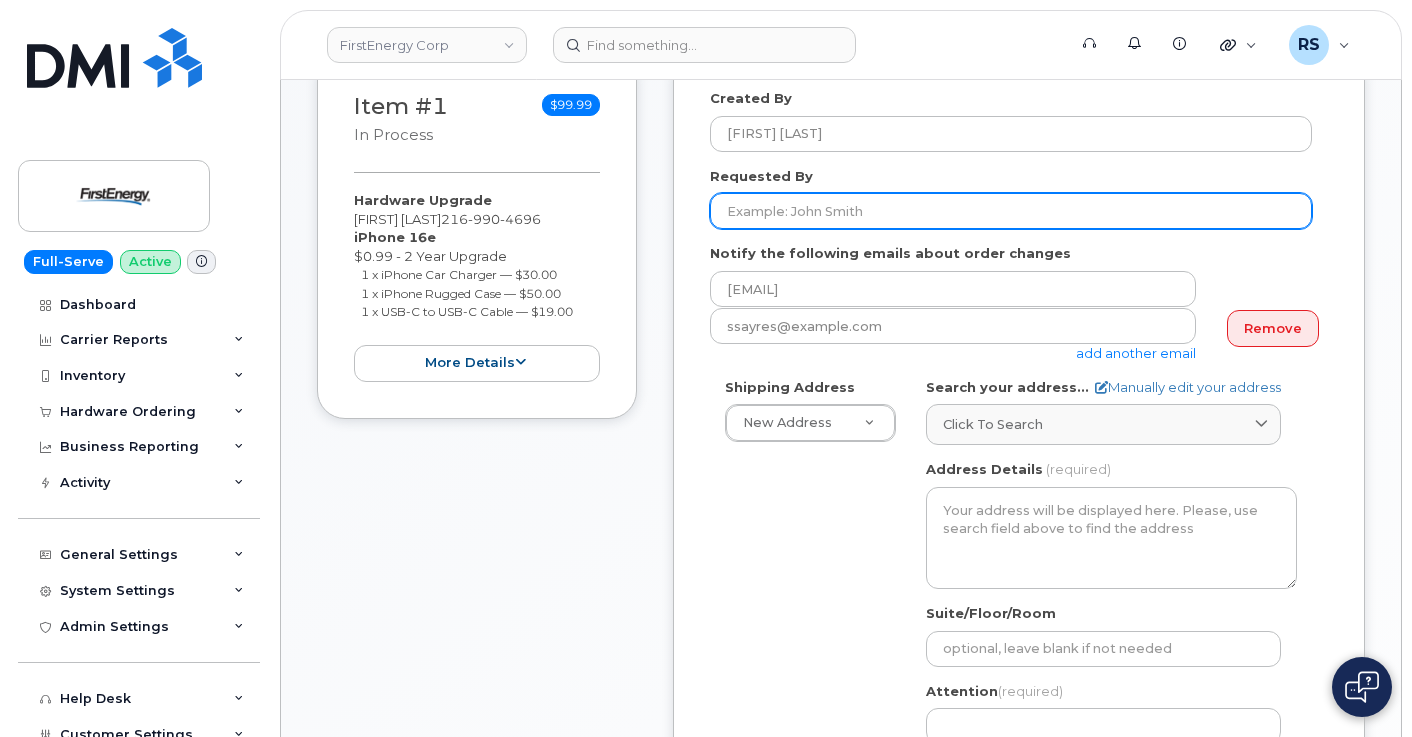 paste on "[FIRST] [LAST]" 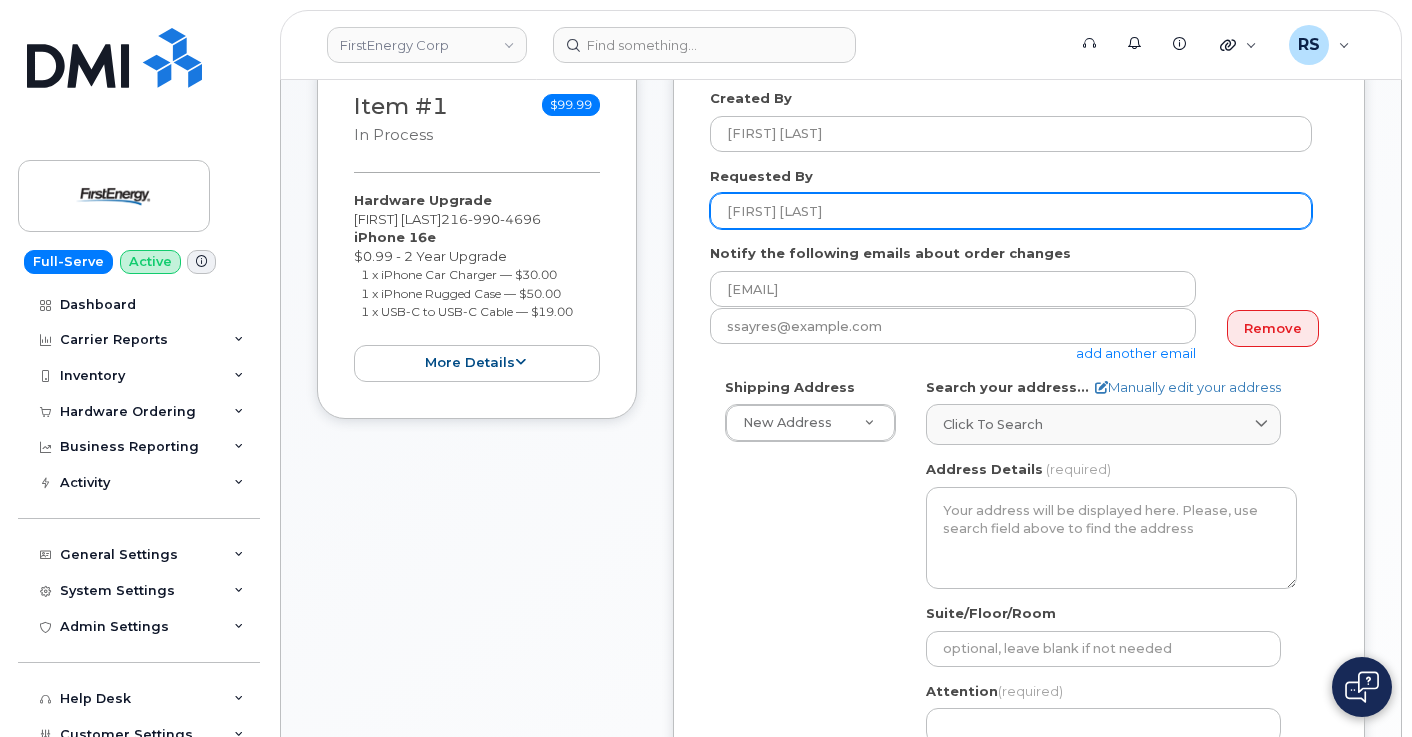 click on "[FIRST] [LAST]" 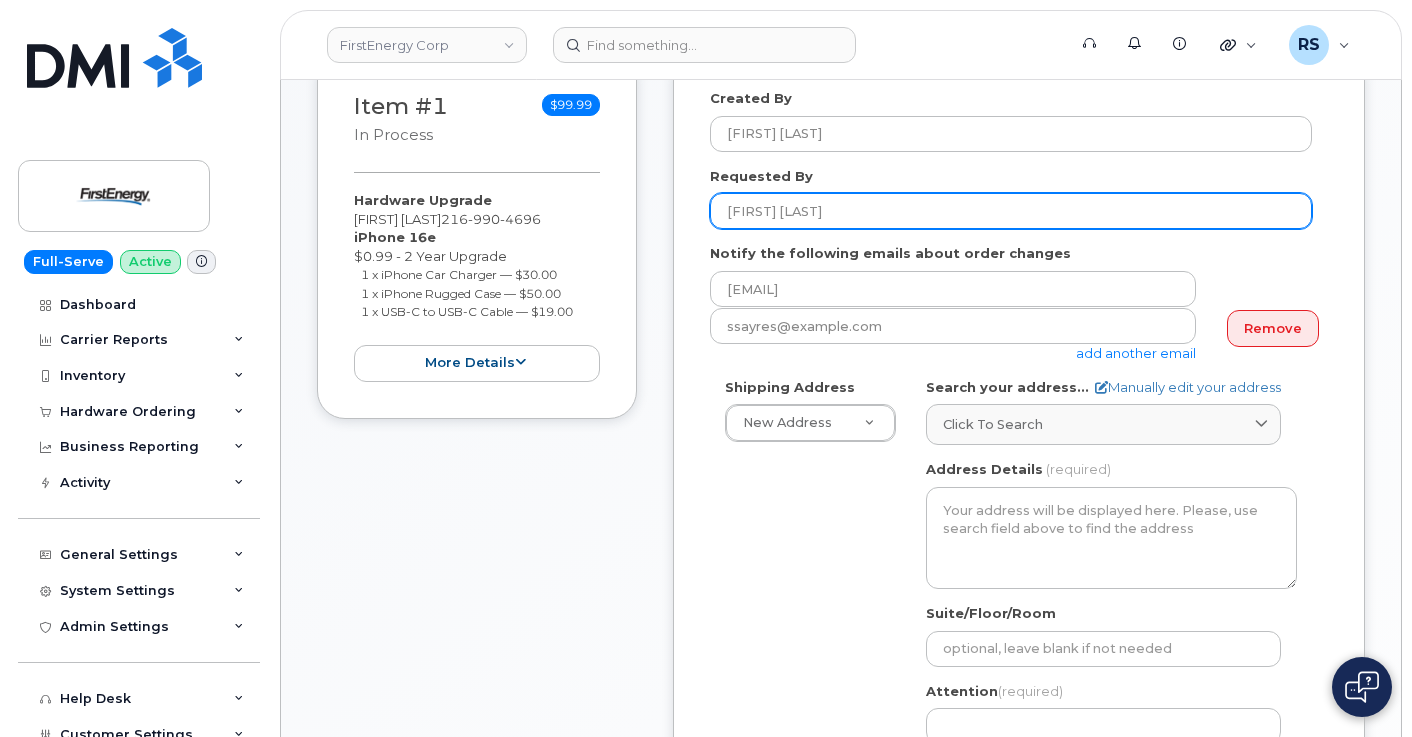 paste on "CS0775812" 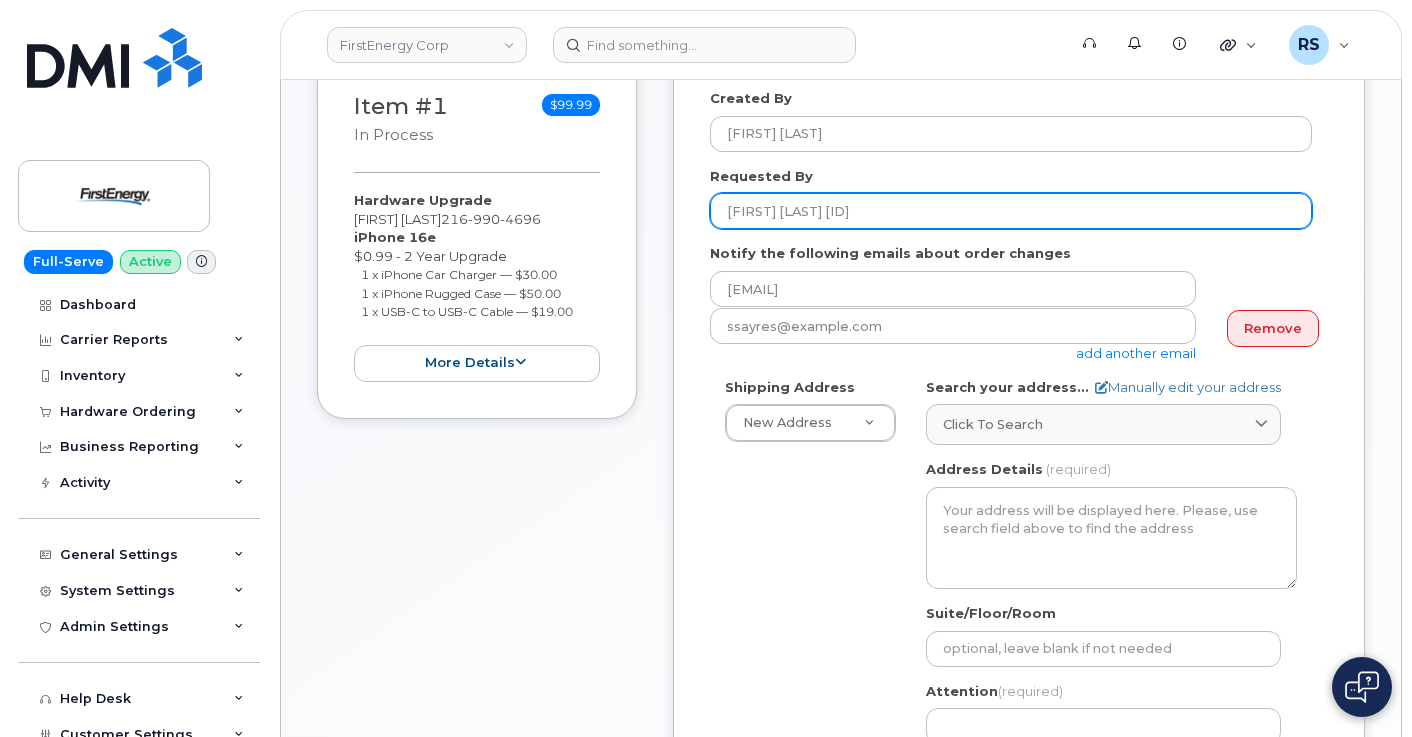 type on "[FIRST] [LAST] [ID]" 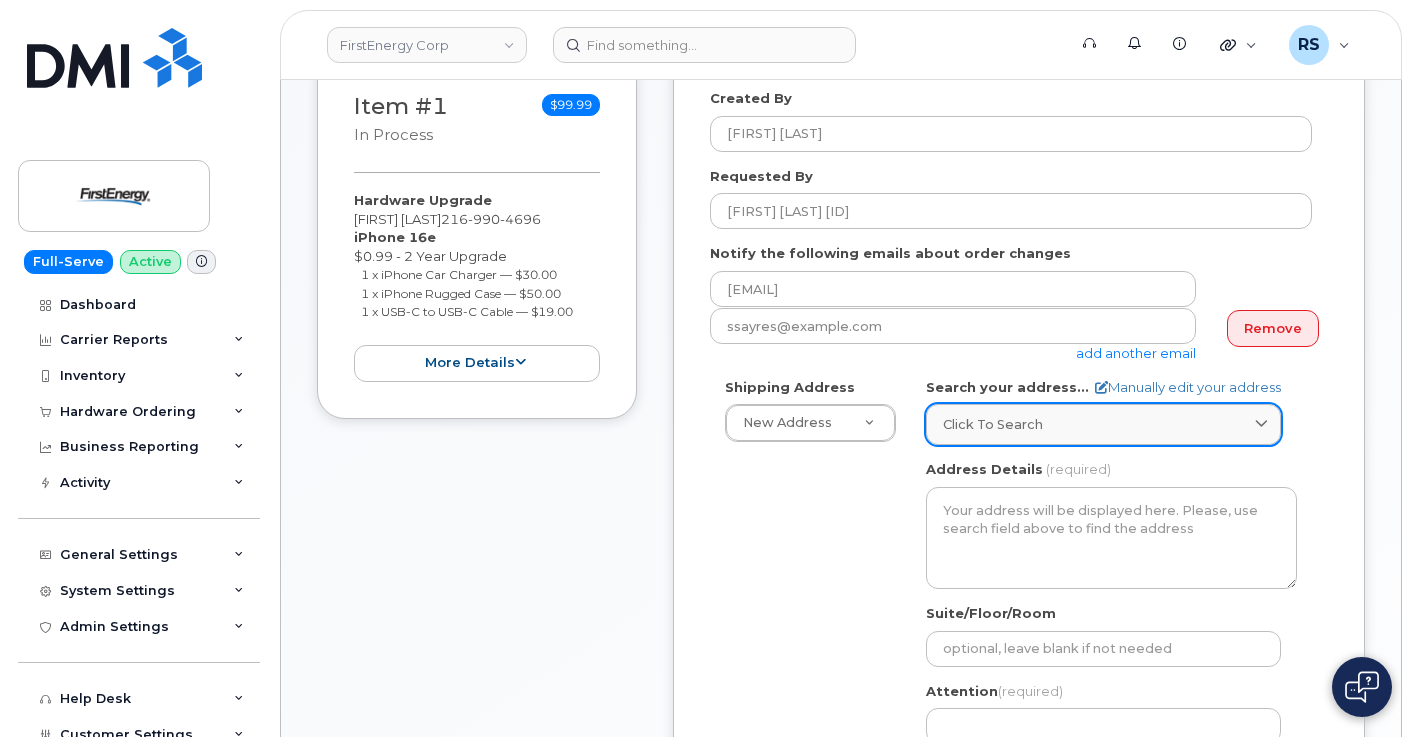 click on "Click to search" 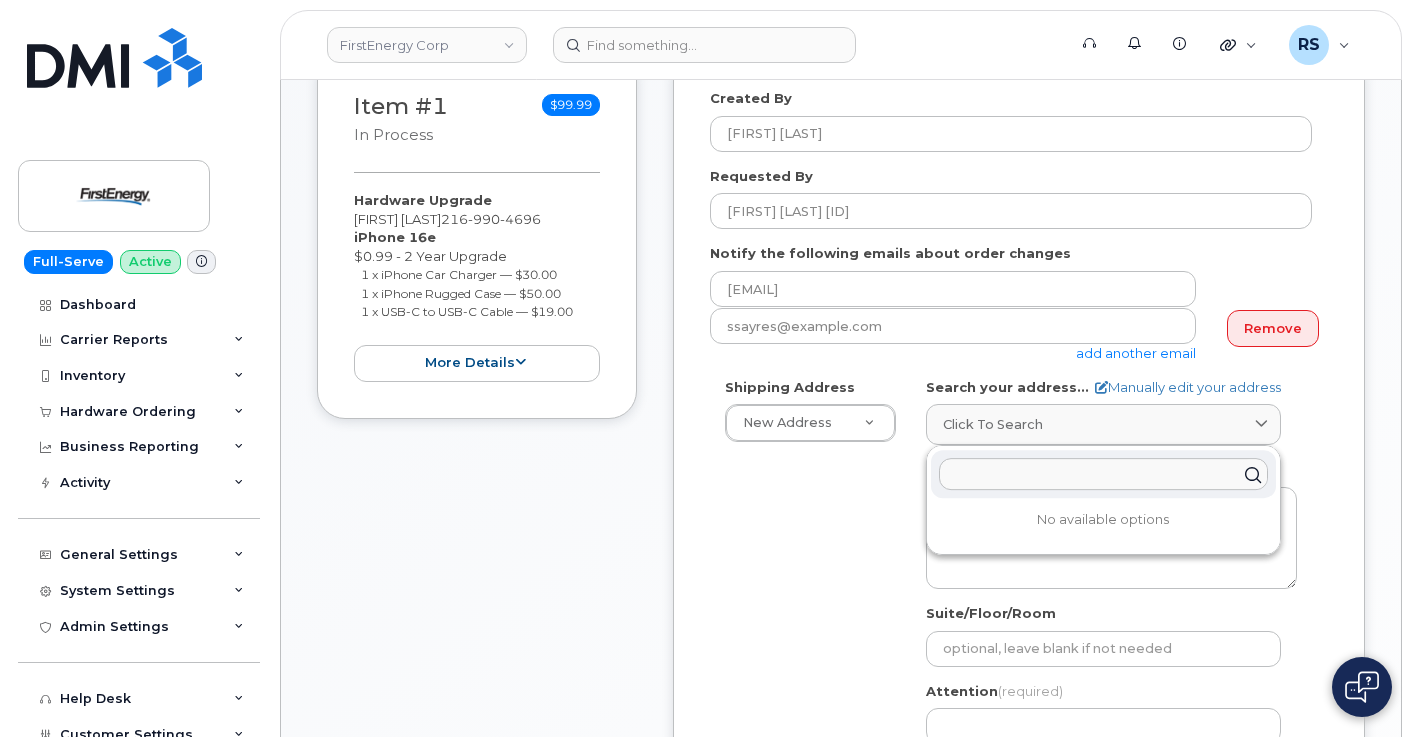 click 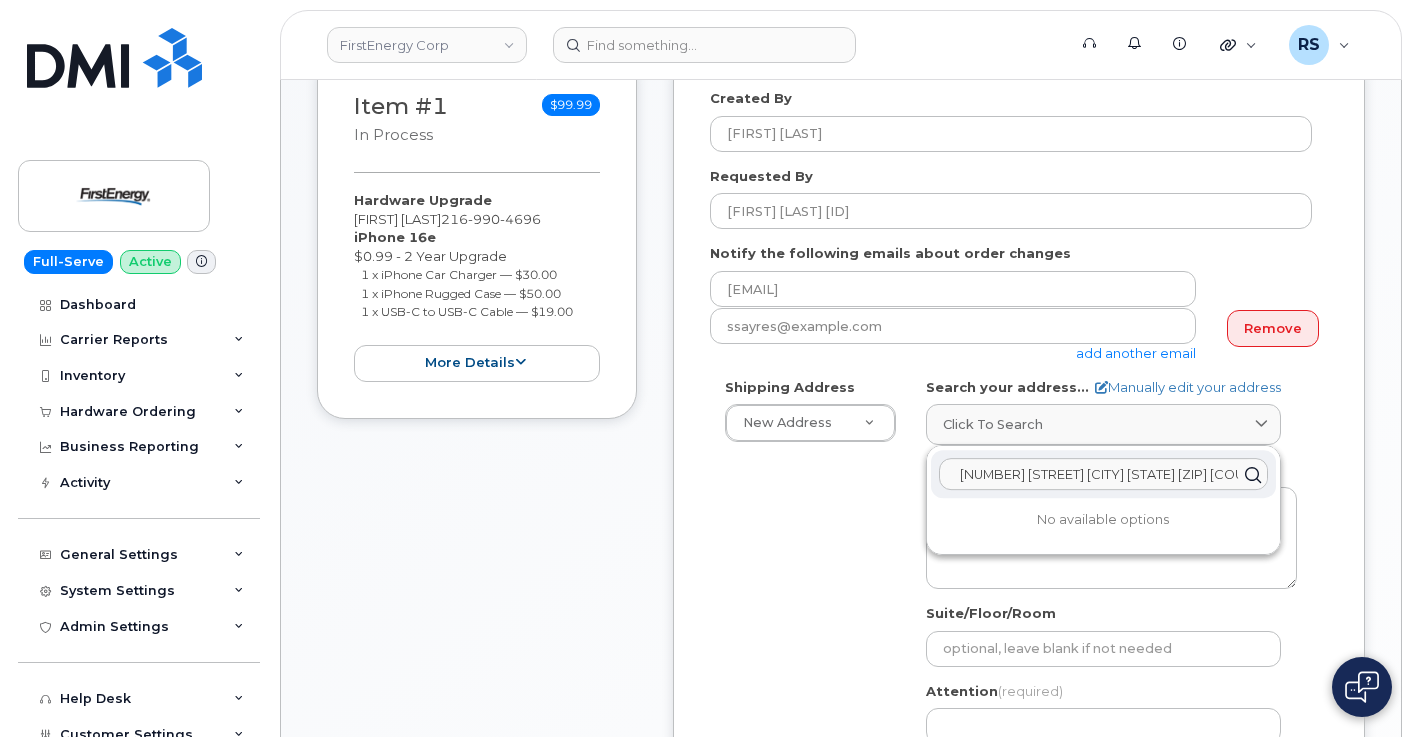 scroll, scrollTop: 0, scrollLeft: 137, axis: horizontal 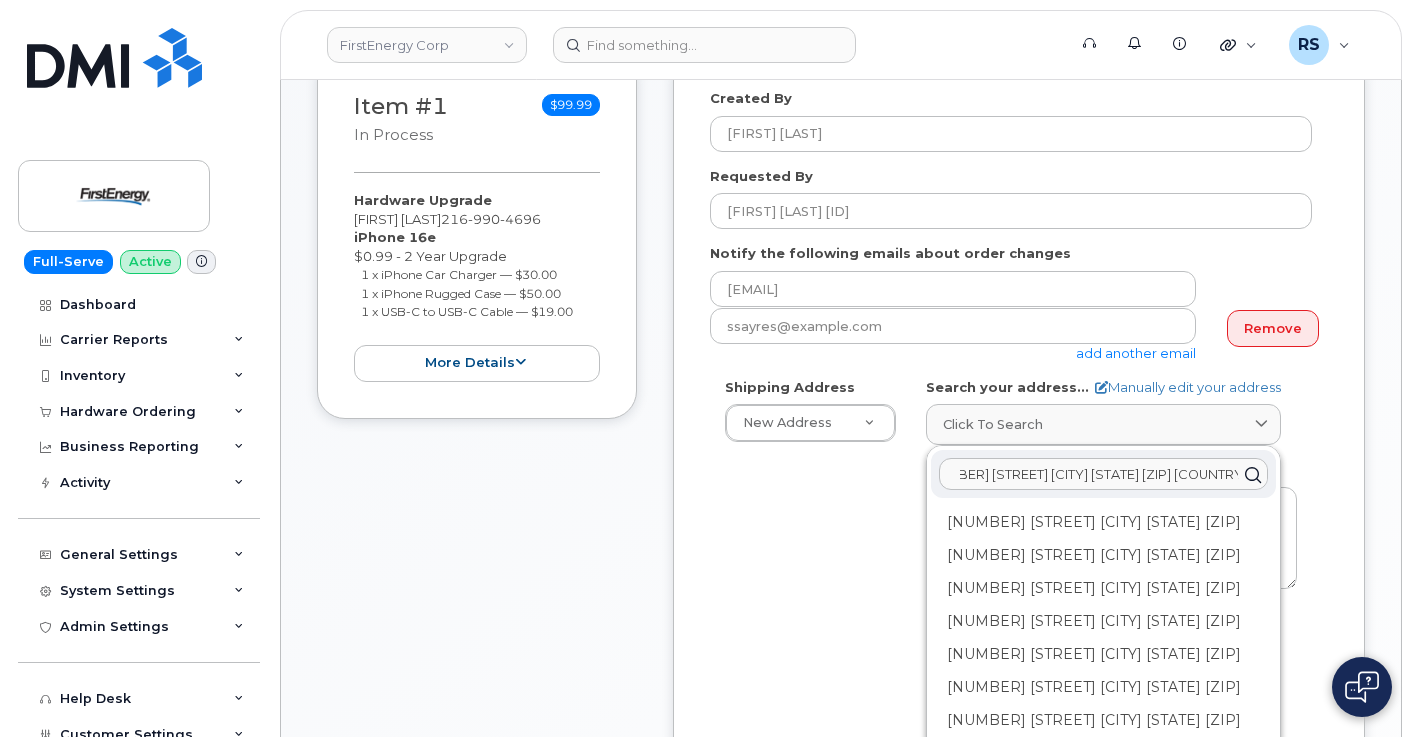 click on "2738 Hunters Rdg TWINSBURG OH 44087-2287 UNITED STATES" 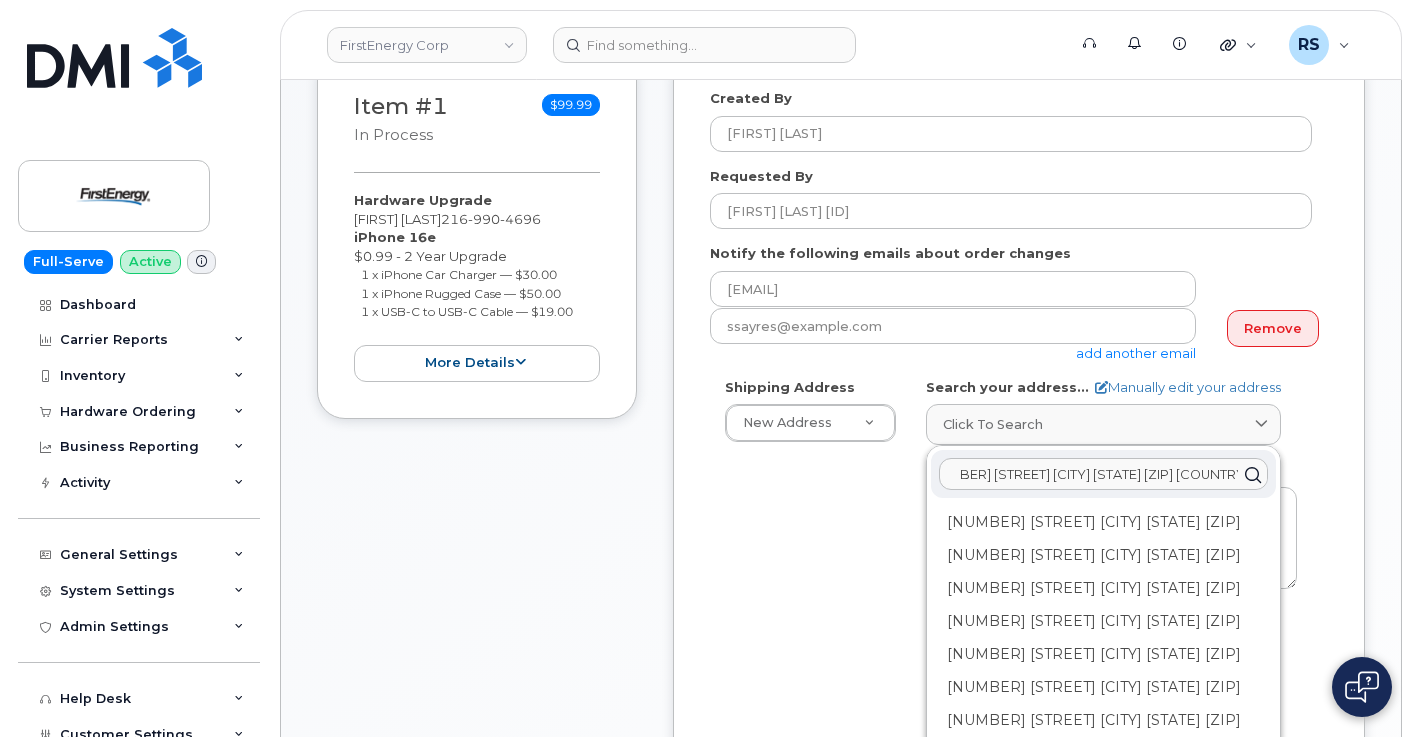 scroll, scrollTop: 0, scrollLeft: 0, axis: both 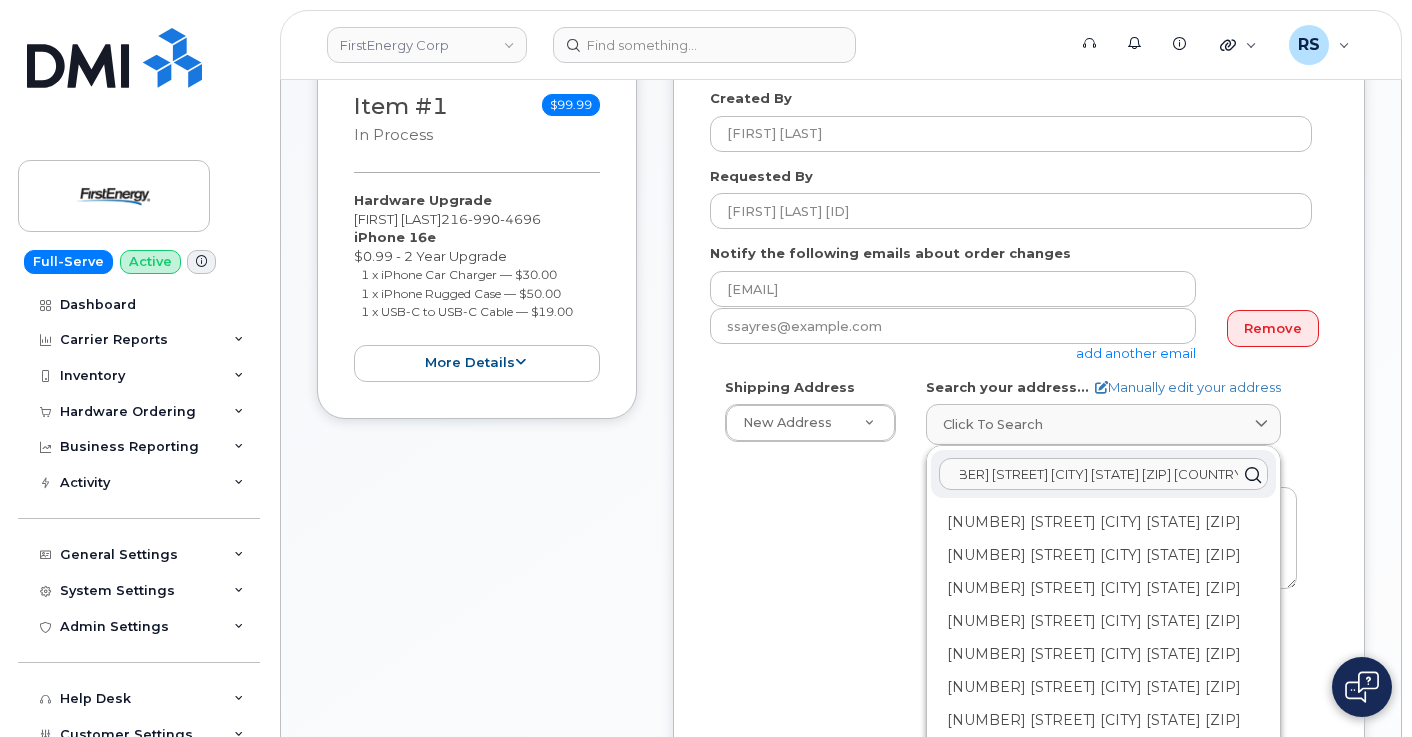 drag, startPoint x: 950, startPoint y: 477, endPoint x: 1329, endPoint y: 512, distance: 380.61267 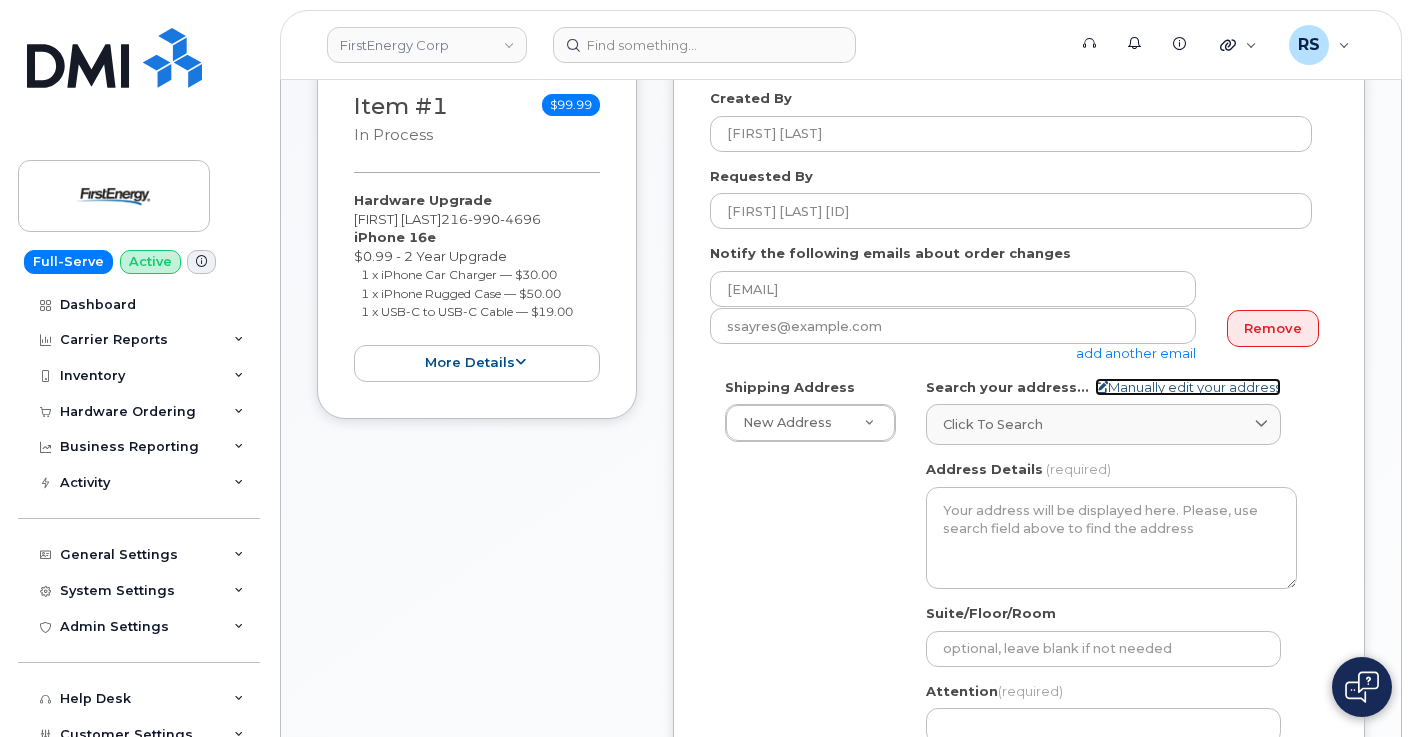 click 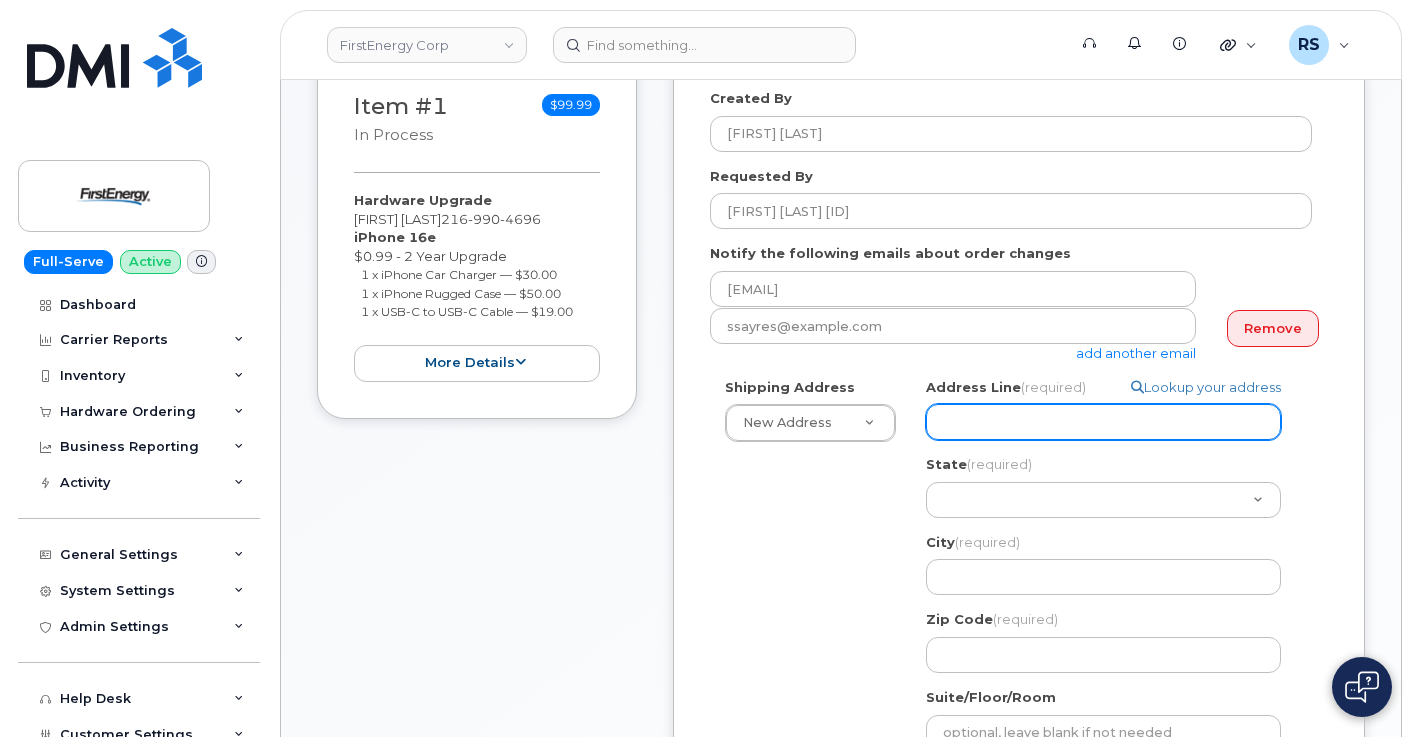 click on "Address Line
(required)" 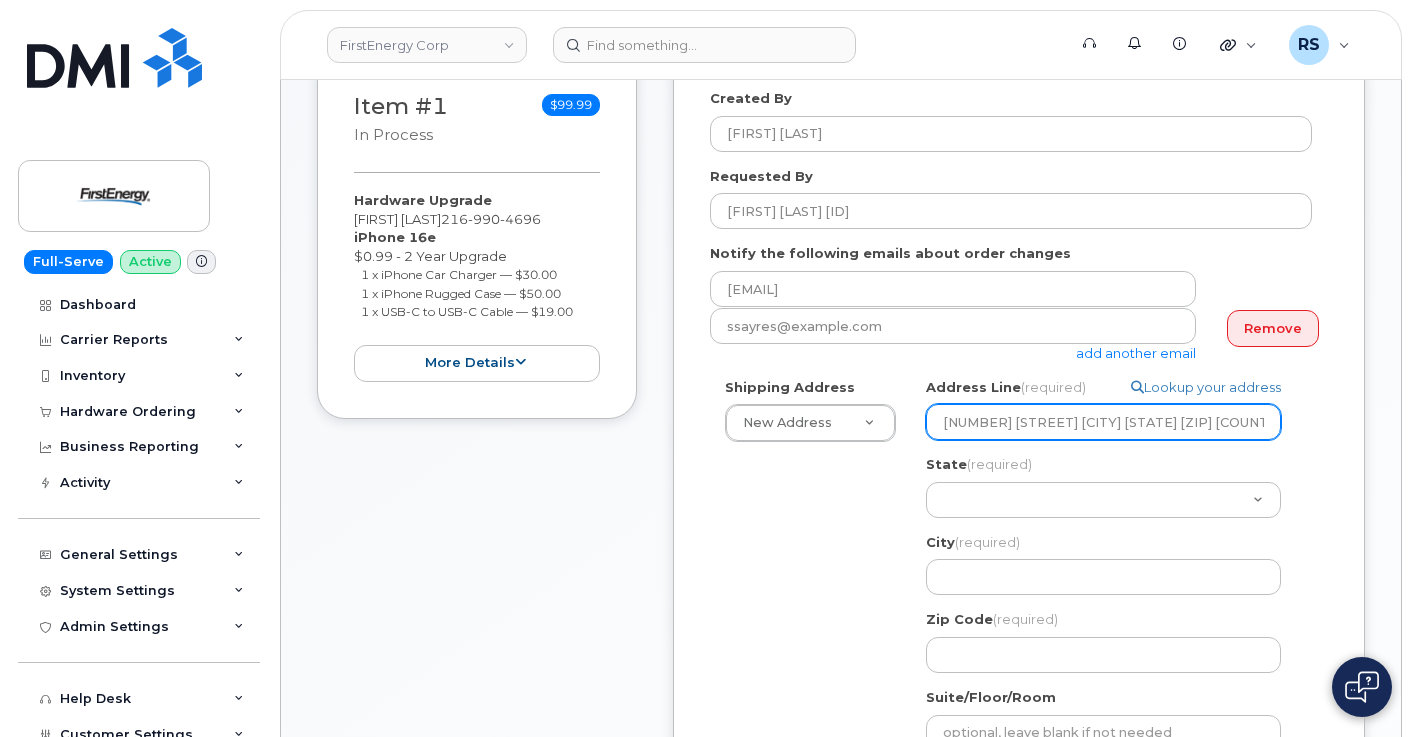scroll, scrollTop: 0, scrollLeft: 106, axis: horizontal 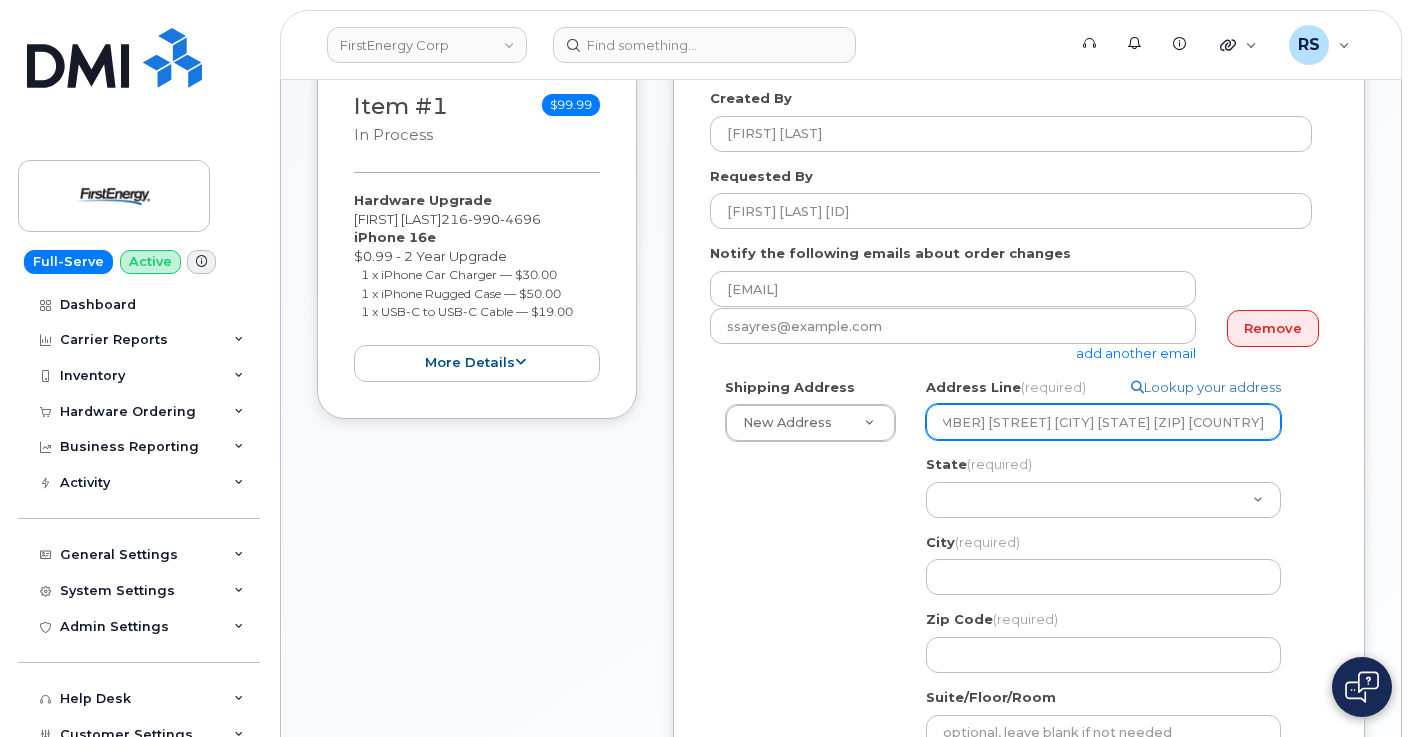 drag, startPoint x: 967, startPoint y: 424, endPoint x: 1042, endPoint y: 424, distance: 75 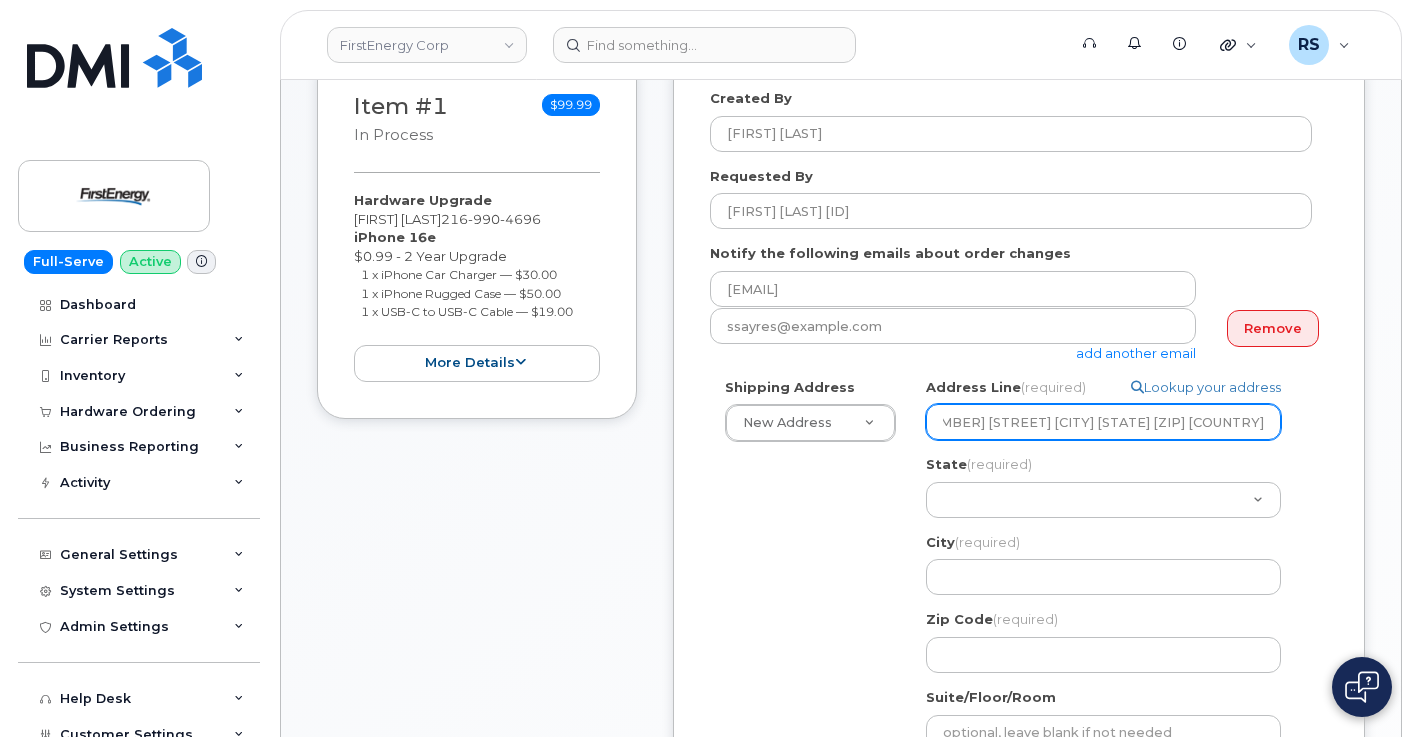 click on "2738 Hunters Rdg TWINSBURG OH 44087-2287 UNITED STATES" 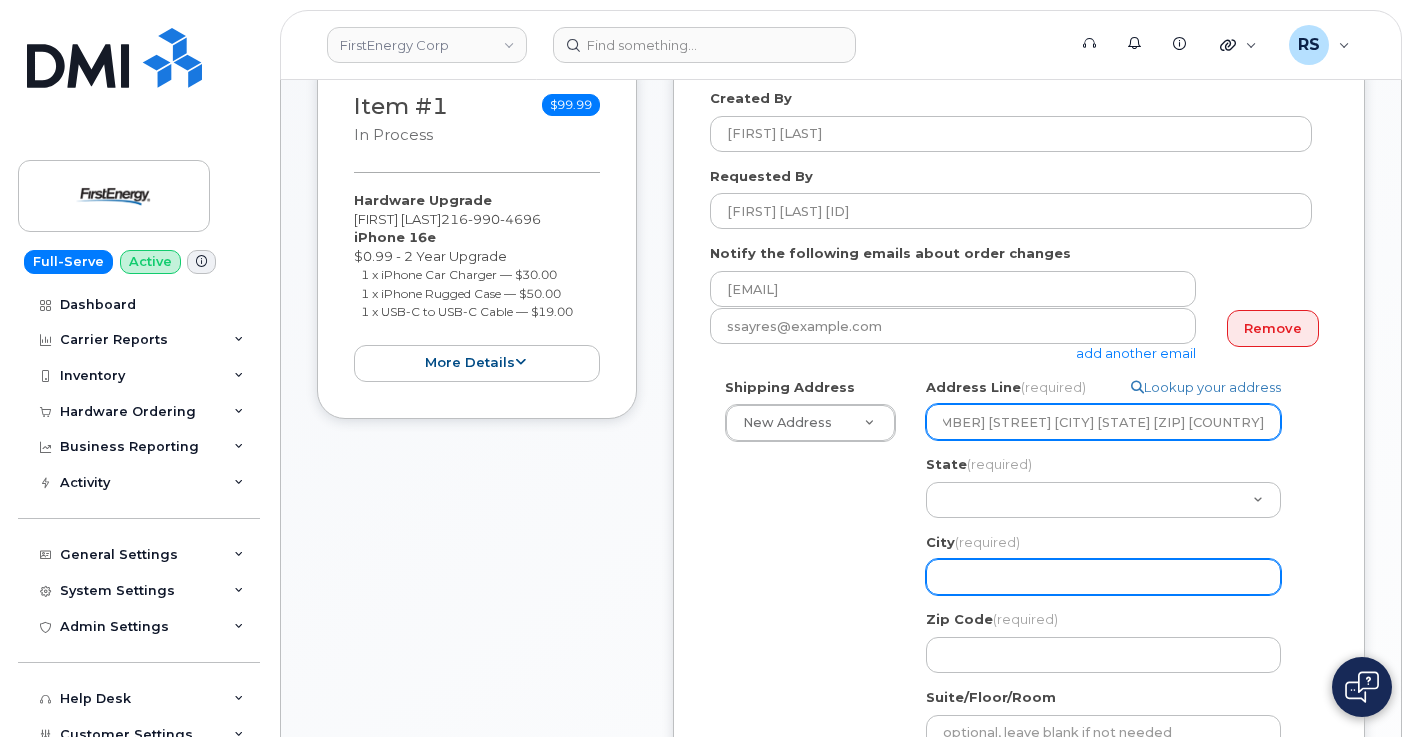 type on "2738 Hunters Rdg TWINSBURG OH 44087-2287 UNITED STATES" 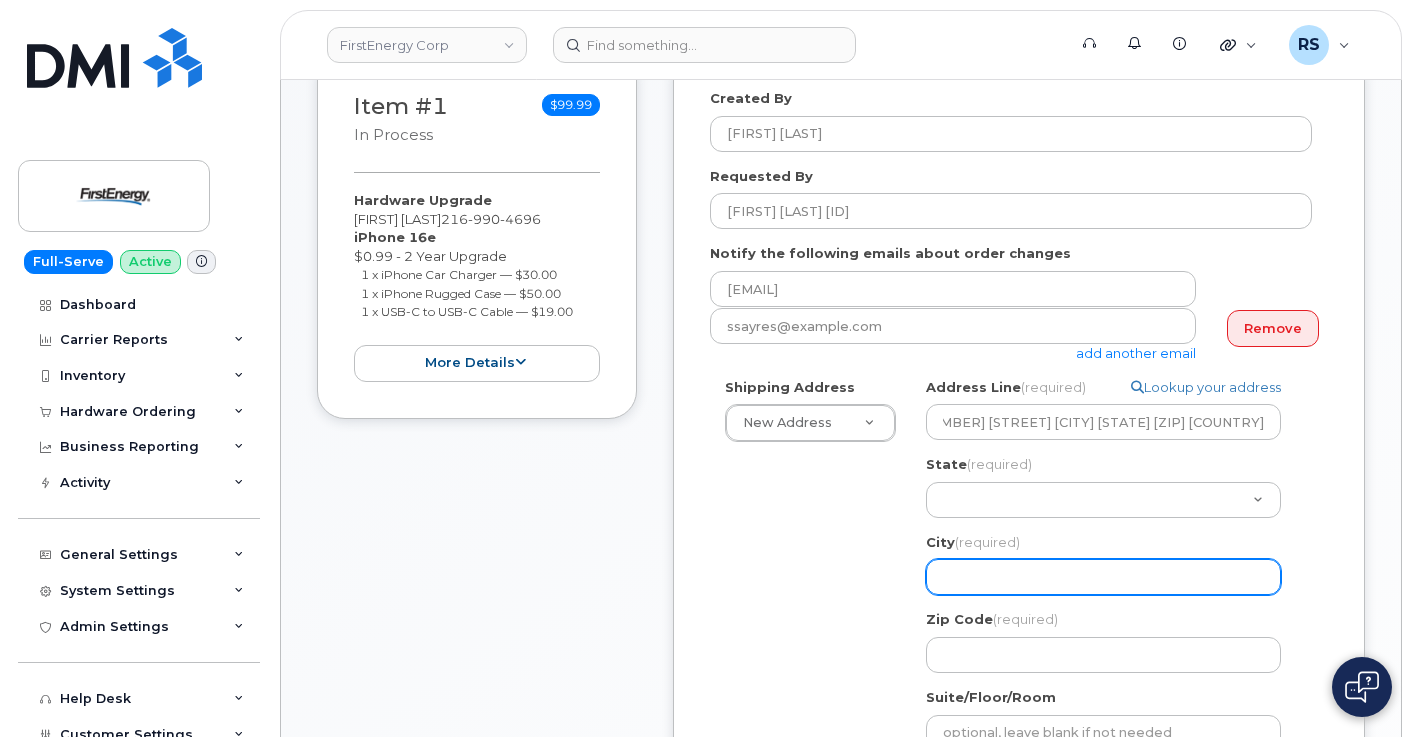 click on "City
(required)" 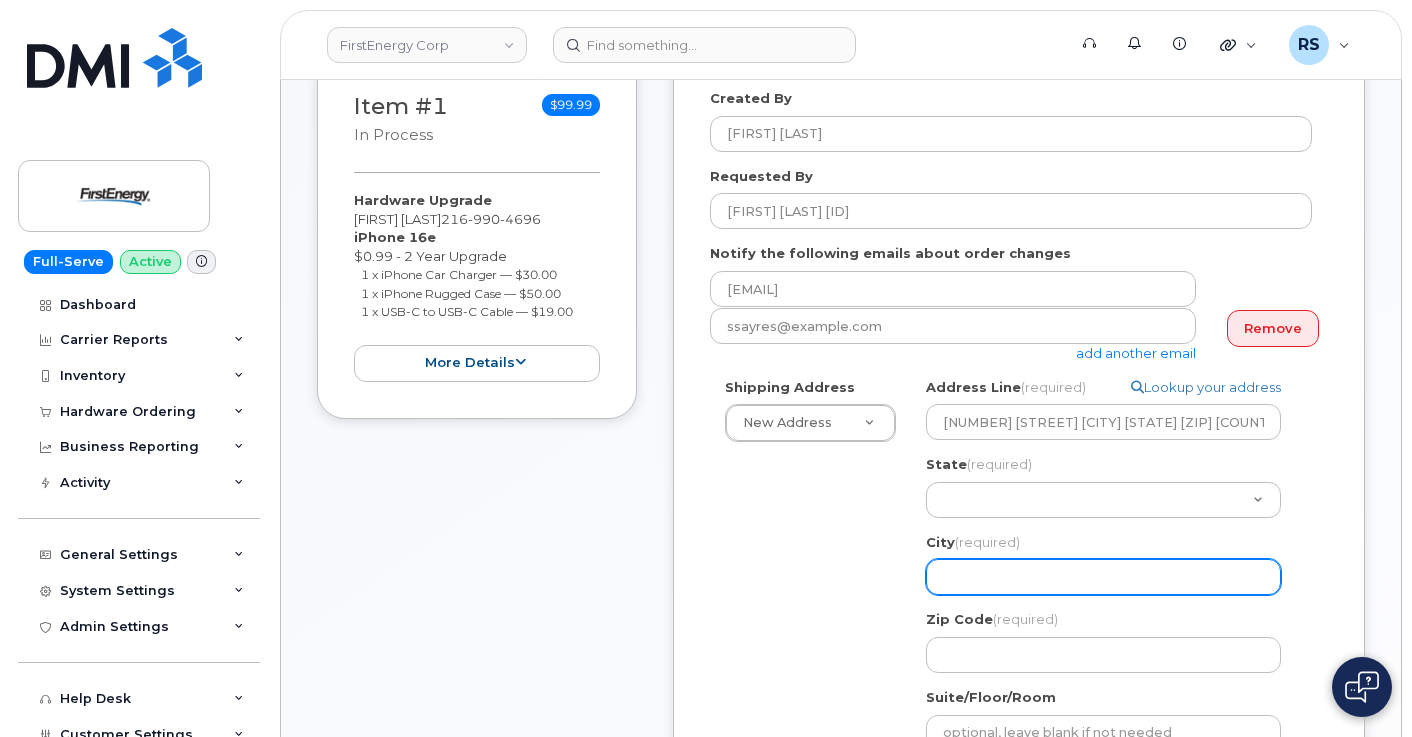 paste on "WINSBURG" 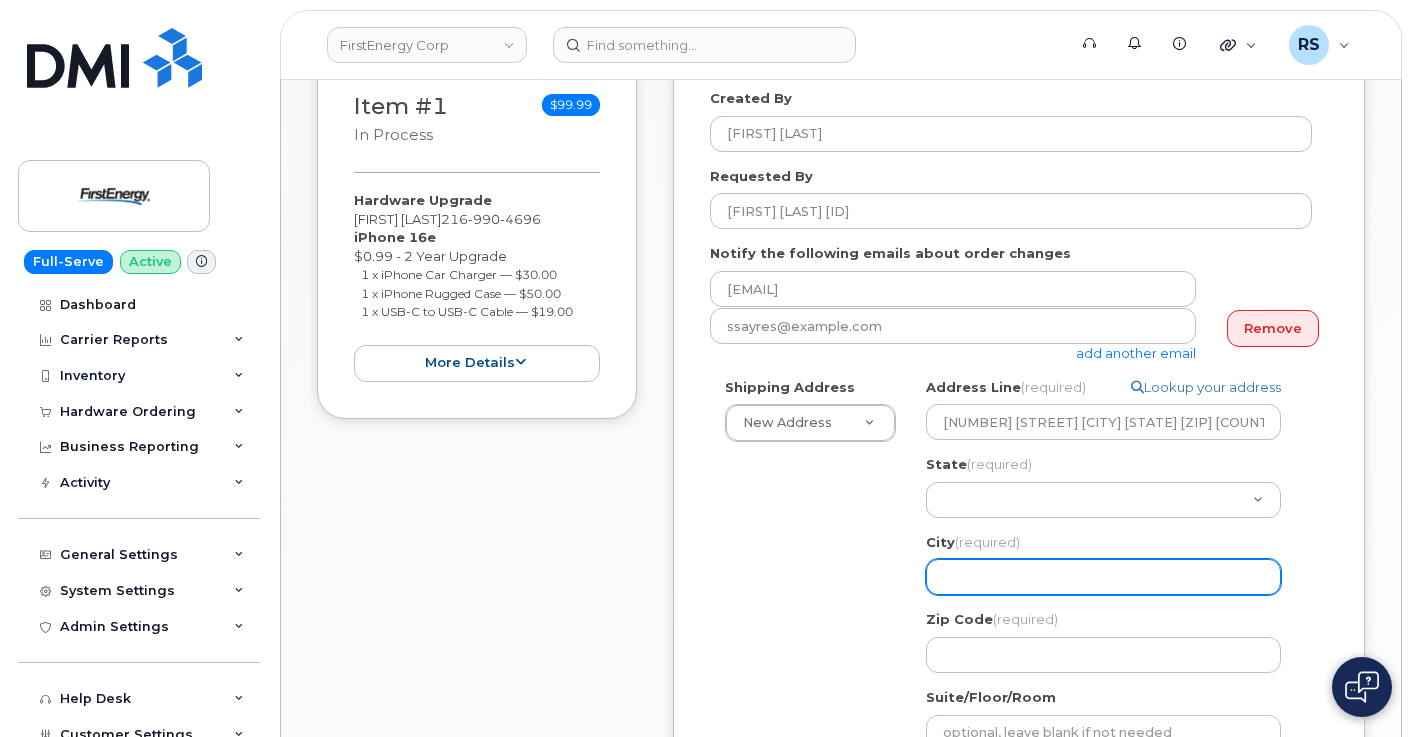 select 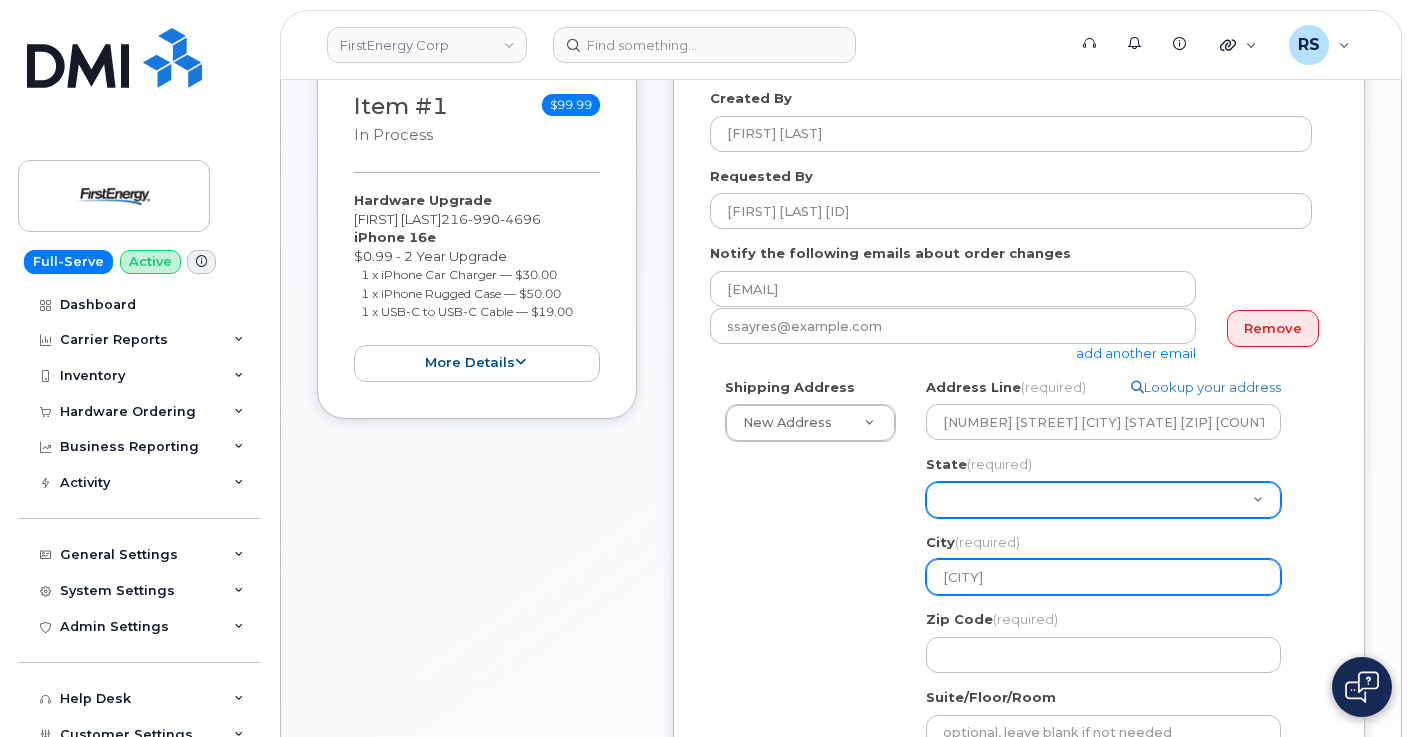 type on "WINSBURG" 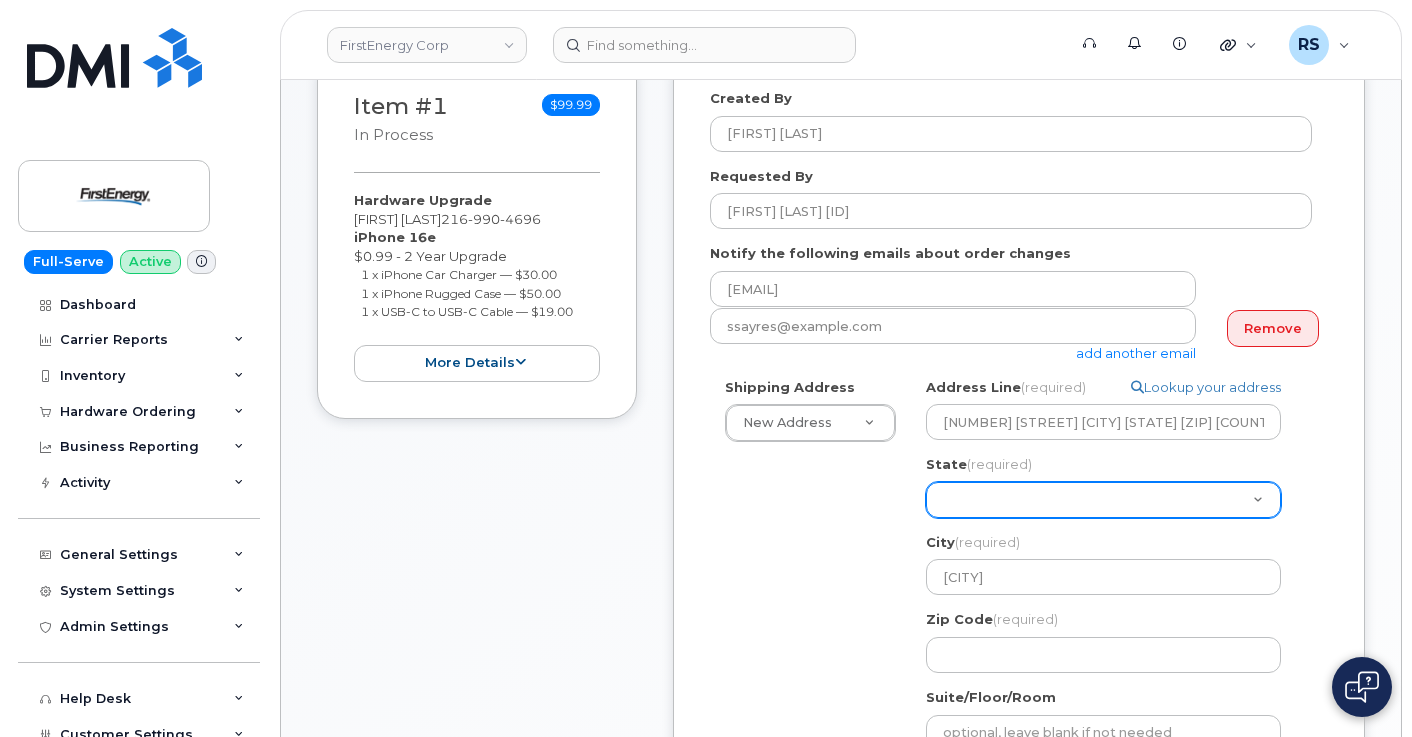 click on "Alabama
Alaska
American Samoa
Arizona
Arkansas
California
Colorado
Connecticut
Delaware
District of Columbia
Florida
Georgia
Guam
Hawaii
Idaho
Illinois
Indiana
Iowa
Kansas
Kentucky
Louisiana
Maine
Maryland
Massachusetts
Michigan
Minnesota
Mississippi
Missouri
Montana
Nebraska
Nevada
New Hampshire
New Jersey
New Mexico
New York
North Carolina
North Dakota
Ohio
Oklahoma
Oregon
Pennsylvania
Puerto Rico
Rhode Island
South Carolina
South Dakota
Tennessee
Texas
Utah
Vermont
Virginia
Virgin Islands
Washington
West Virginia
Wisconsin
Wyoming" 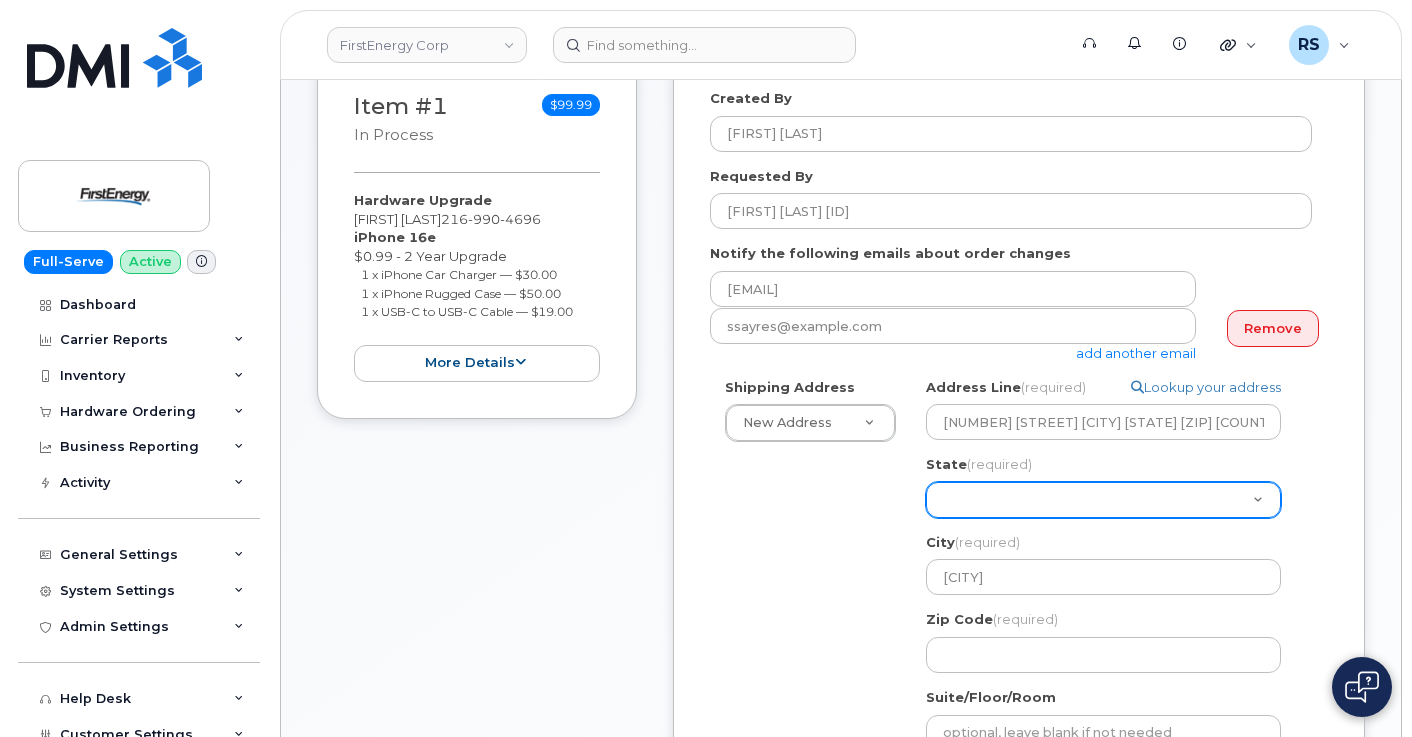 select on "OH" 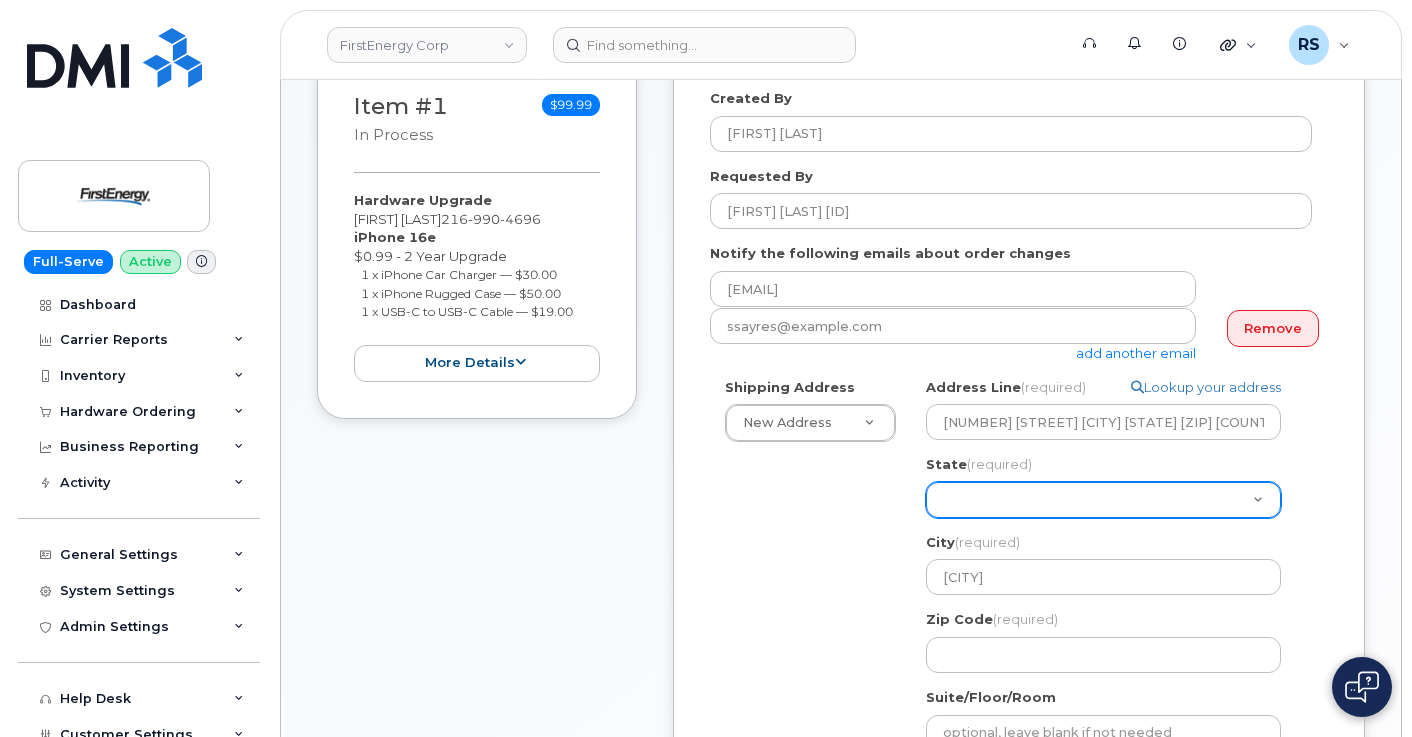 click on "Alabama
Alaska
American Samoa
Arizona
Arkansas
California
Colorado
Connecticut
Delaware
District of Columbia
Florida
Georgia
Guam
Hawaii
Idaho
Illinois
Indiana
Iowa
Kansas
Kentucky
Louisiana
Maine
Maryland
Massachusetts
Michigan
Minnesota
Mississippi
Missouri
Montana
Nebraska
Nevada
New Hampshire
New Jersey
New Mexico
New York
North Carolina
North Dakota
Ohio
Oklahoma
Oregon
Pennsylvania
Puerto Rico
Rhode Island
South Carolina
South Dakota
Tennessee
Texas
Utah
Vermont
Virginia
Virgin Islands
Washington
West Virginia
Wisconsin
Wyoming" 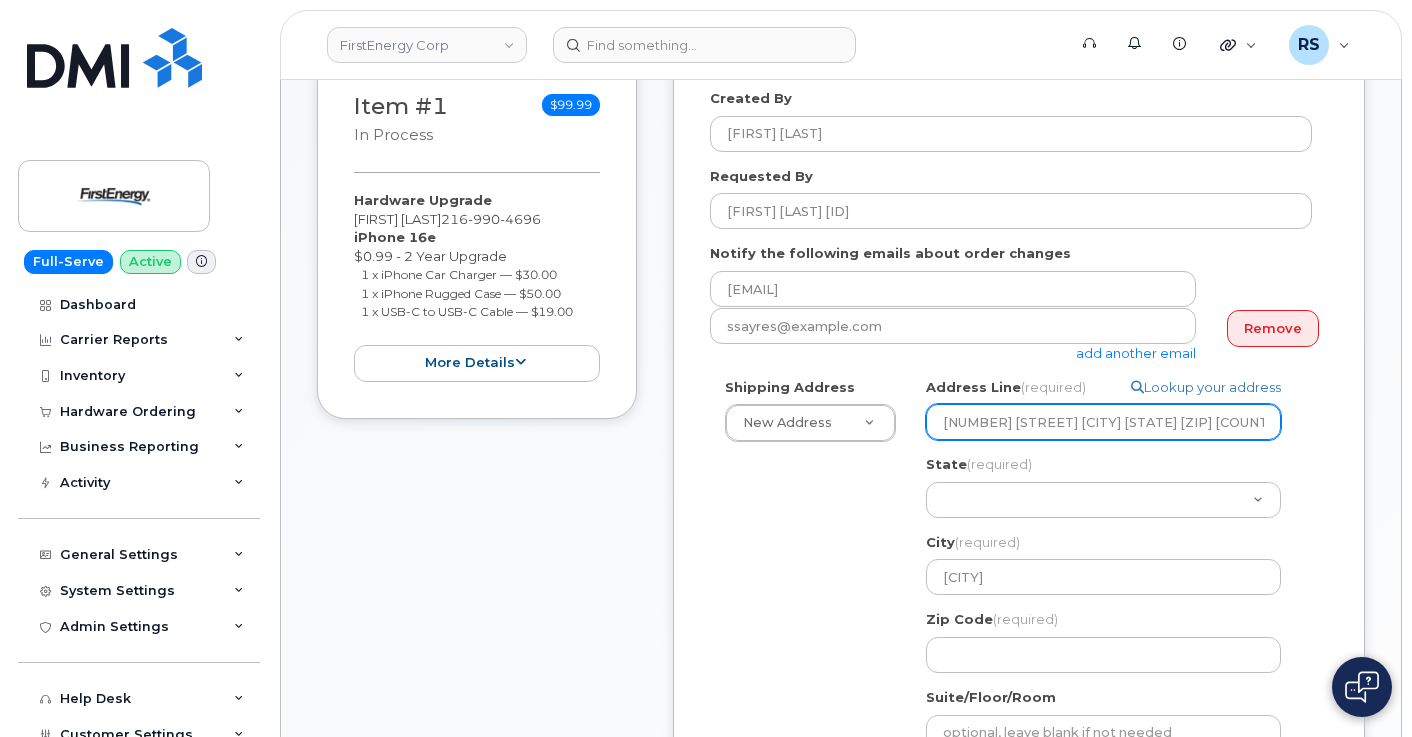 scroll, scrollTop: 0, scrollLeft: 107, axis: horizontal 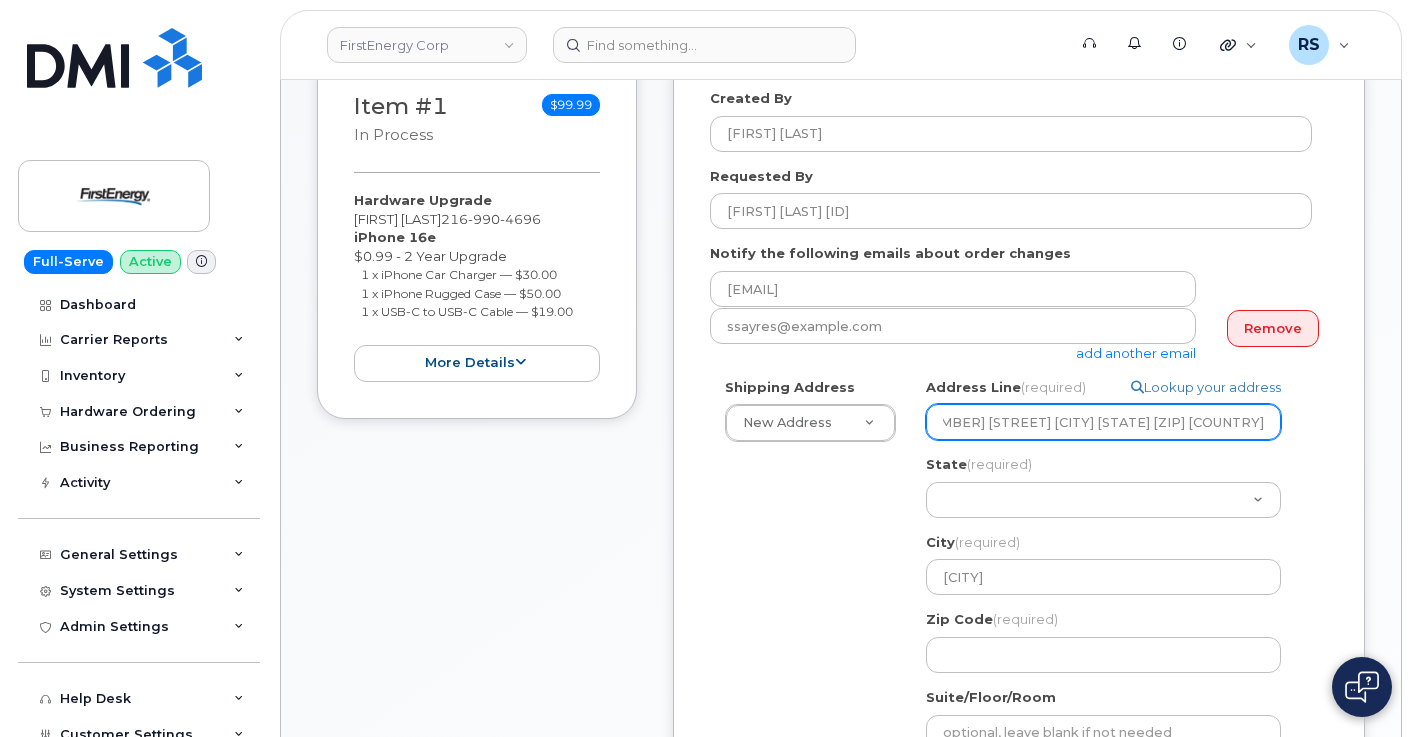 drag, startPoint x: 1181, startPoint y: 423, endPoint x: 1255, endPoint y: 426, distance: 74.06078 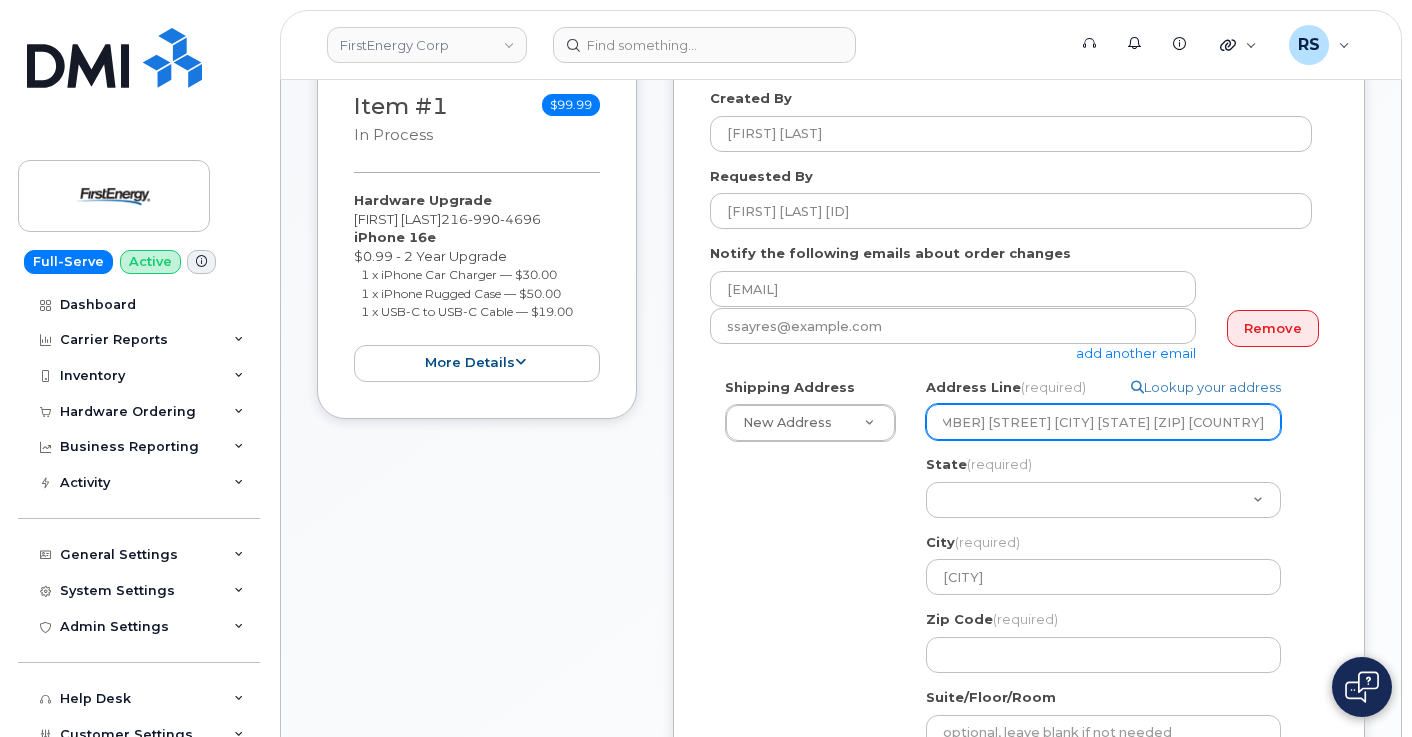 drag, startPoint x: 1070, startPoint y: 425, endPoint x: 1156, endPoint y: 422, distance: 86.05231 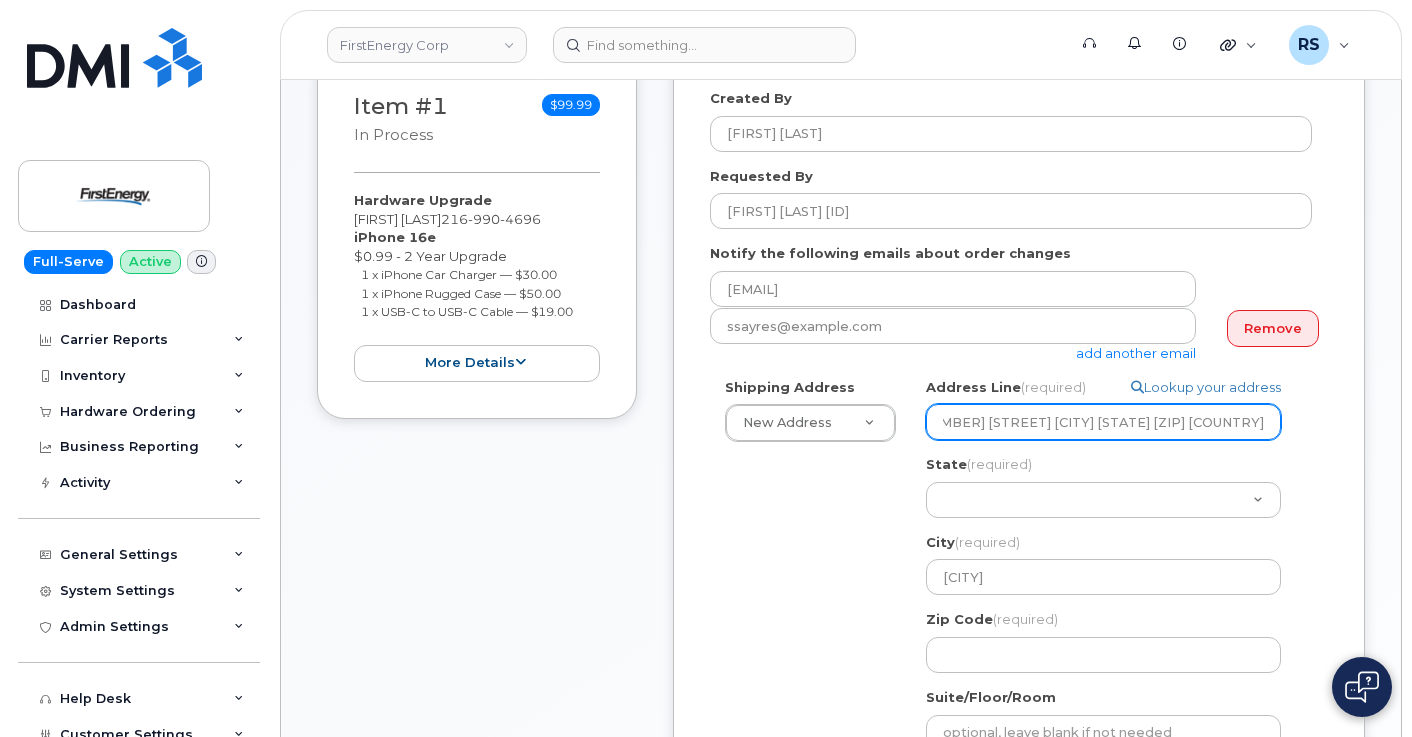 click on "2738 Hunters Rdg TWINSBURG OH 44087-2287 UNITED STATES" 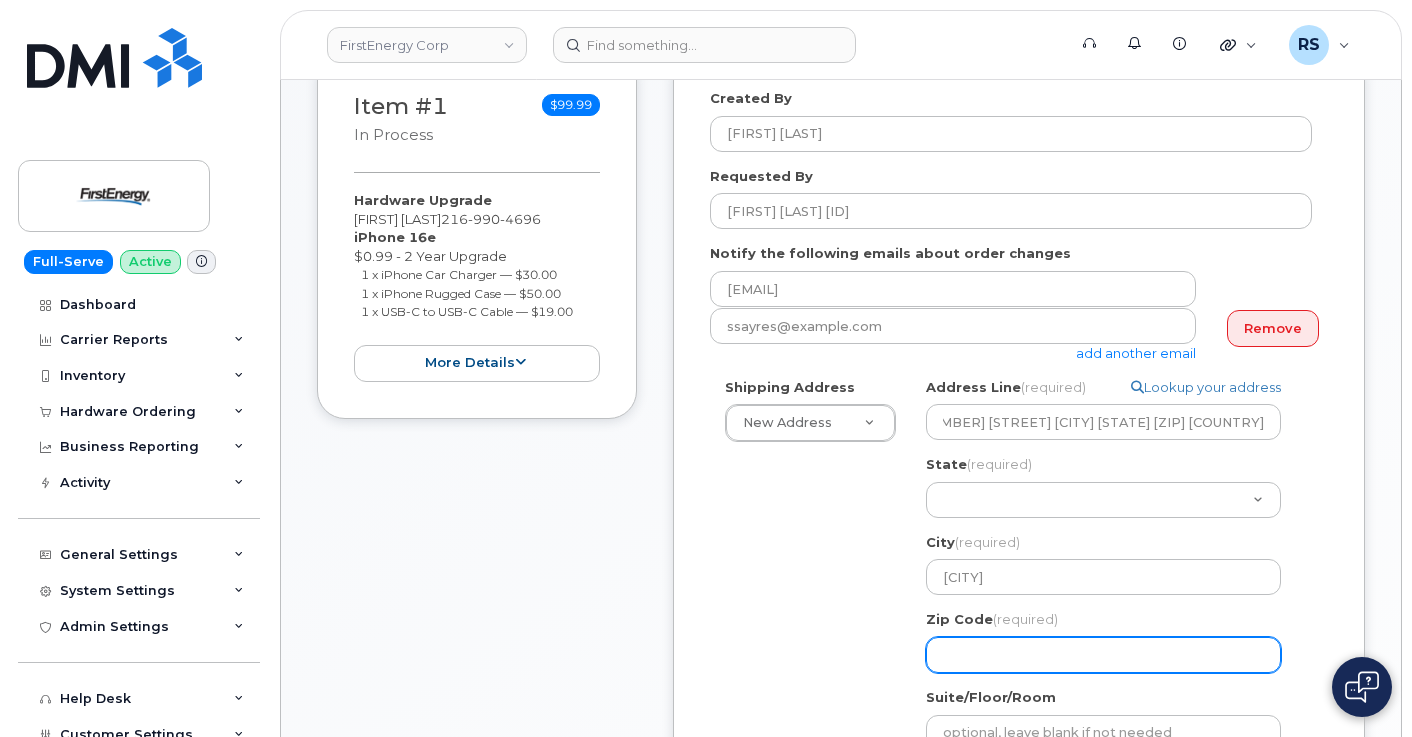 scroll, scrollTop: 0, scrollLeft: 0, axis: both 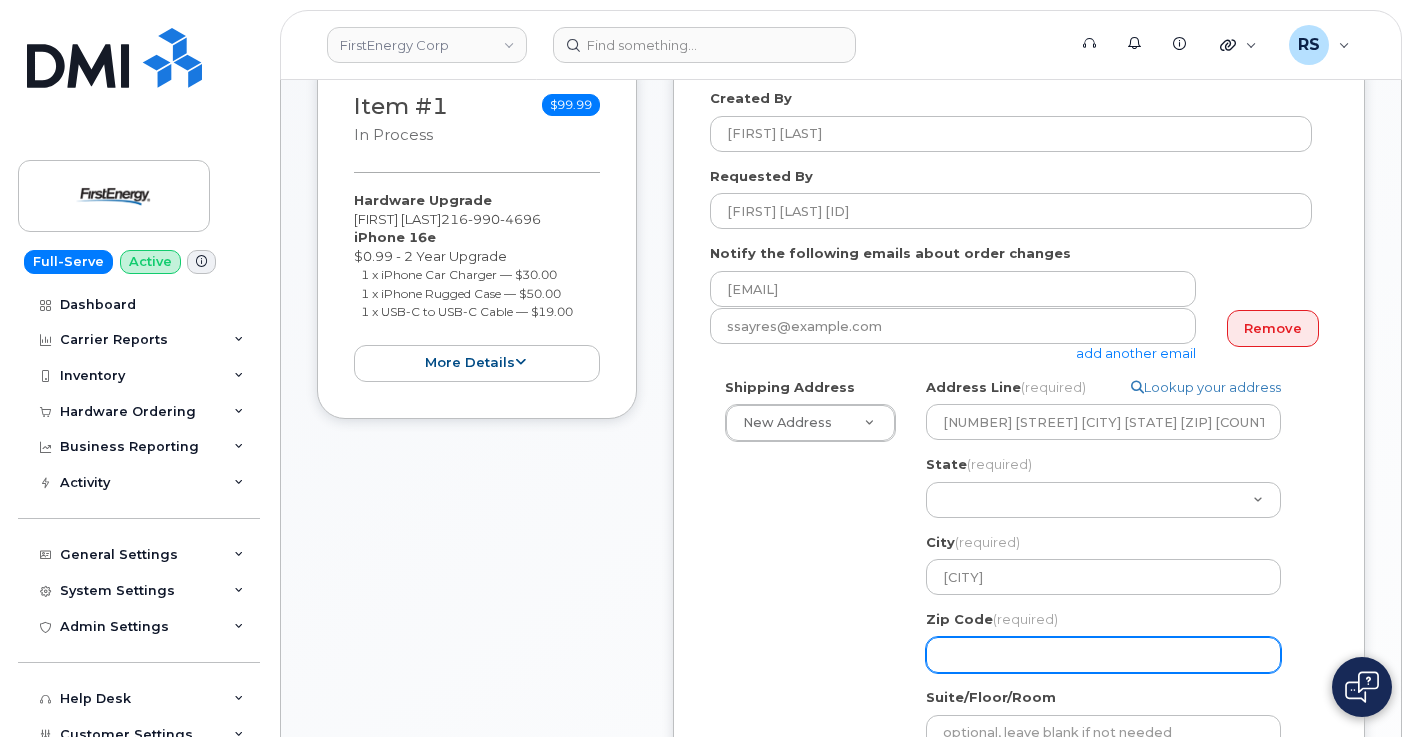 click on "Zip Code
(required)" 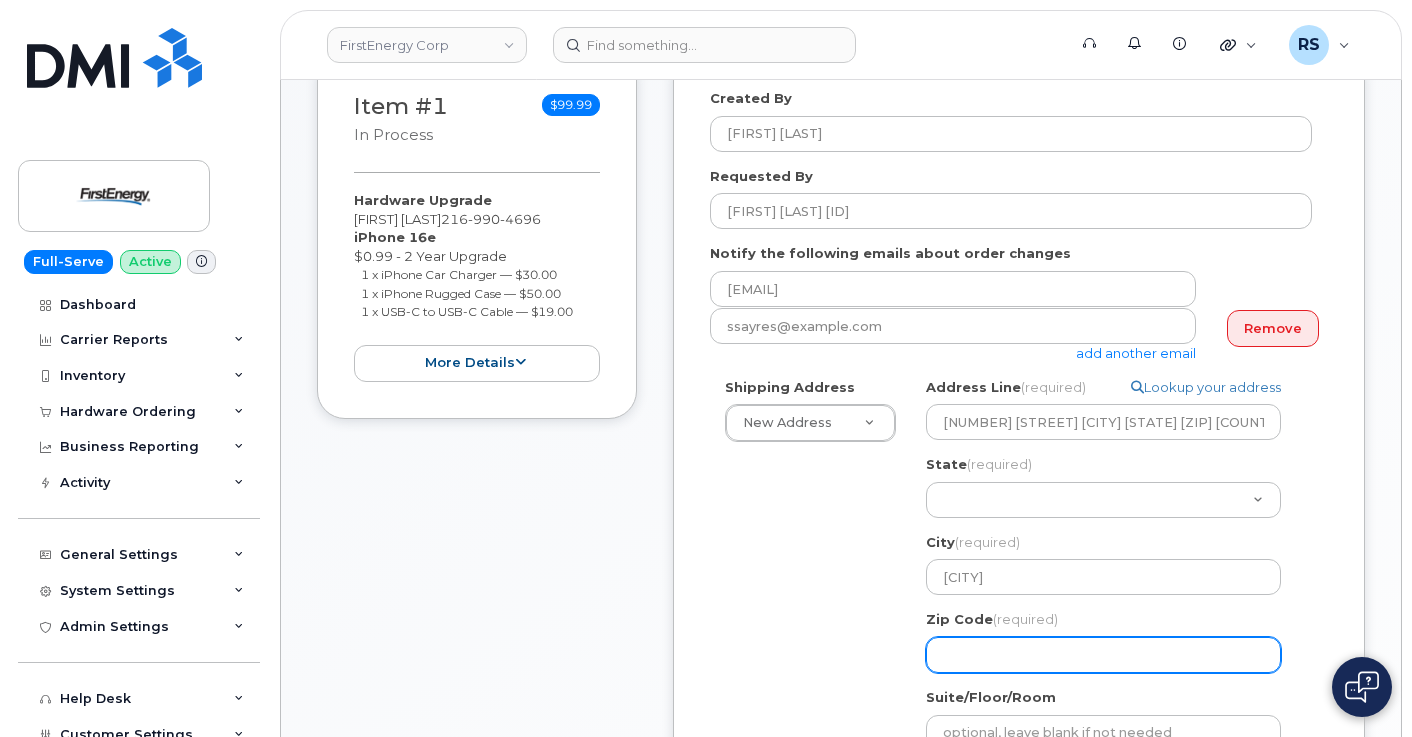 paste on "44087-2287" 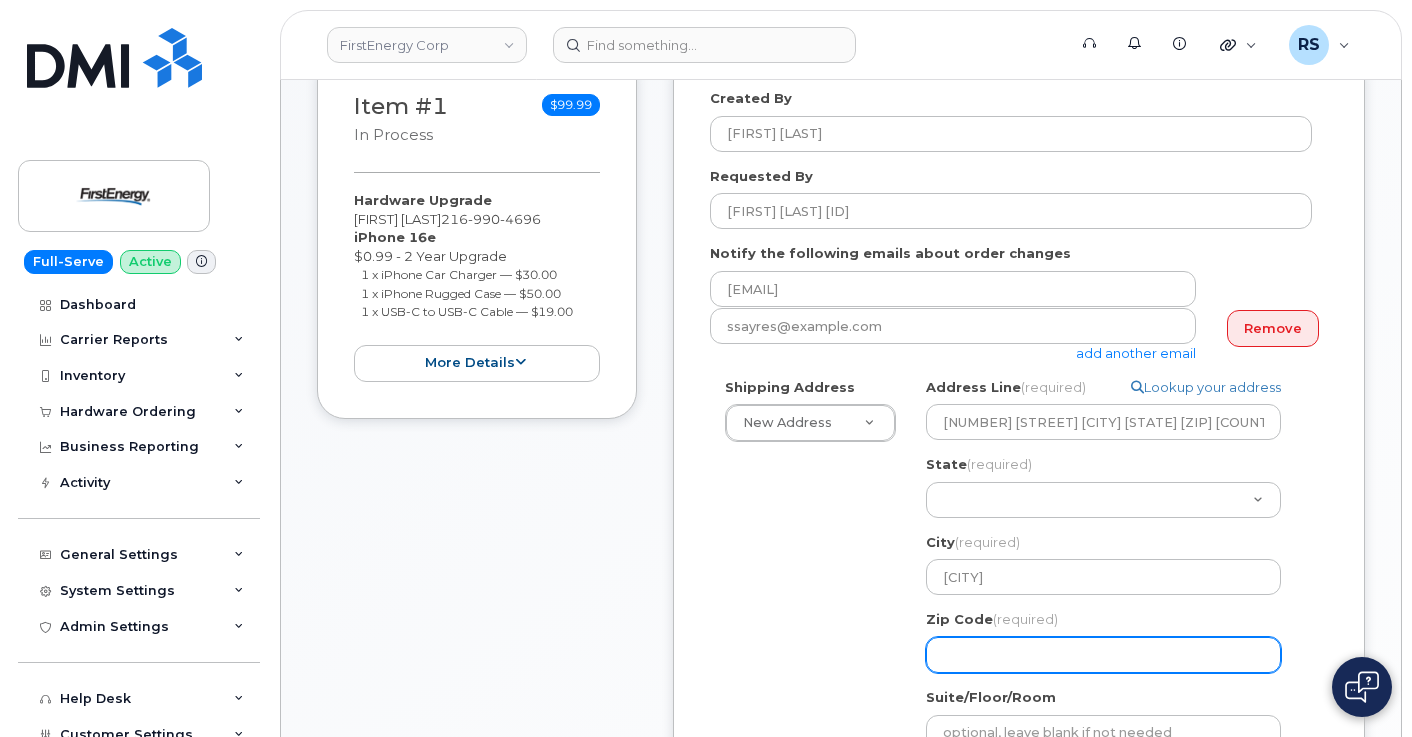 select 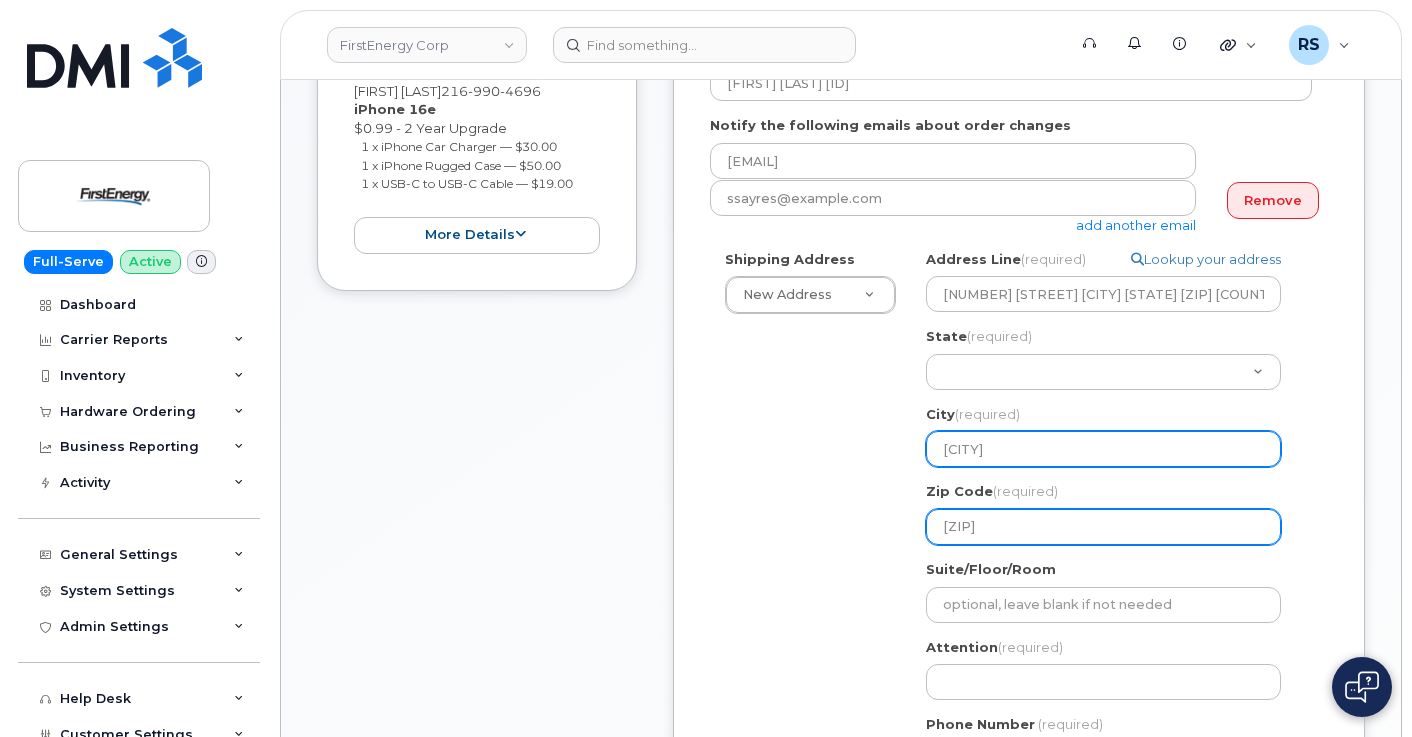 scroll, scrollTop: 467, scrollLeft: 0, axis: vertical 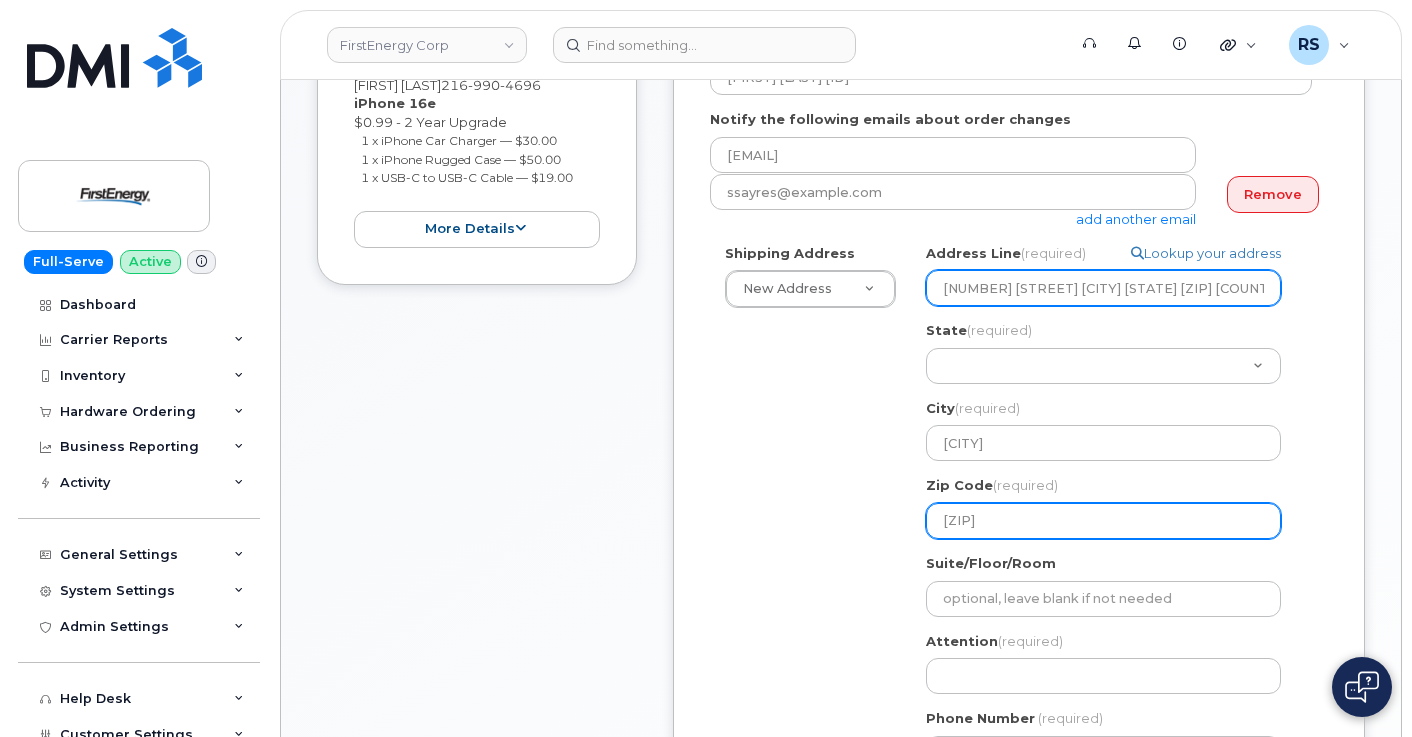 type on "44087-2287" 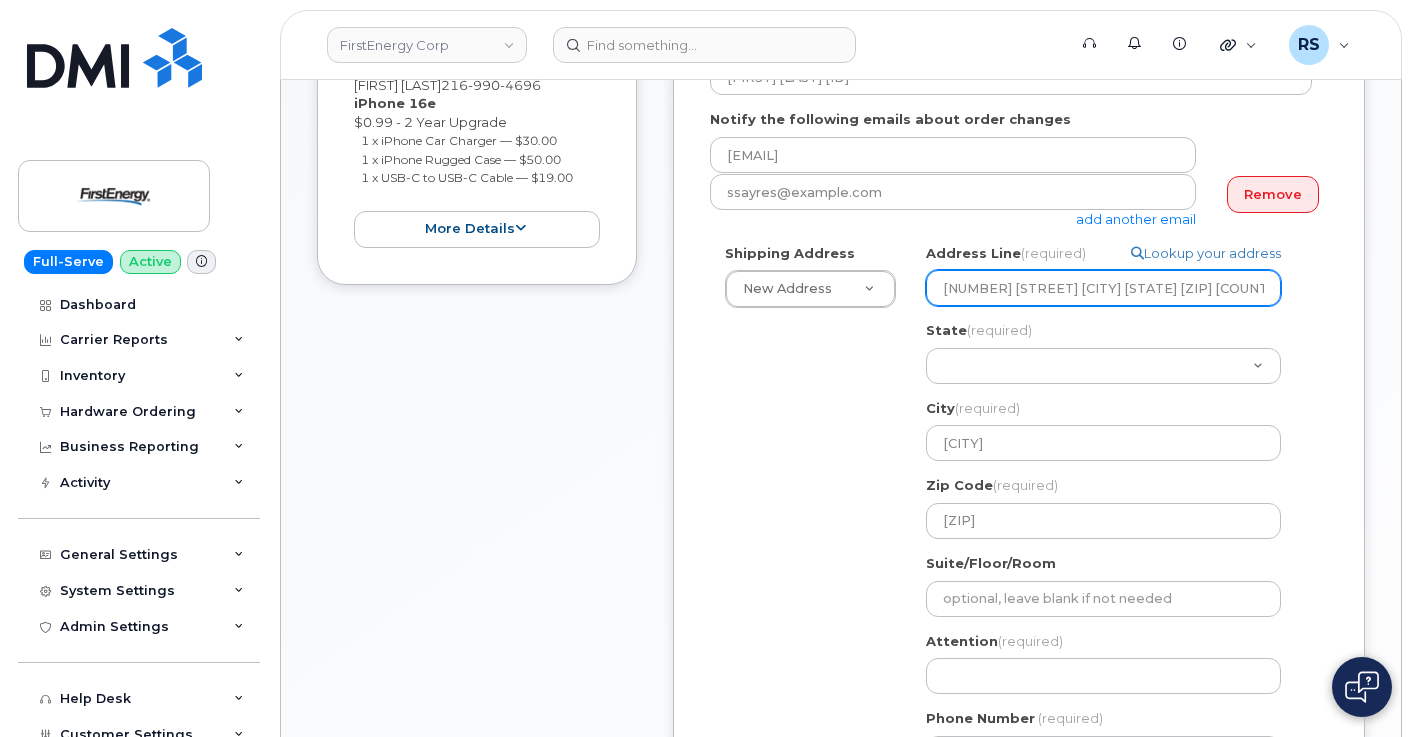 scroll, scrollTop: 0, scrollLeft: 107, axis: horizontal 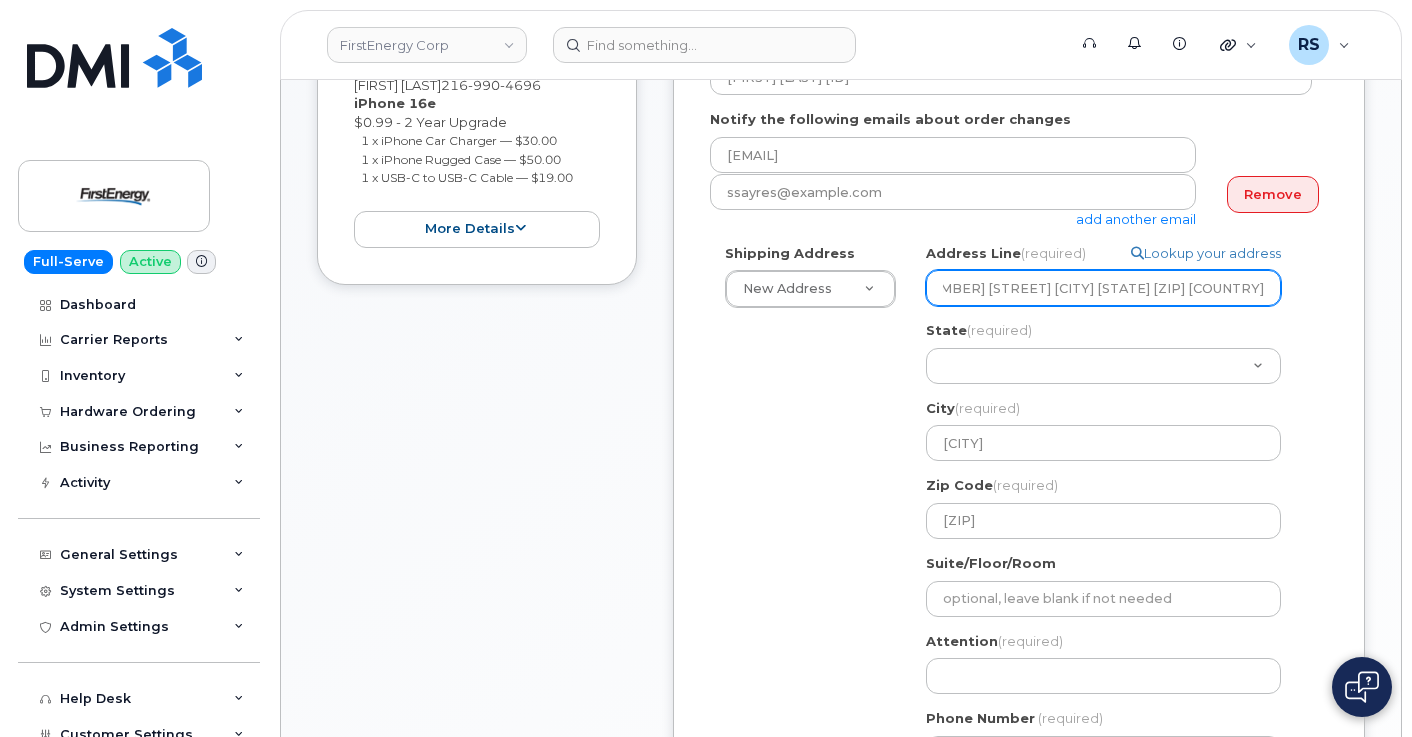 drag, startPoint x: 1070, startPoint y: 290, endPoint x: 1337, endPoint y: 280, distance: 267.1872 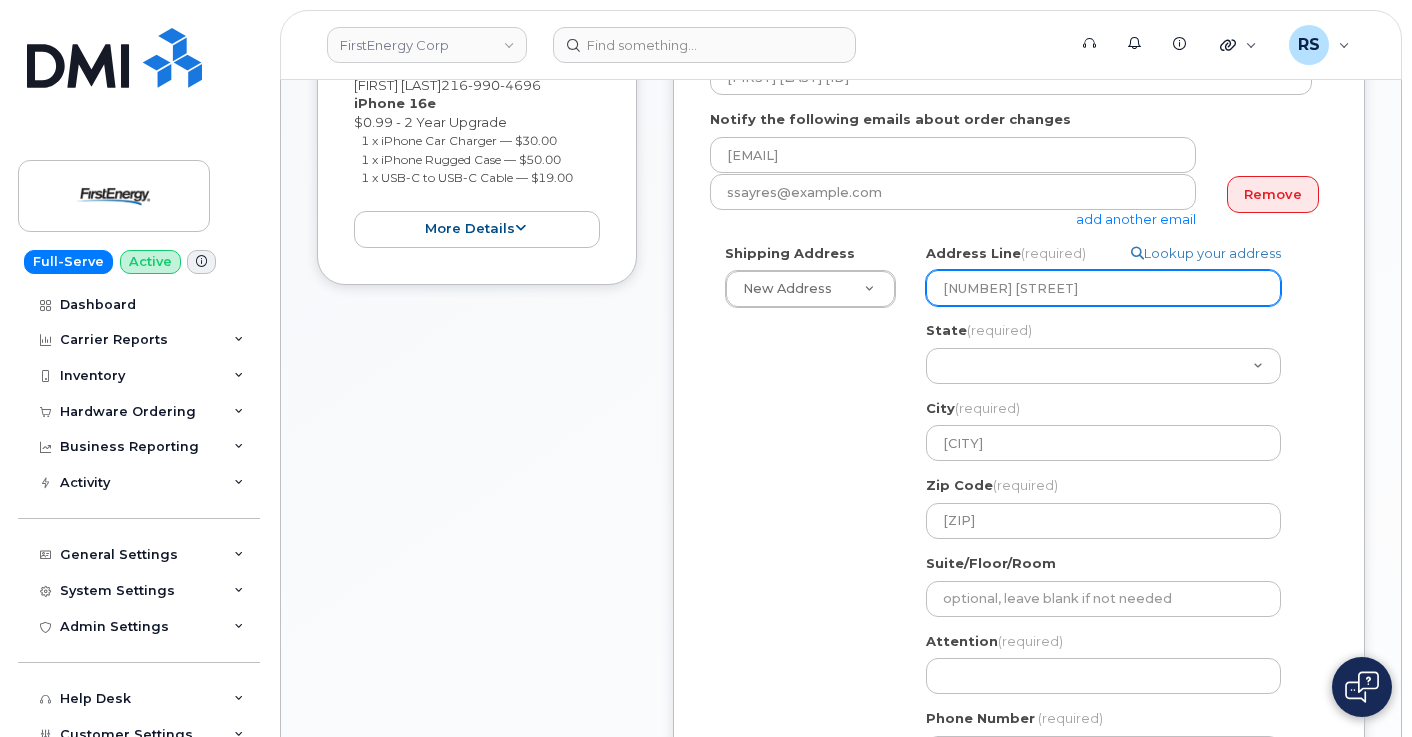 scroll, scrollTop: 0, scrollLeft: 0, axis: both 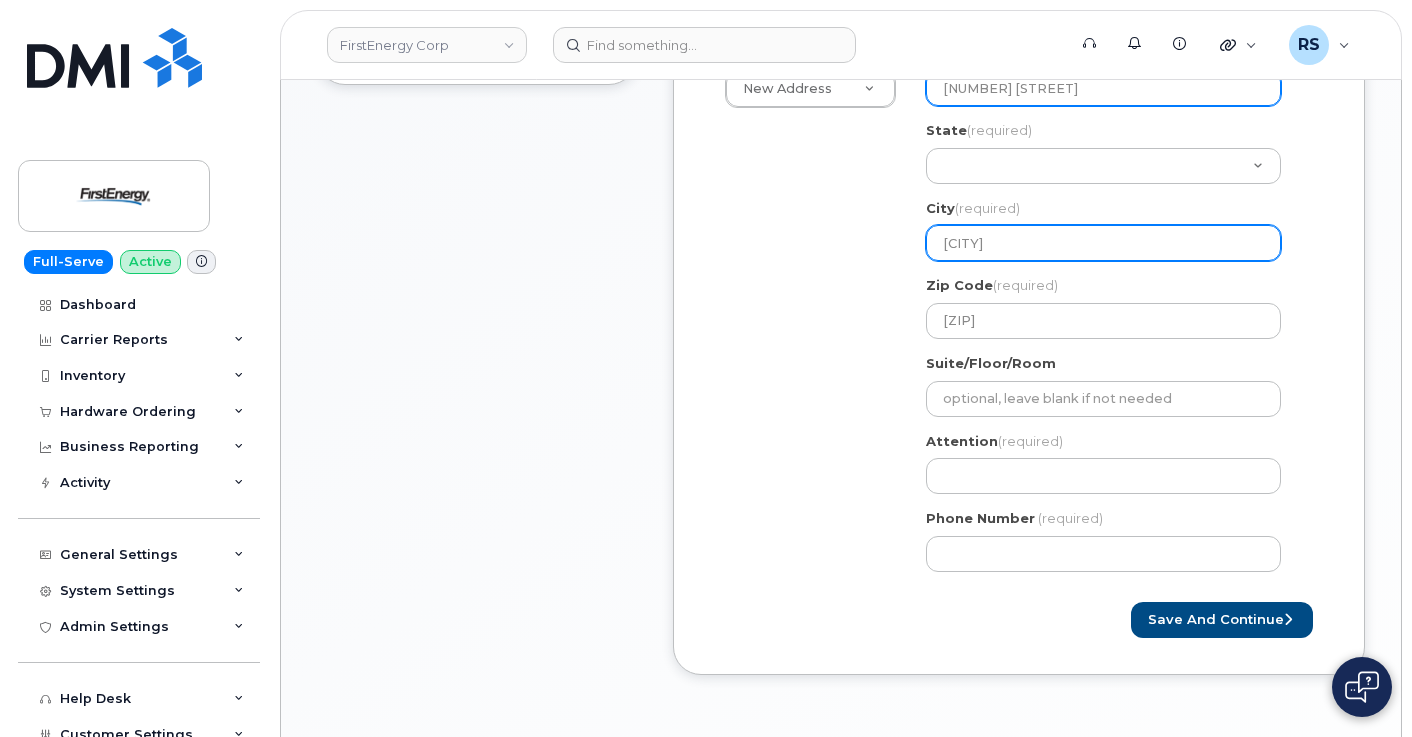 type on "2738 Hunters Rdg" 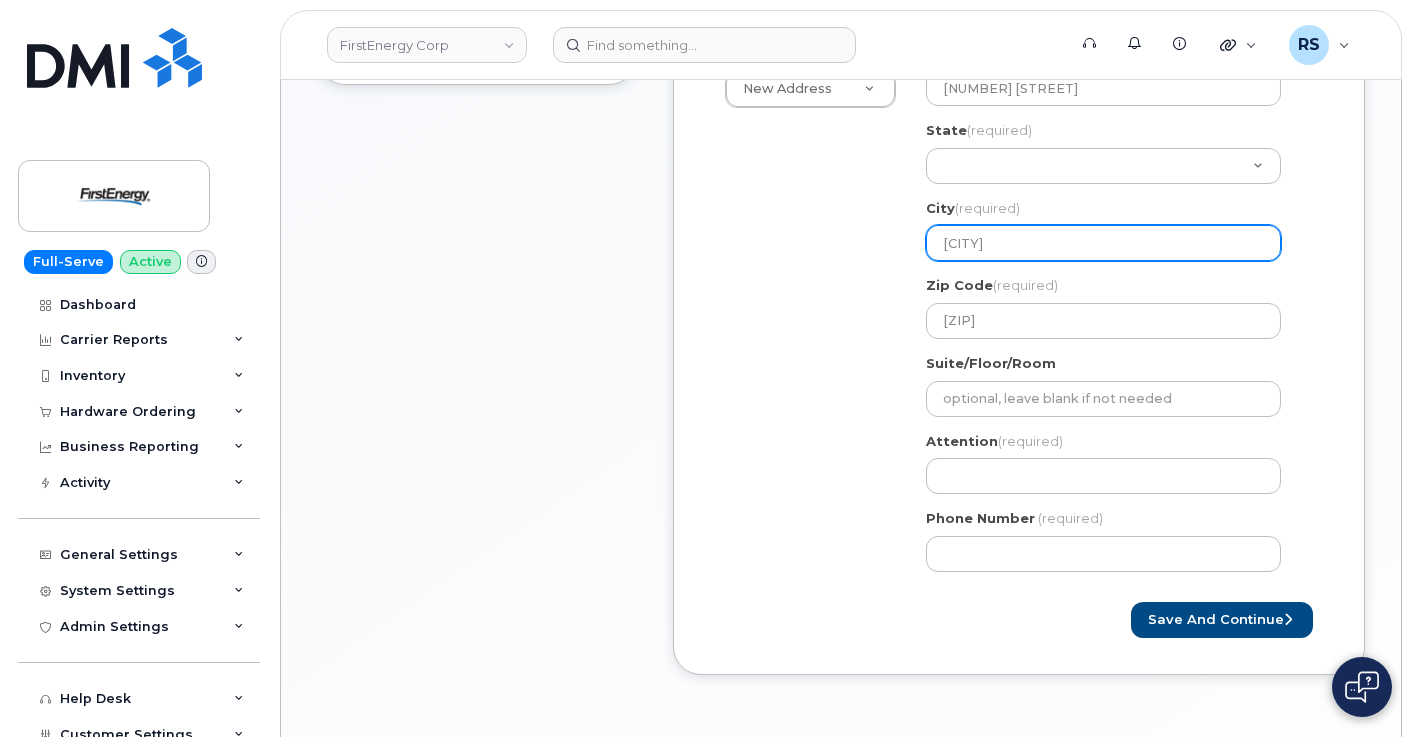 click on "WINSBURG" 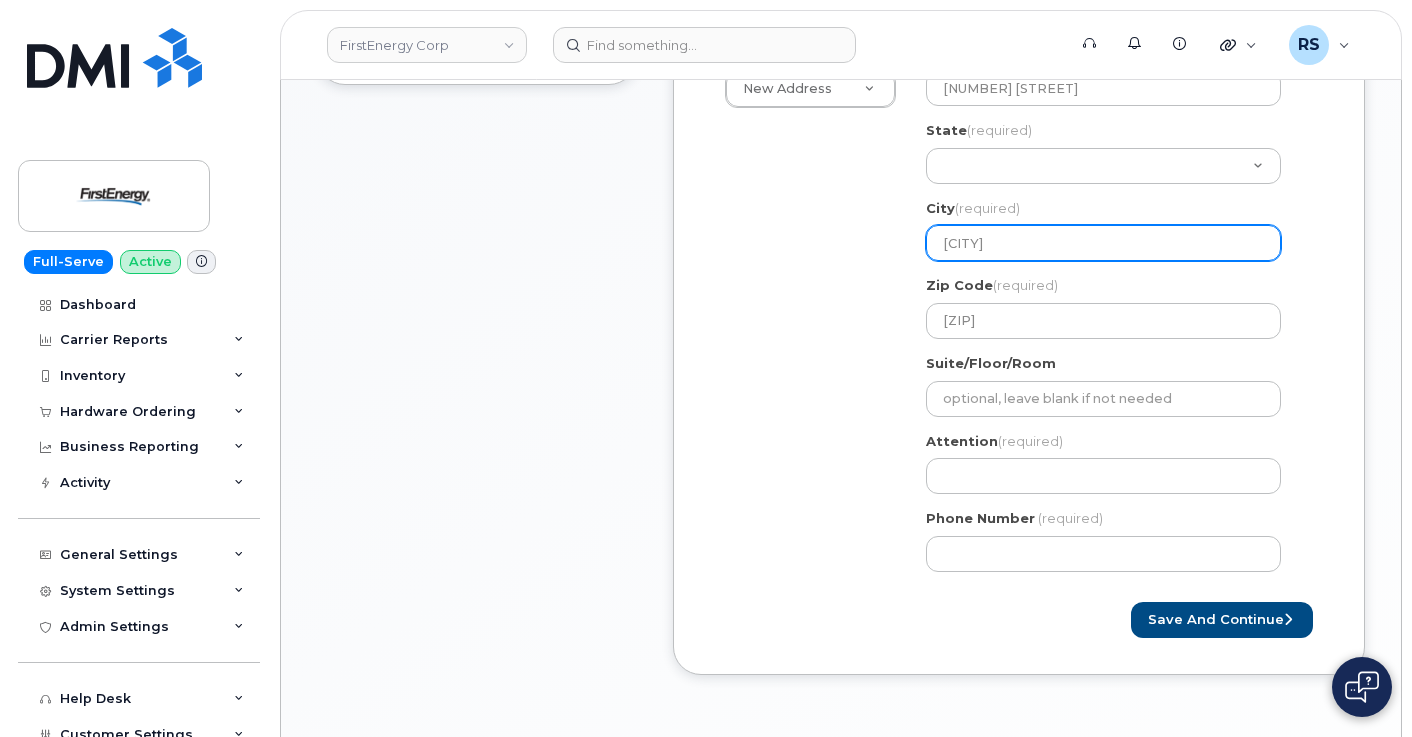 select 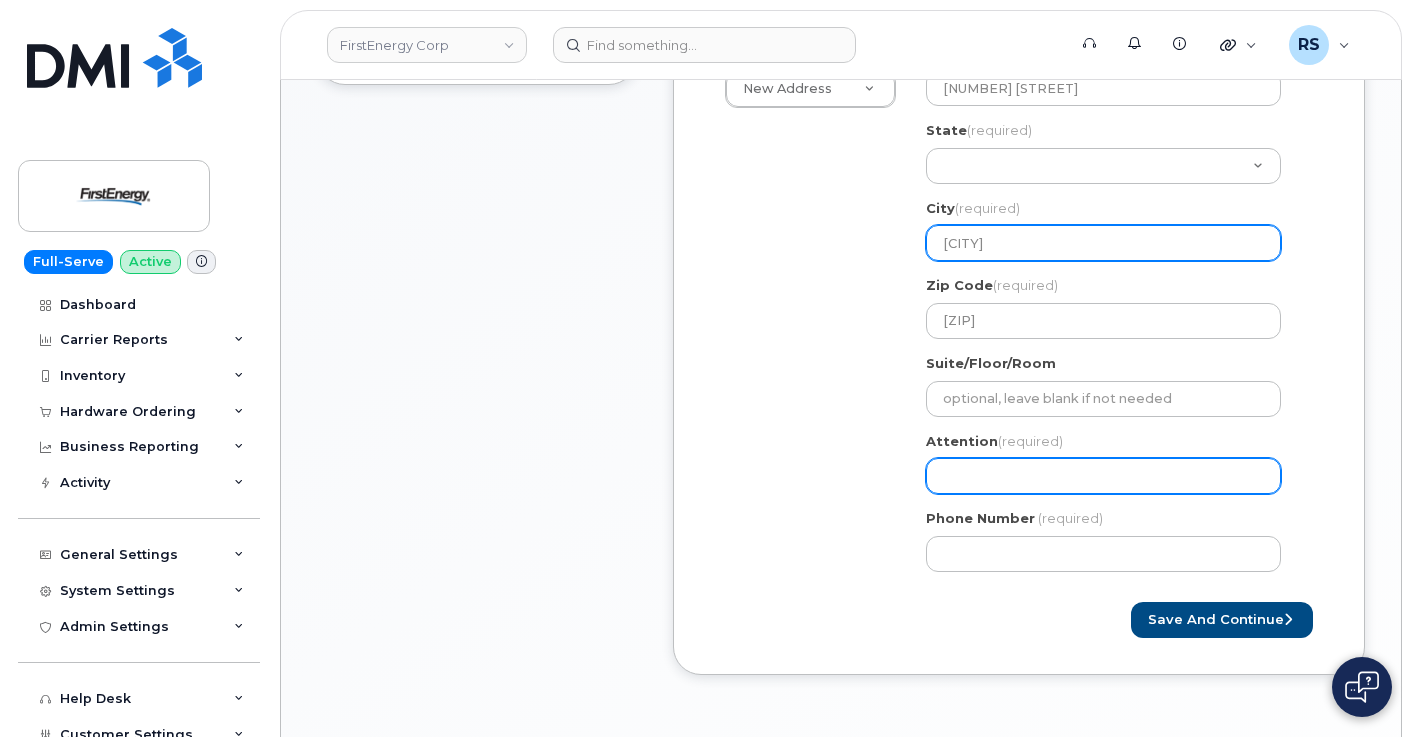 type on "TWINSBURG" 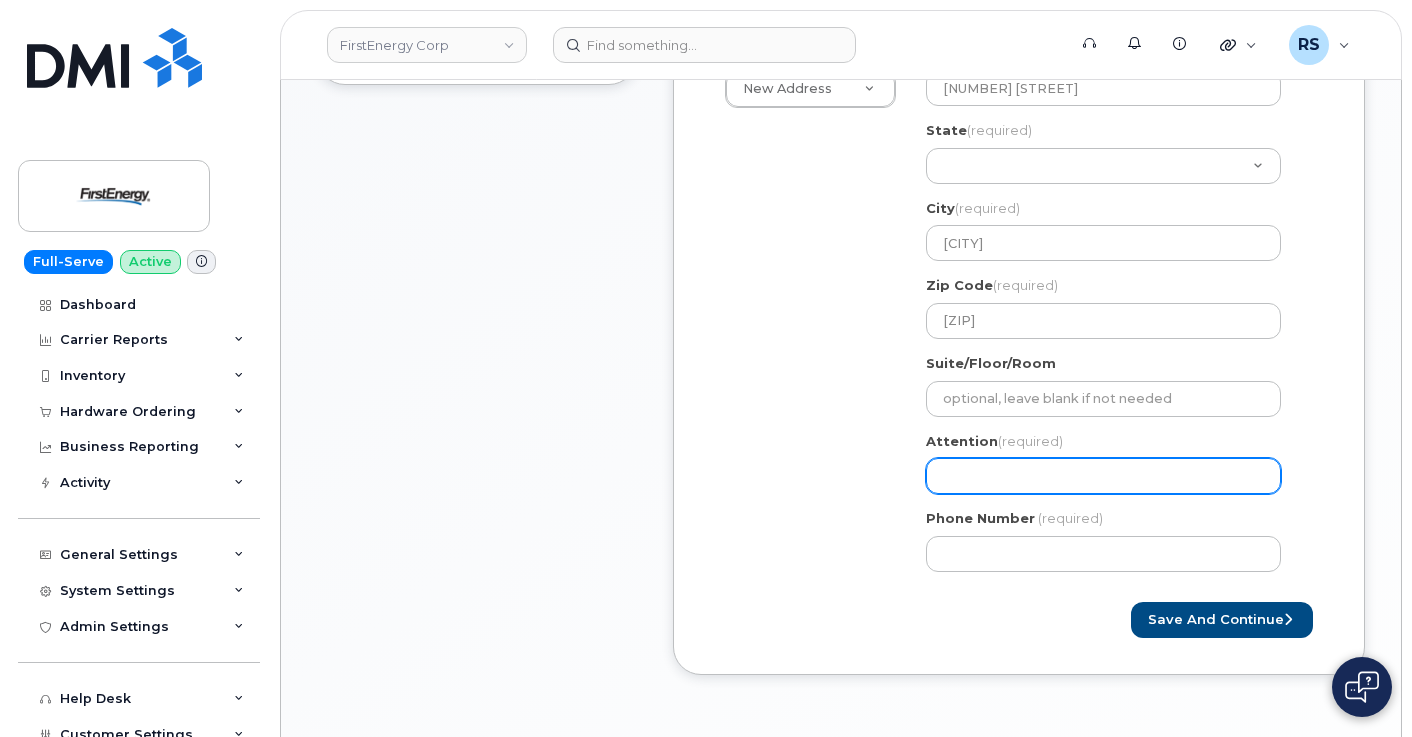 click on "Attention
(required)" 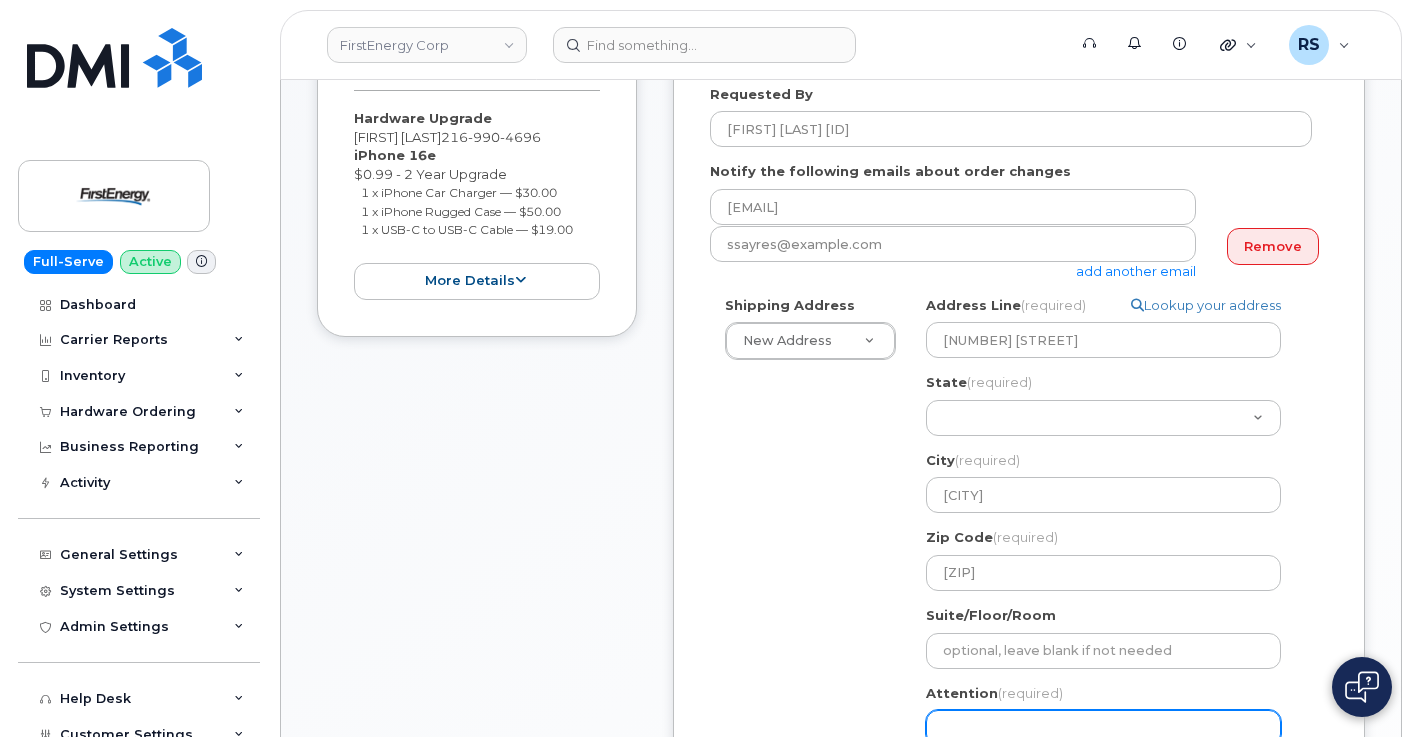 scroll, scrollTop: 400, scrollLeft: 0, axis: vertical 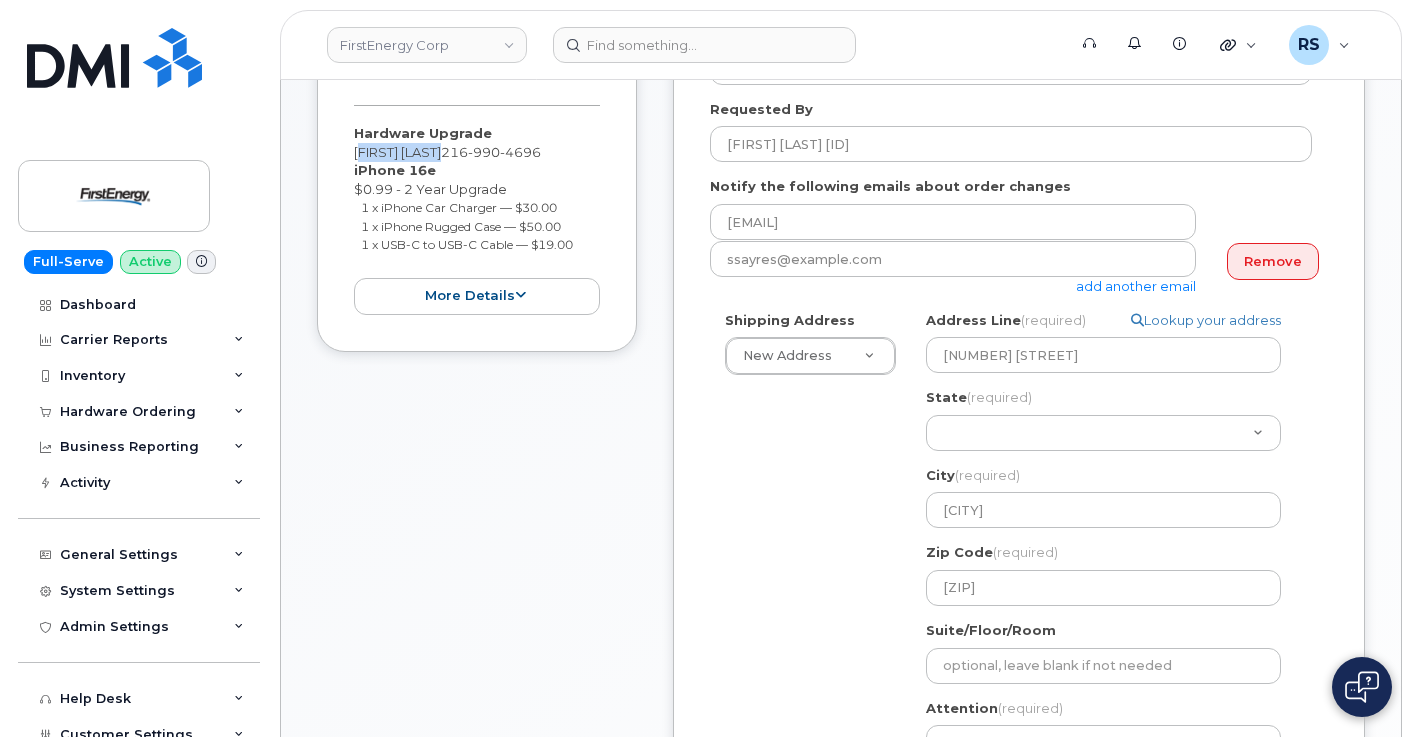 drag, startPoint x: 355, startPoint y: 150, endPoint x: 458, endPoint y: 156, distance: 103.17461 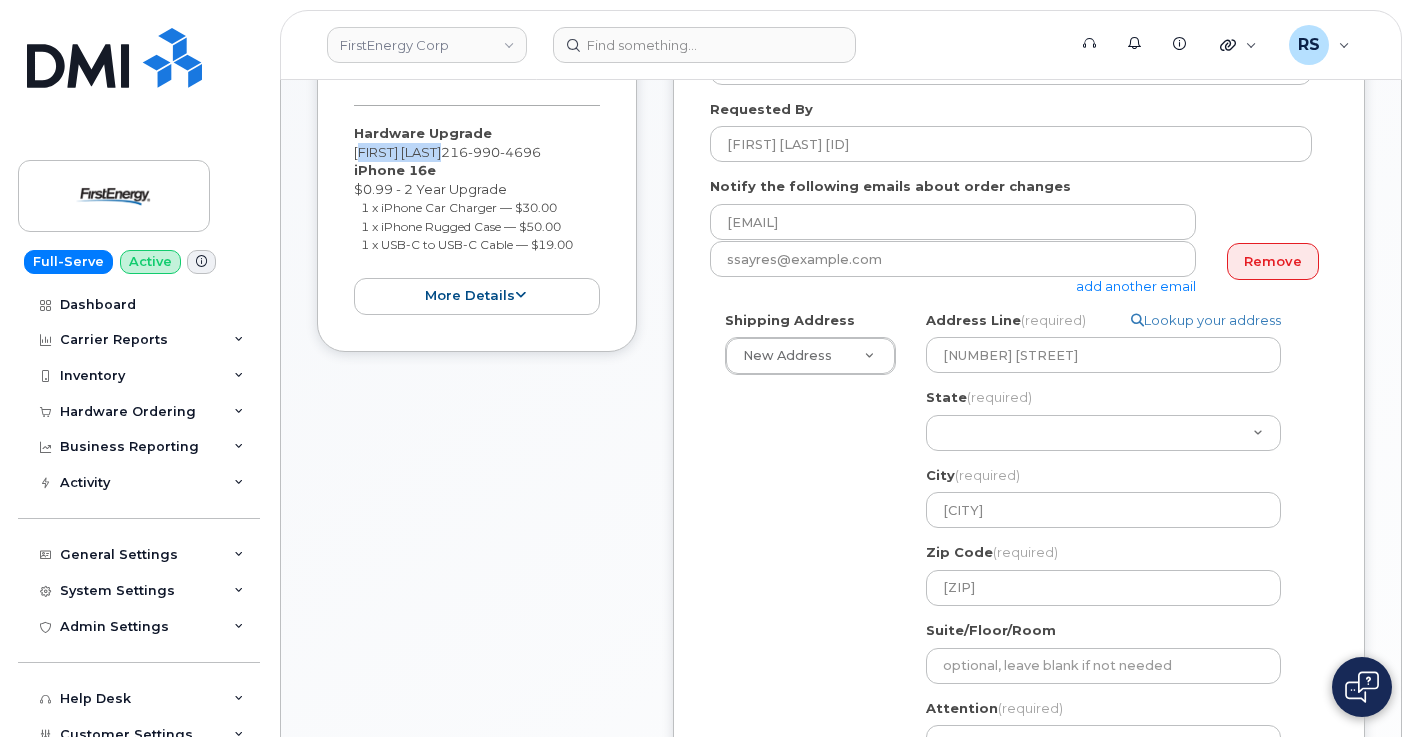 click on "Hardware Upgrade
SEAN B MARTIN  216 990 4696
iPhone 16e
$0.99 - 2 Year Upgrade
1 x iPhone Car Charger
—
$30.00
1 x iPhone Rugged Case
—
$50.00
1 x USB-C to USB-C Cable
—
$19.00
more details" 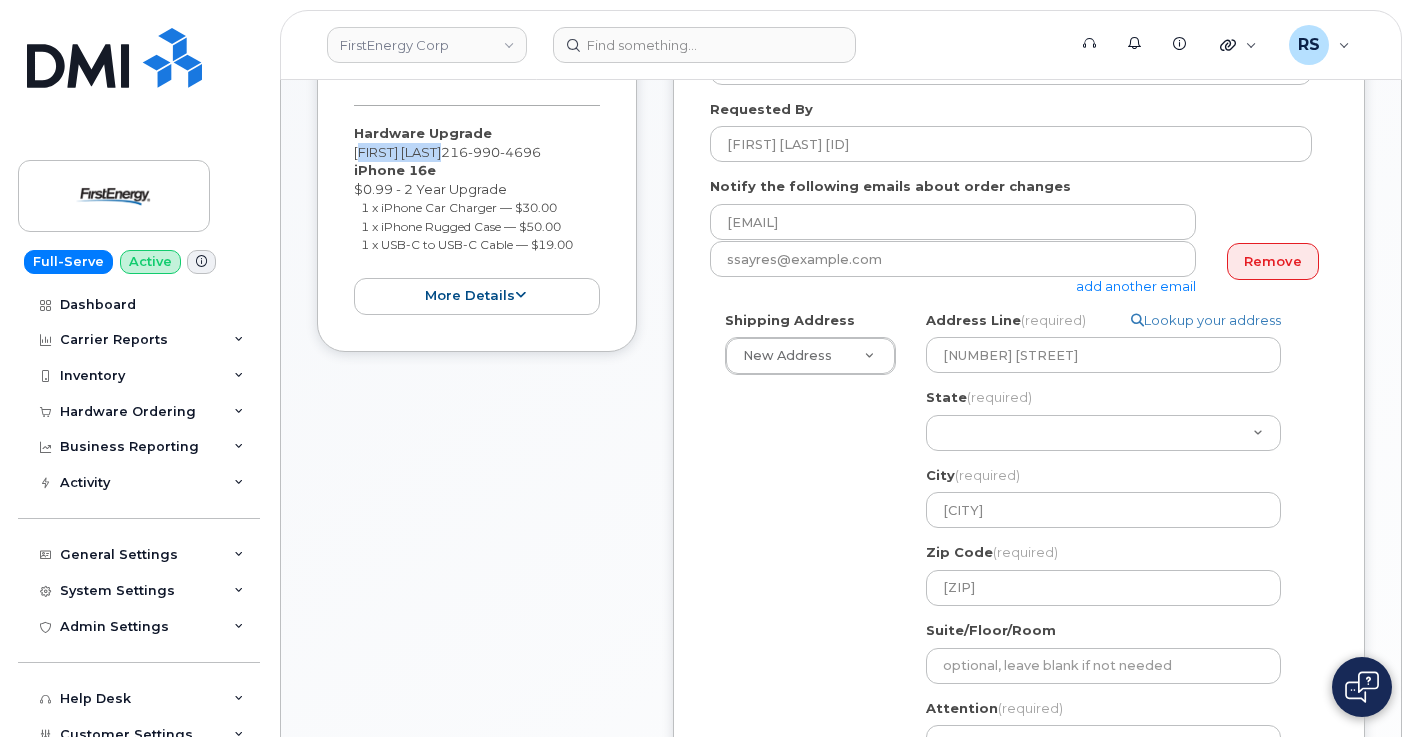 copy on "[FIRST] [LAST]" 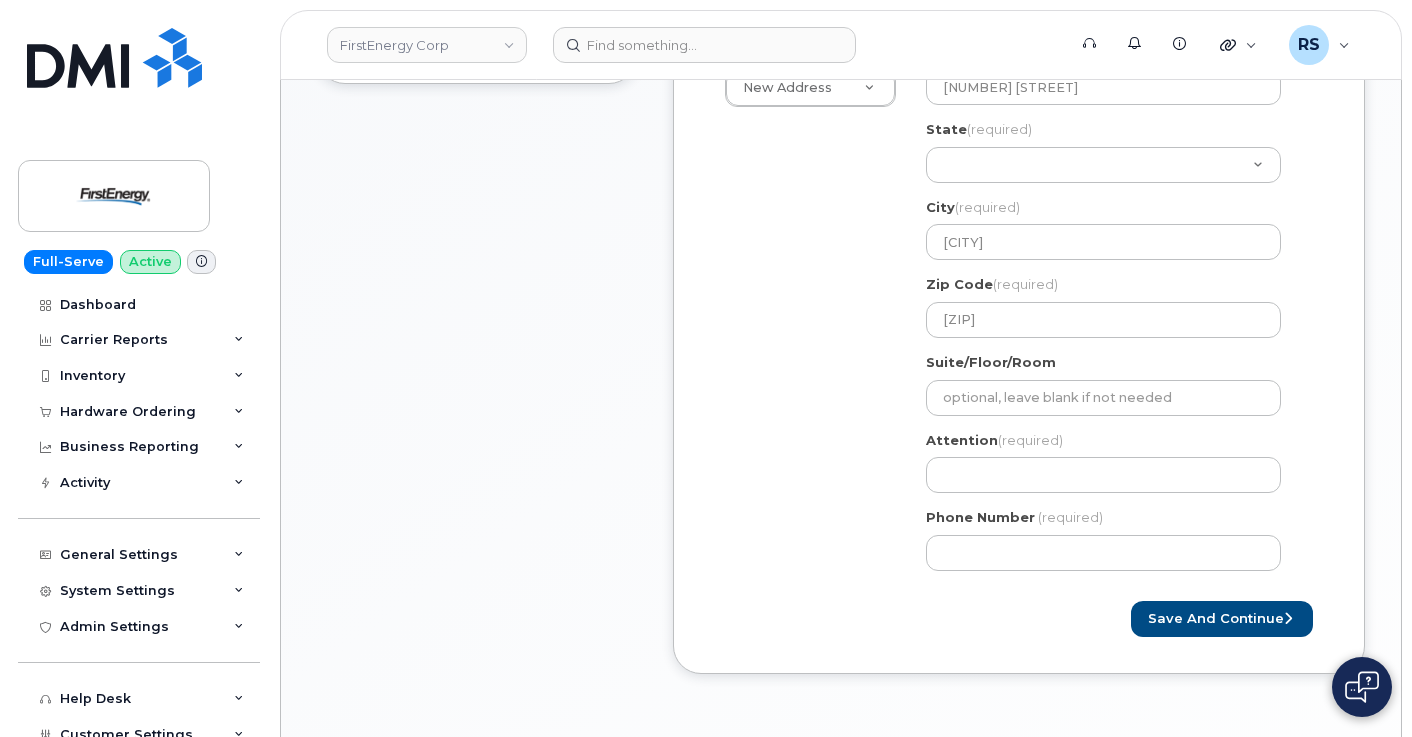 scroll, scrollTop: 733, scrollLeft: 0, axis: vertical 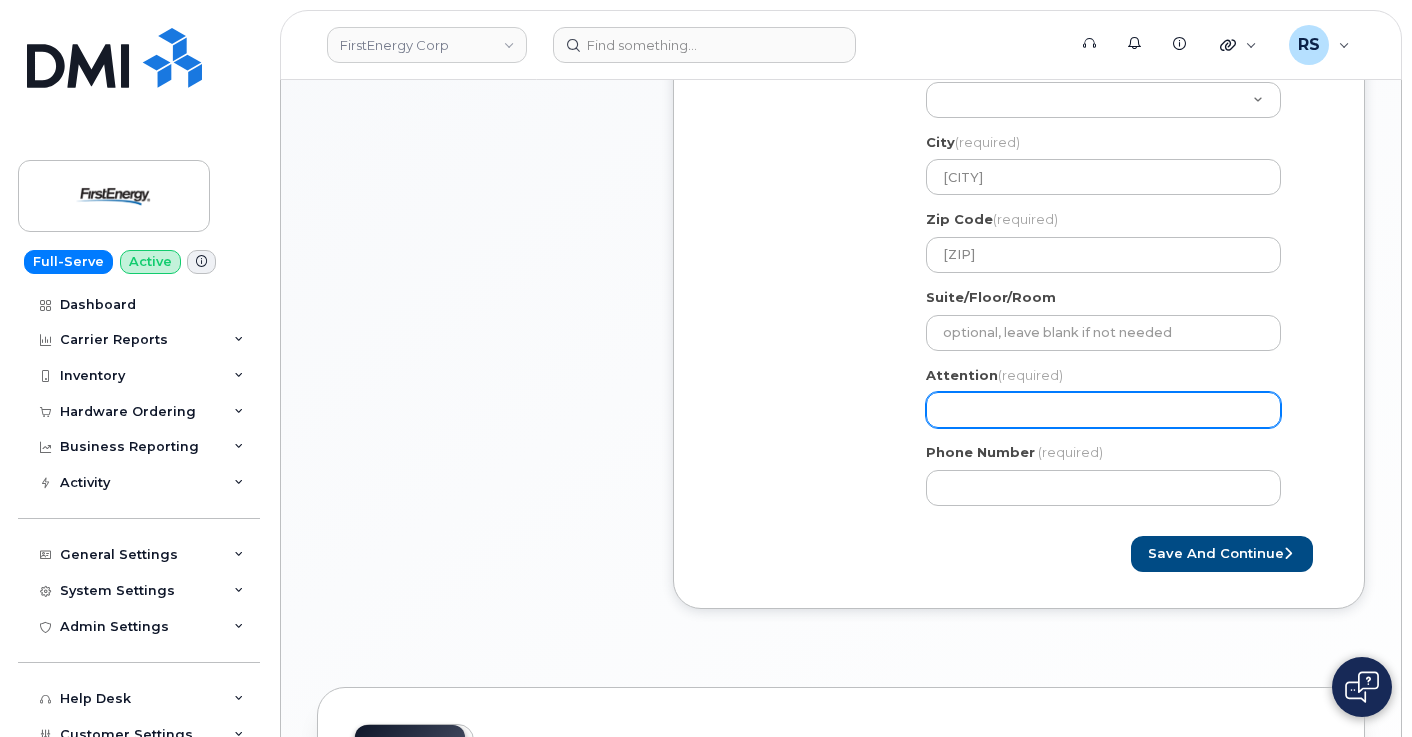 click on "Attention
(required)" 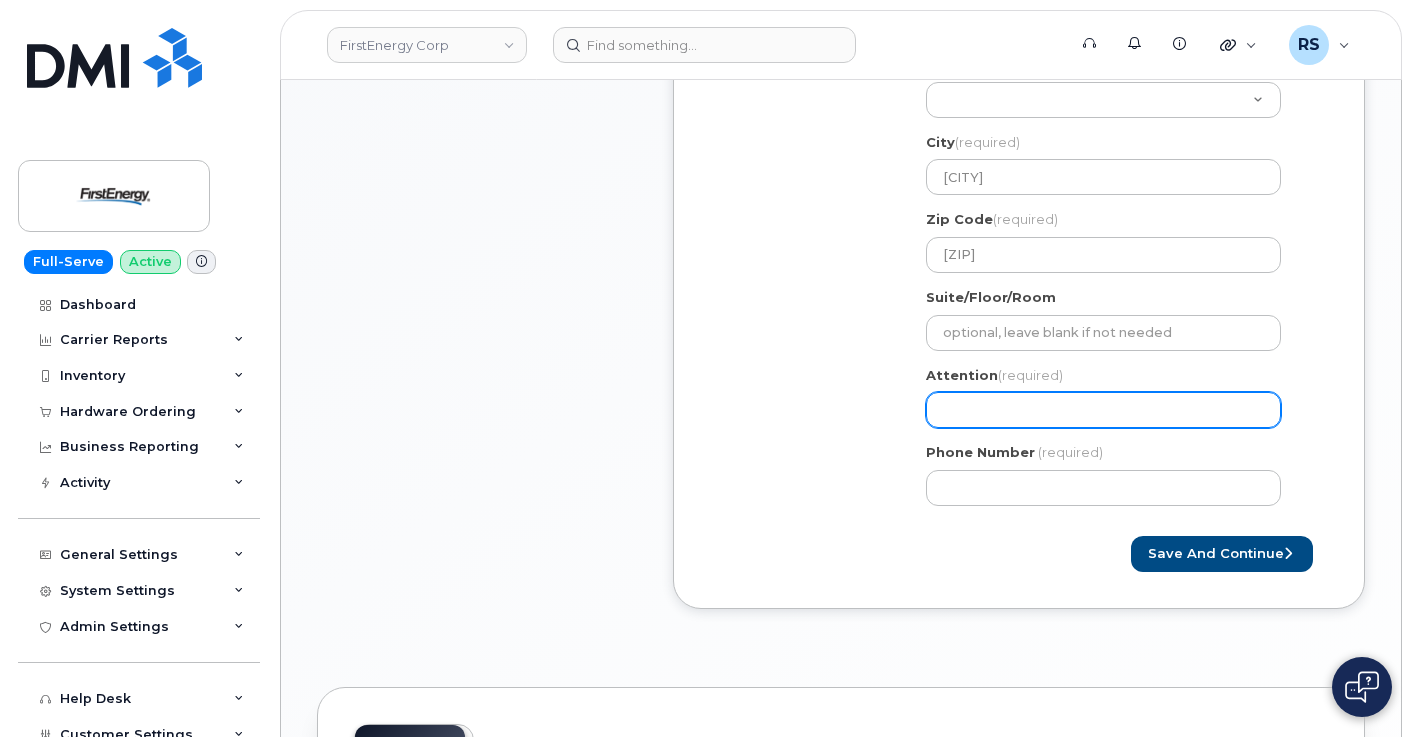 paste on "[FIRST] [LAST]" 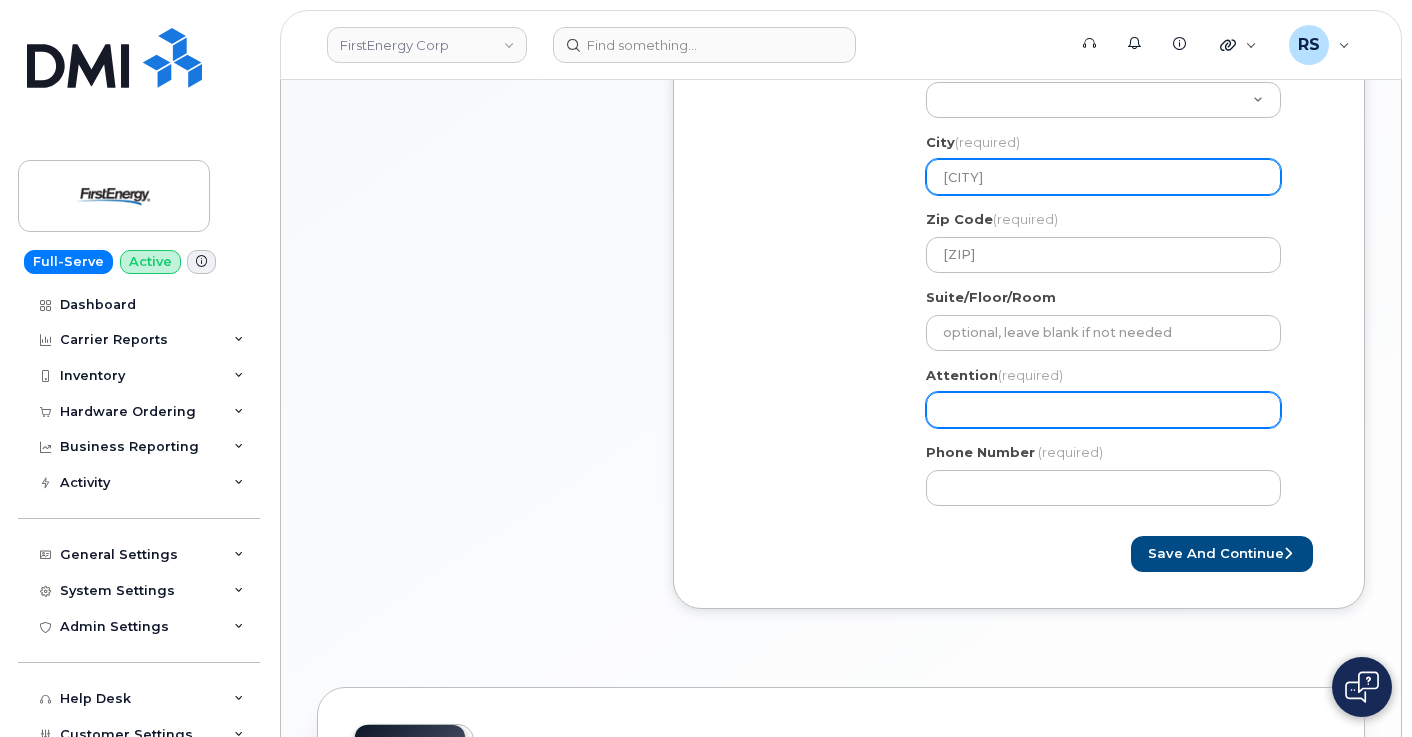 select 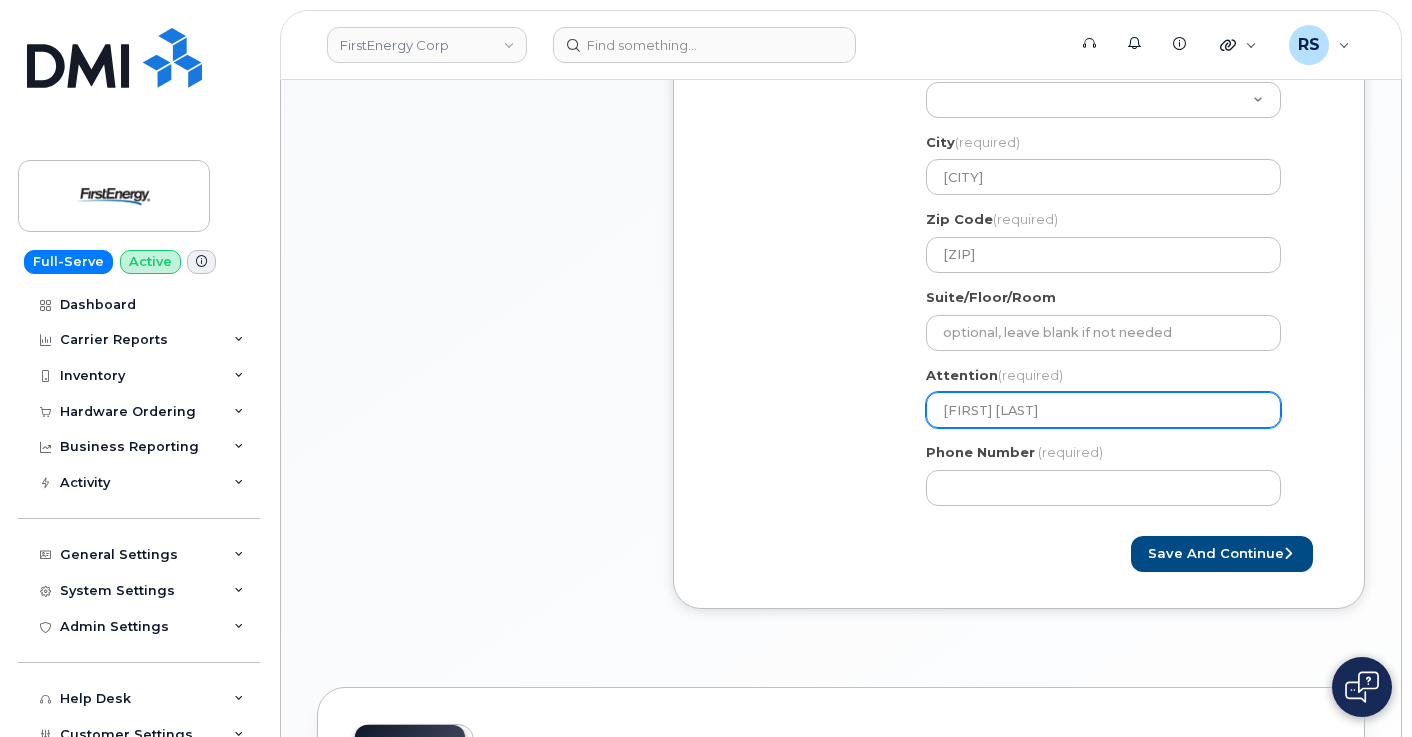 type on "[FIRST] [LAST]" 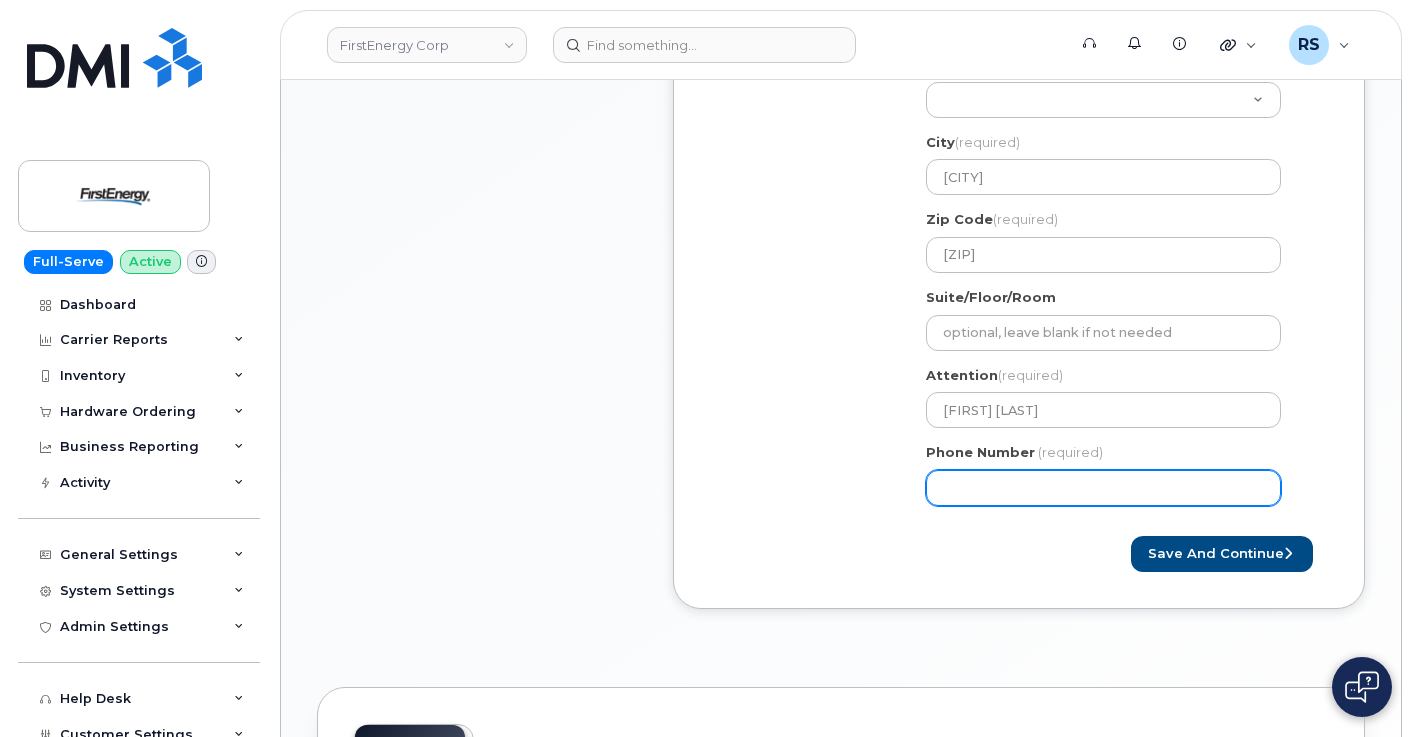 click on "Phone Number" 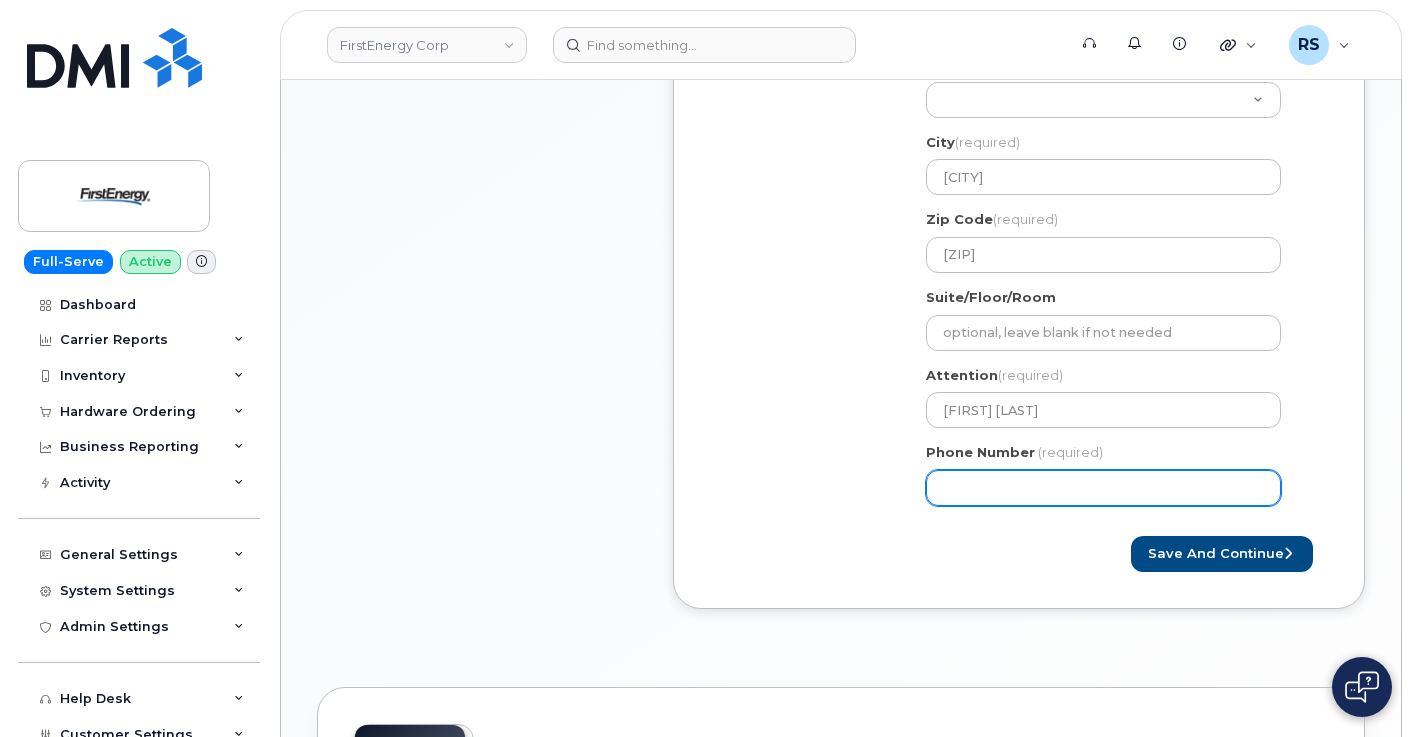 click on "Phone Number" 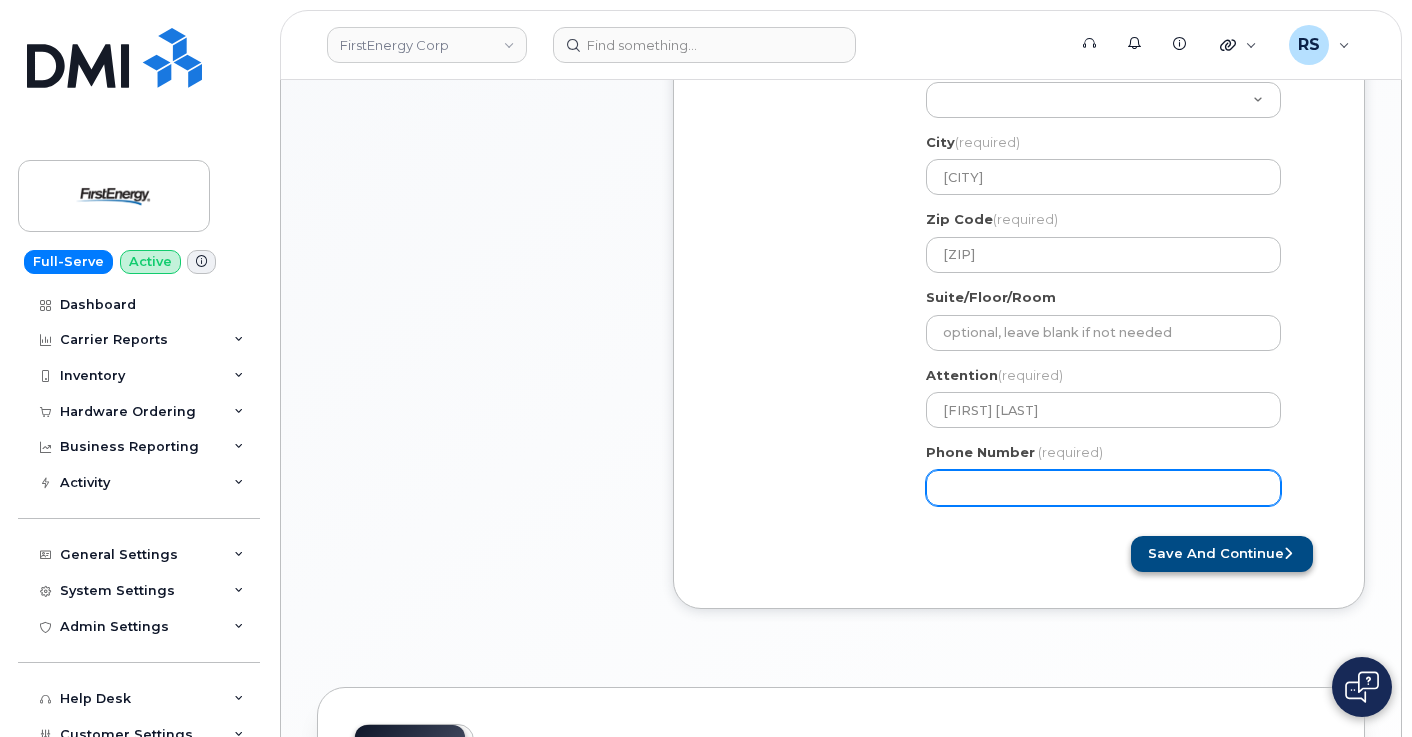 type on "[PHONE]" 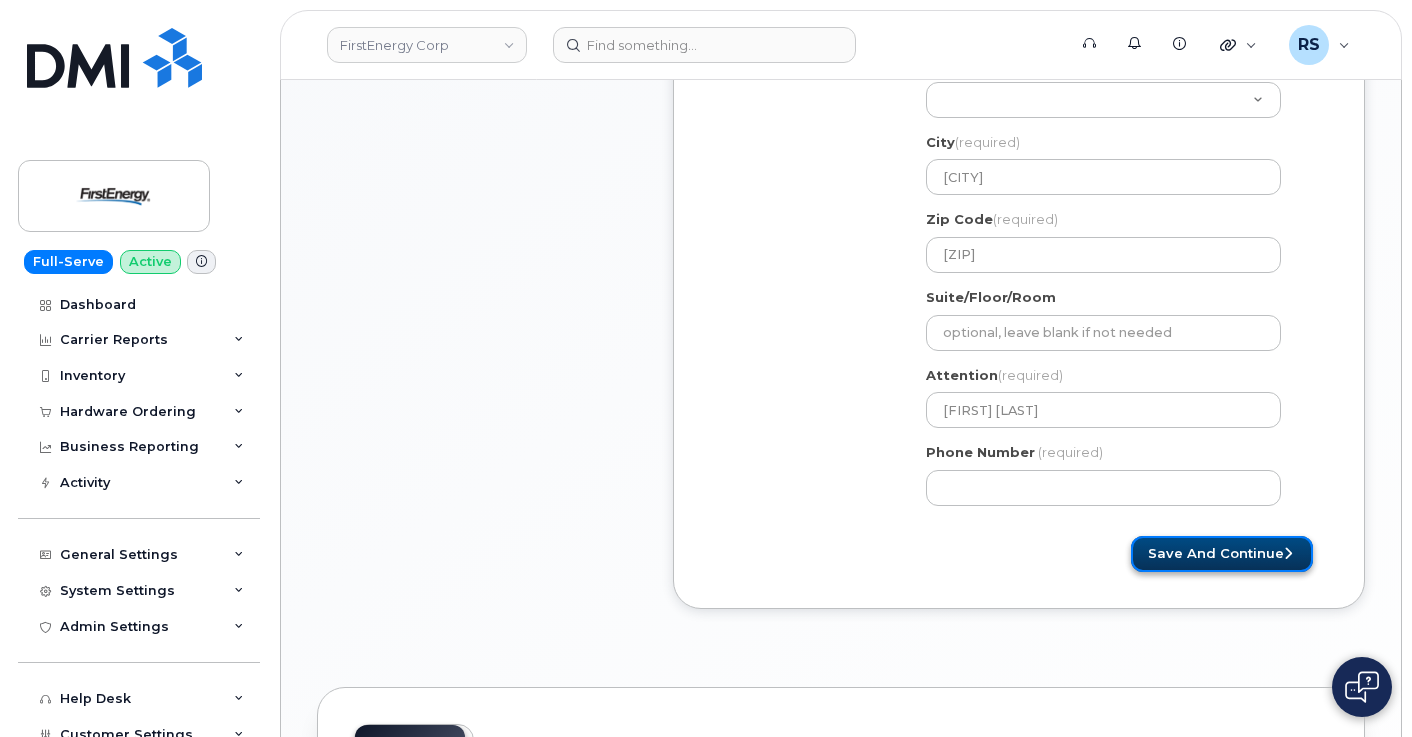 click on "Save and Continue" 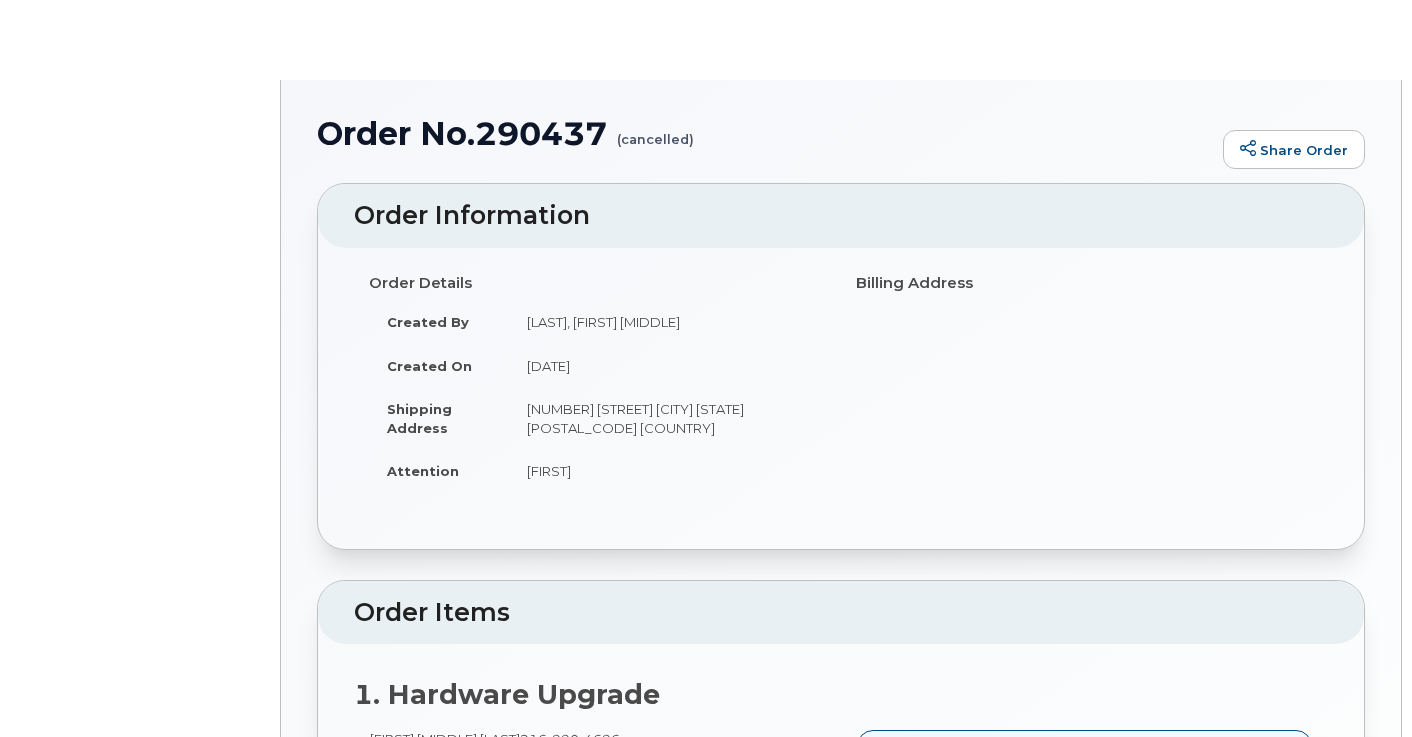 scroll, scrollTop: 0, scrollLeft: 0, axis: both 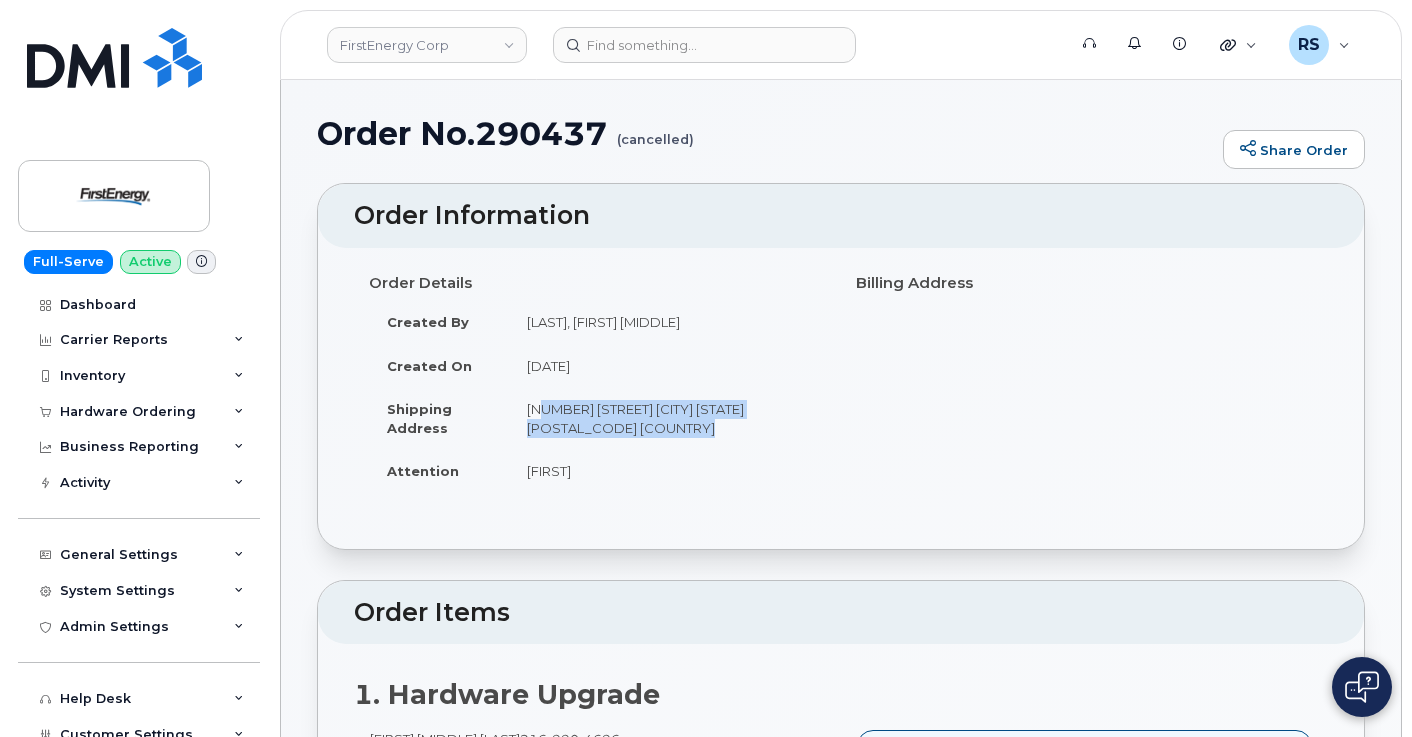 drag, startPoint x: 526, startPoint y: 410, endPoint x: 729, endPoint y: 430, distance: 203.98285 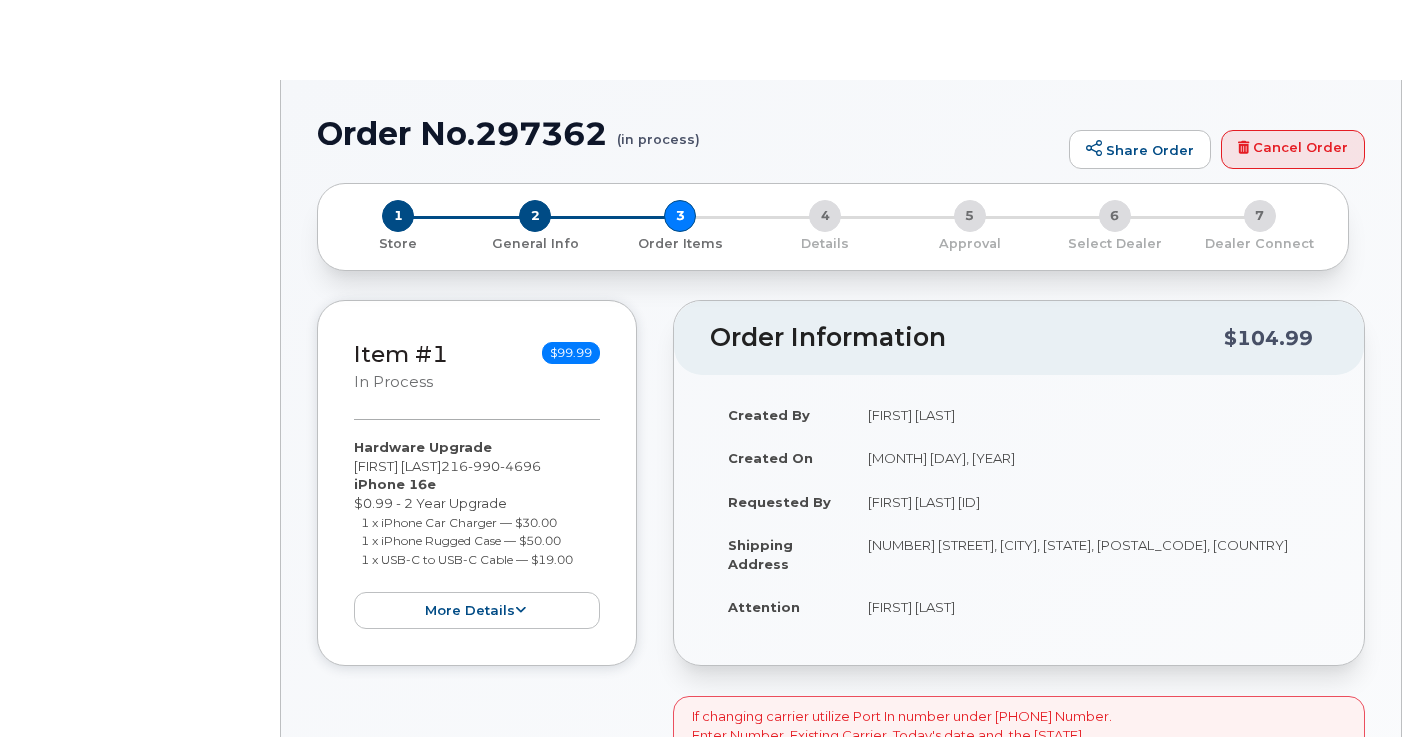 scroll, scrollTop: 0, scrollLeft: 0, axis: both 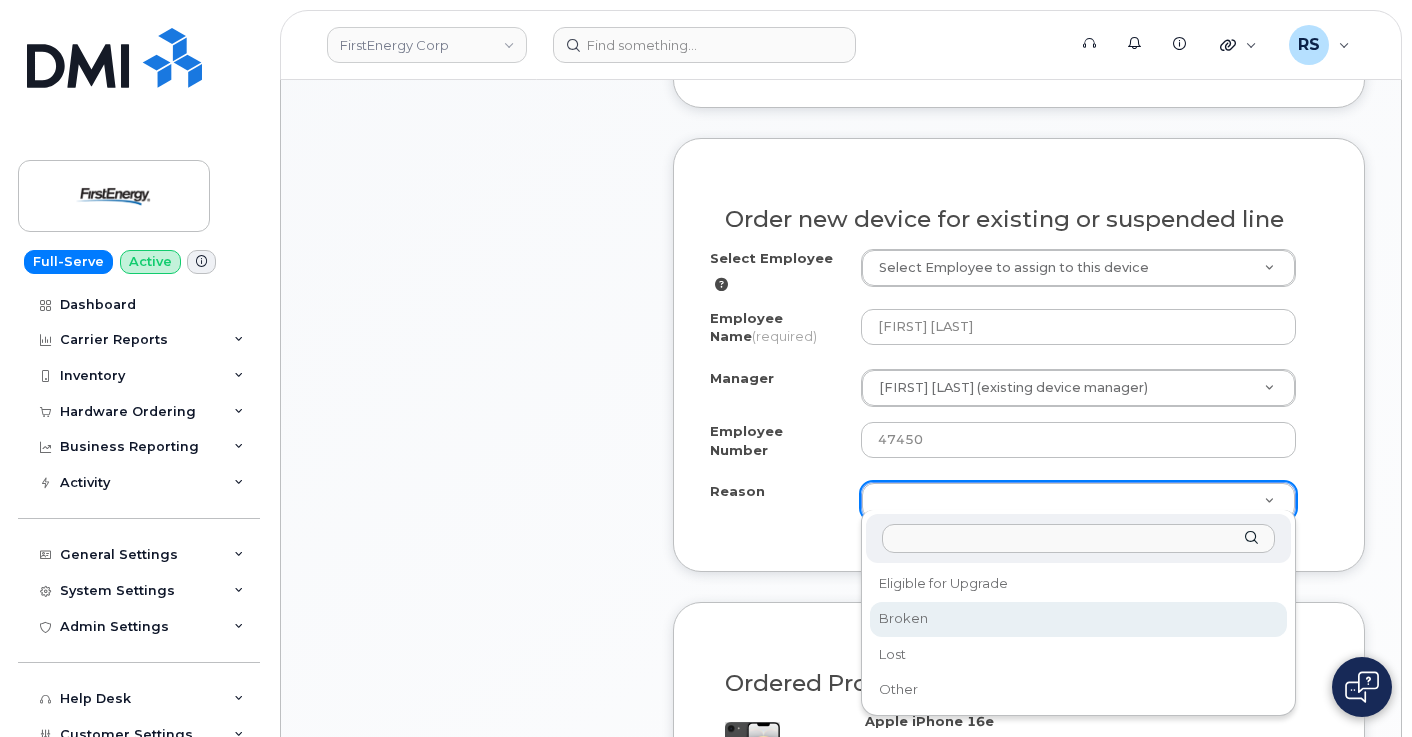 select on "broken" 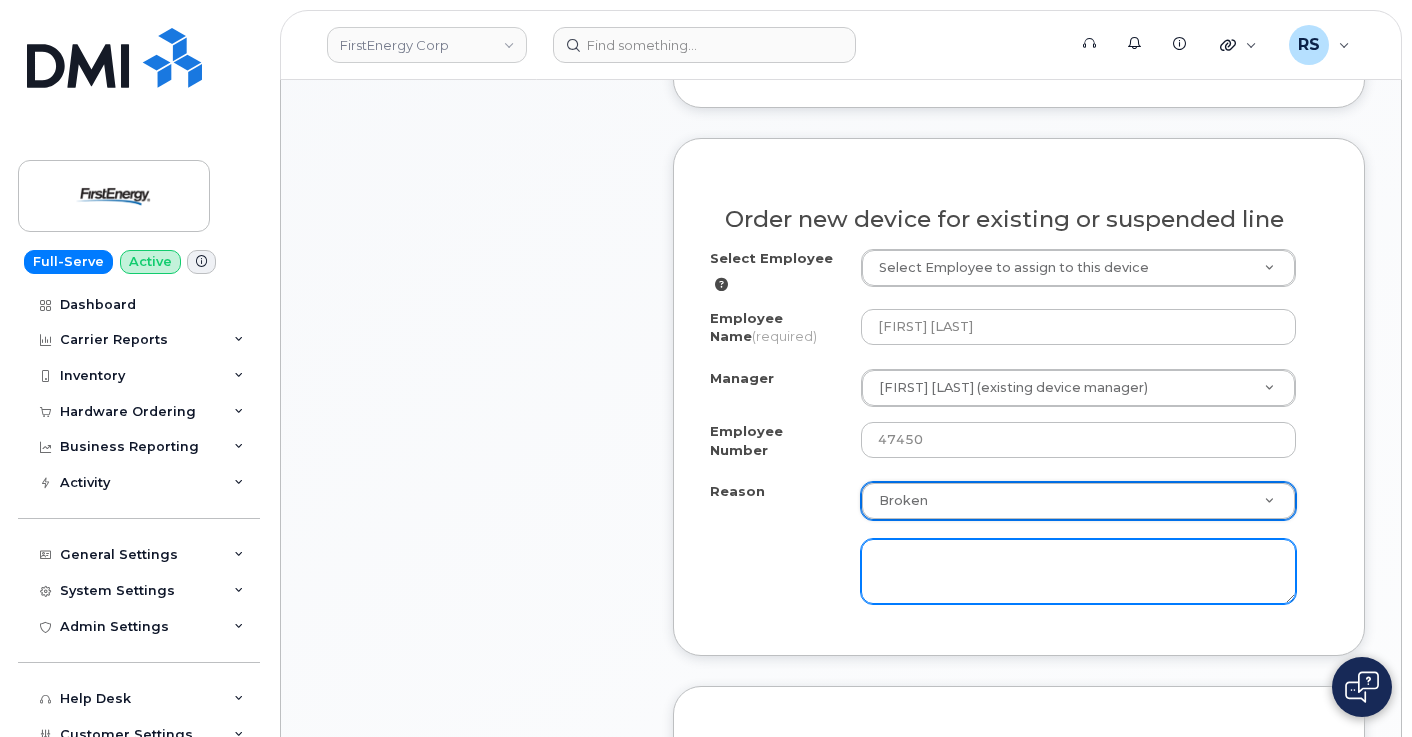 click 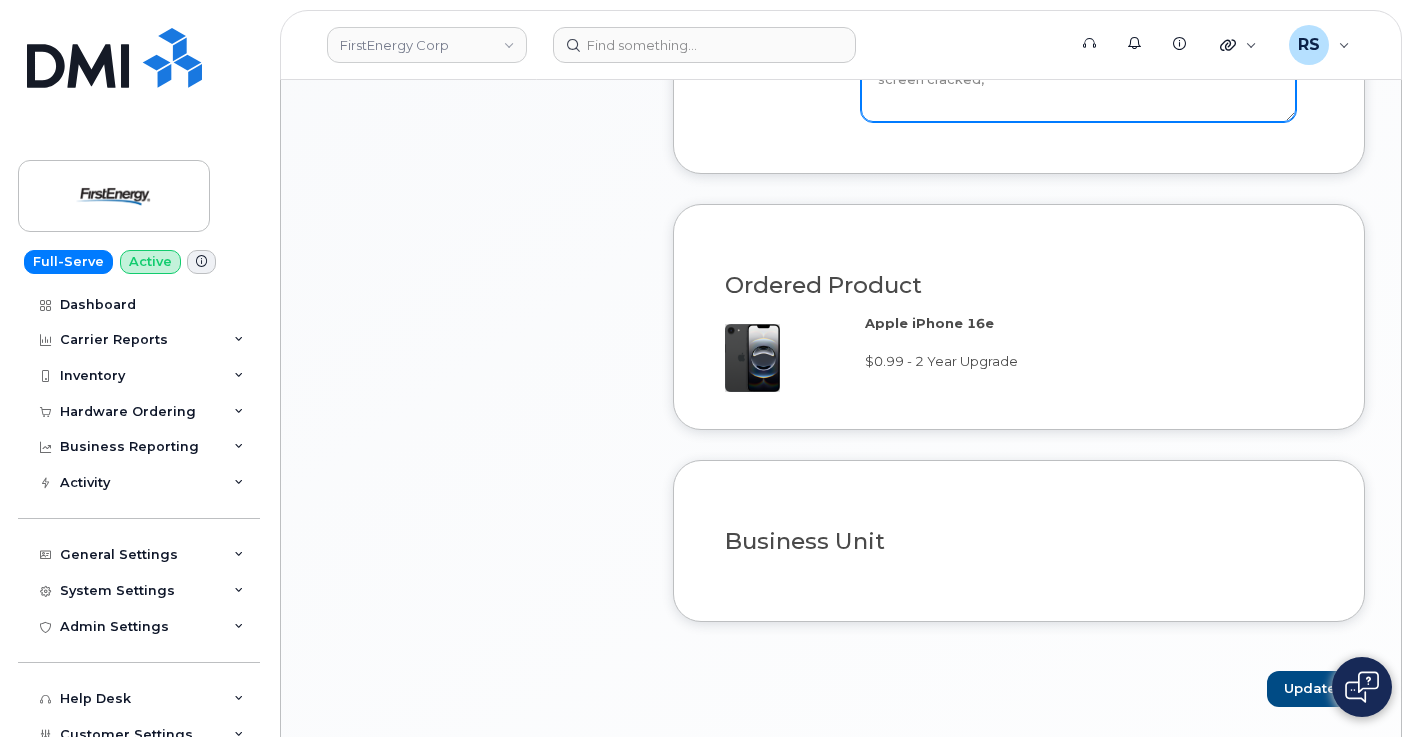 scroll, scrollTop: 1533, scrollLeft: 0, axis: vertical 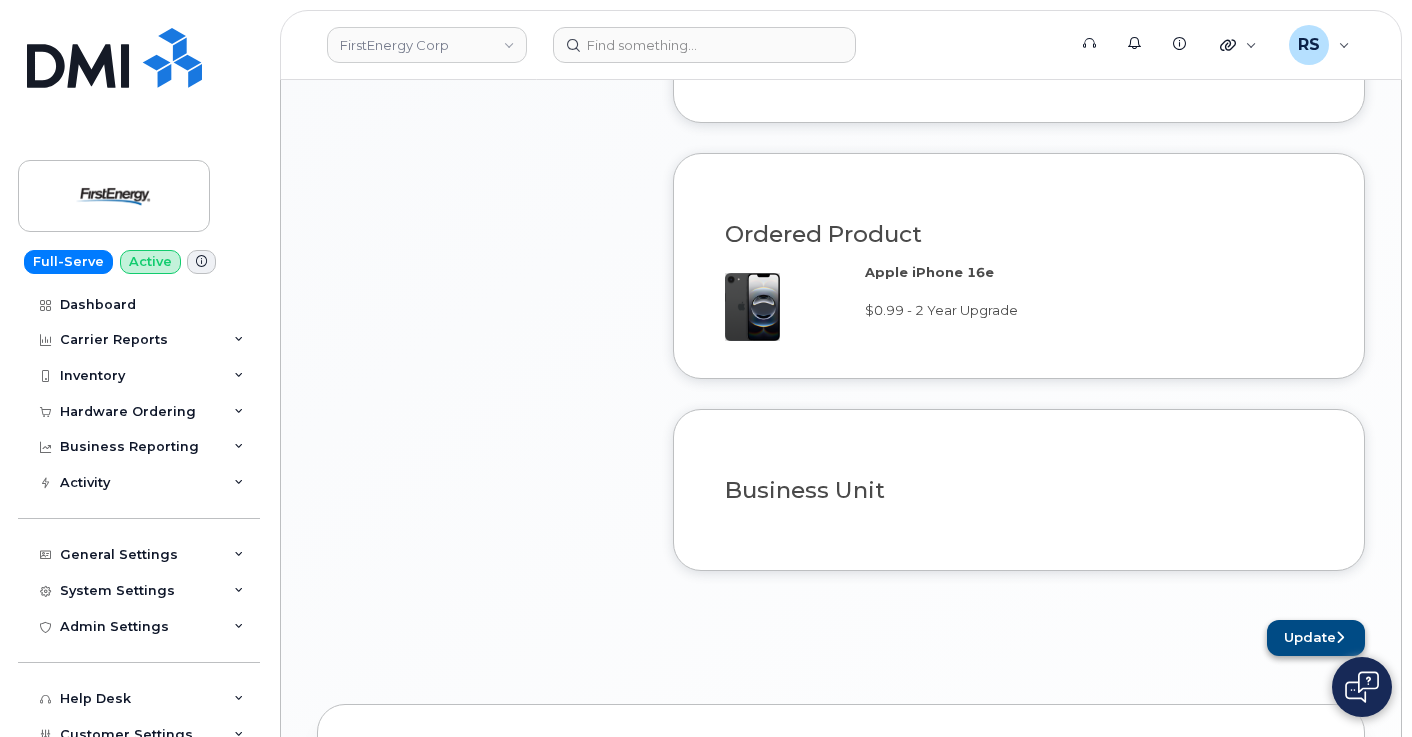 type on "screen cracked," 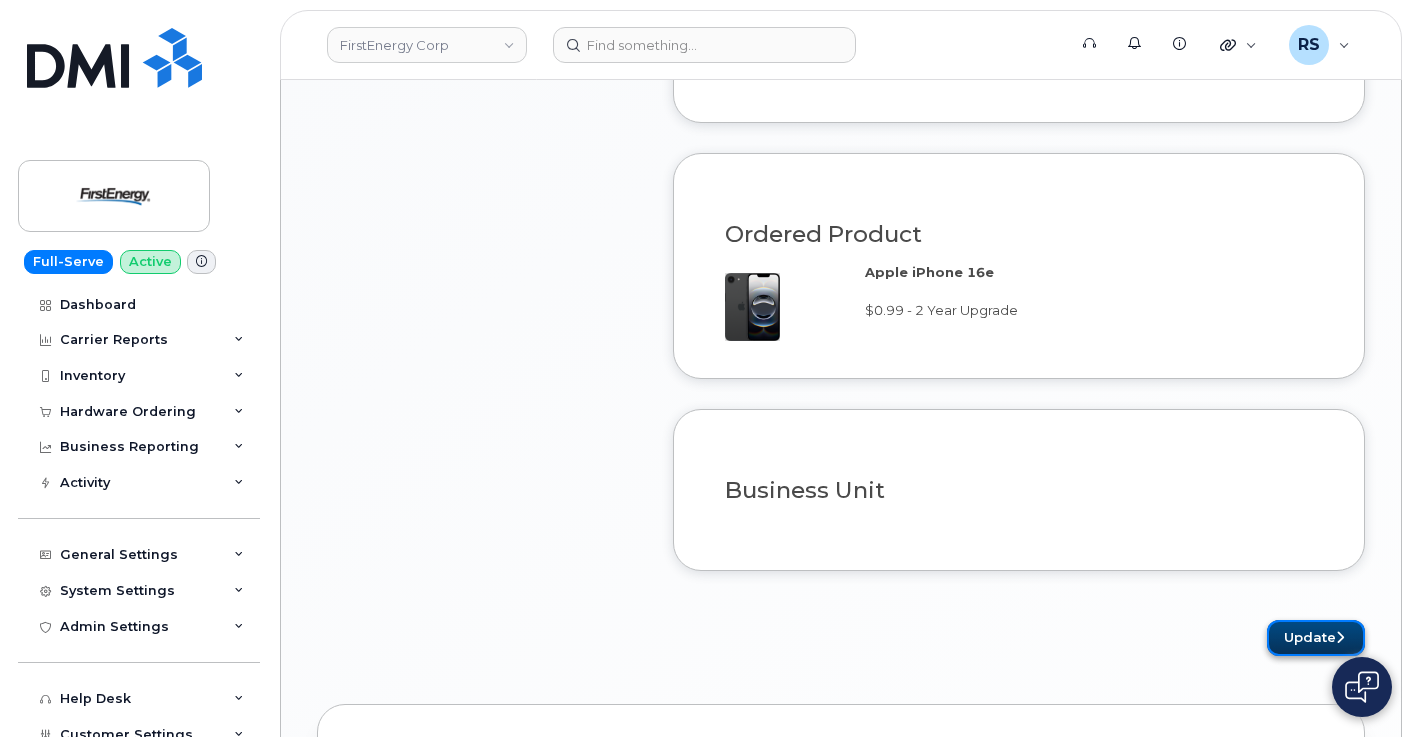 click on "Update" 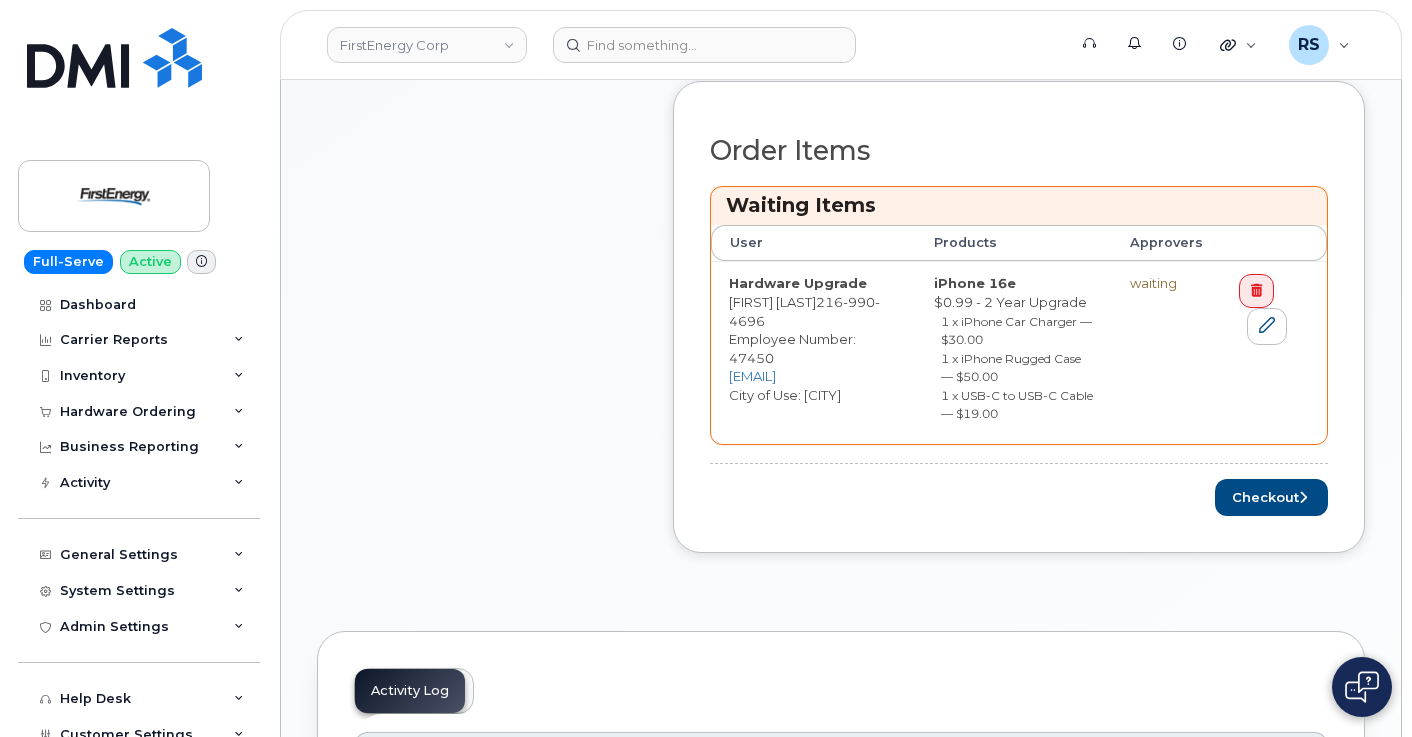 scroll, scrollTop: 800, scrollLeft: 0, axis: vertical 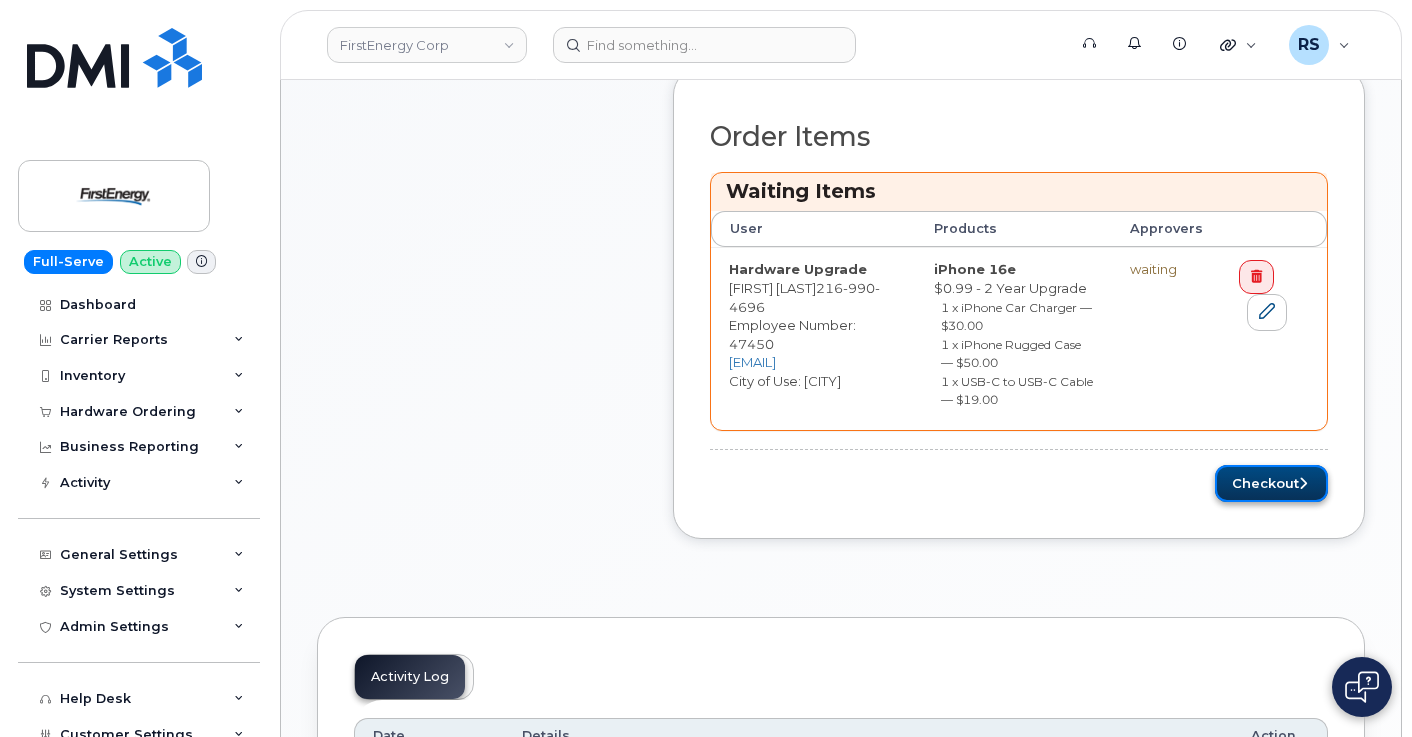 click on "Checkout" 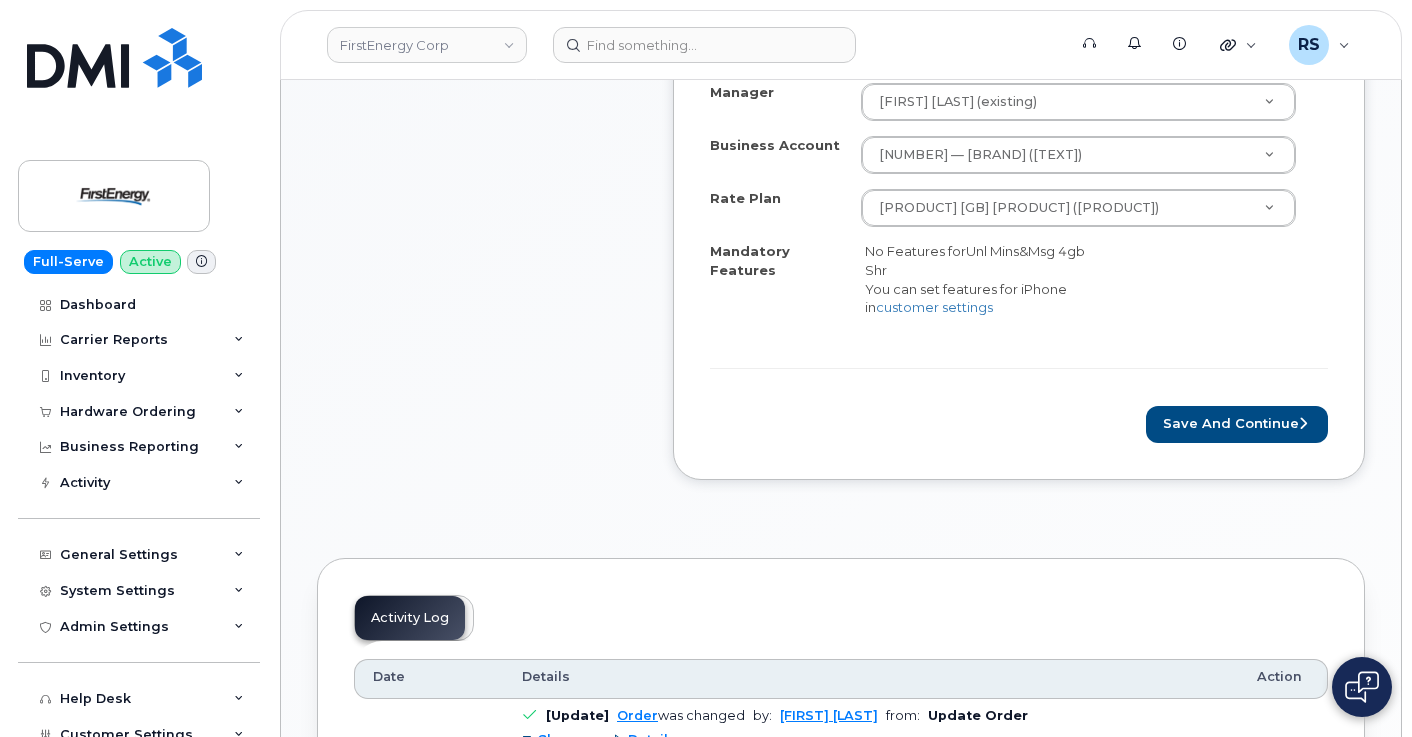scroll, scrollTop: 800, scrollLeft: 0, axis: vertical 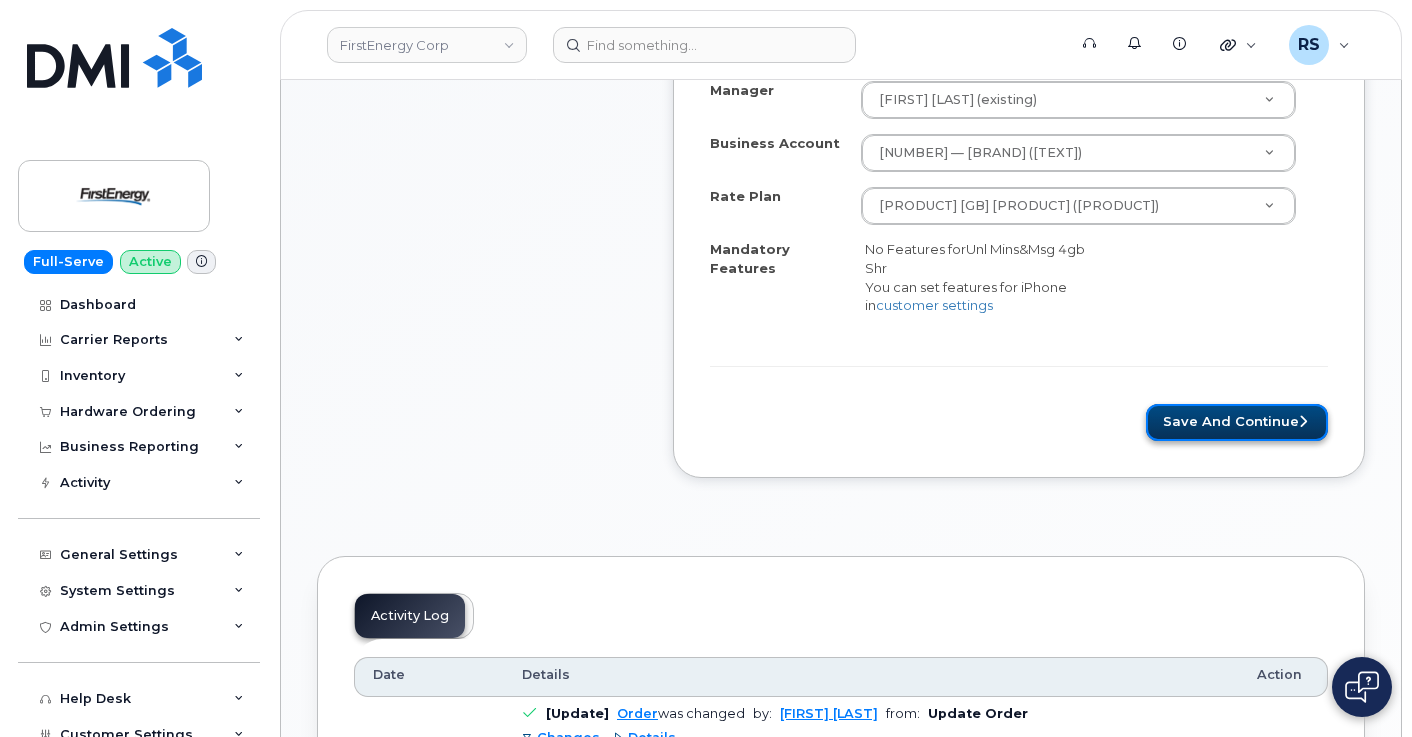 click on "Save and Continue" 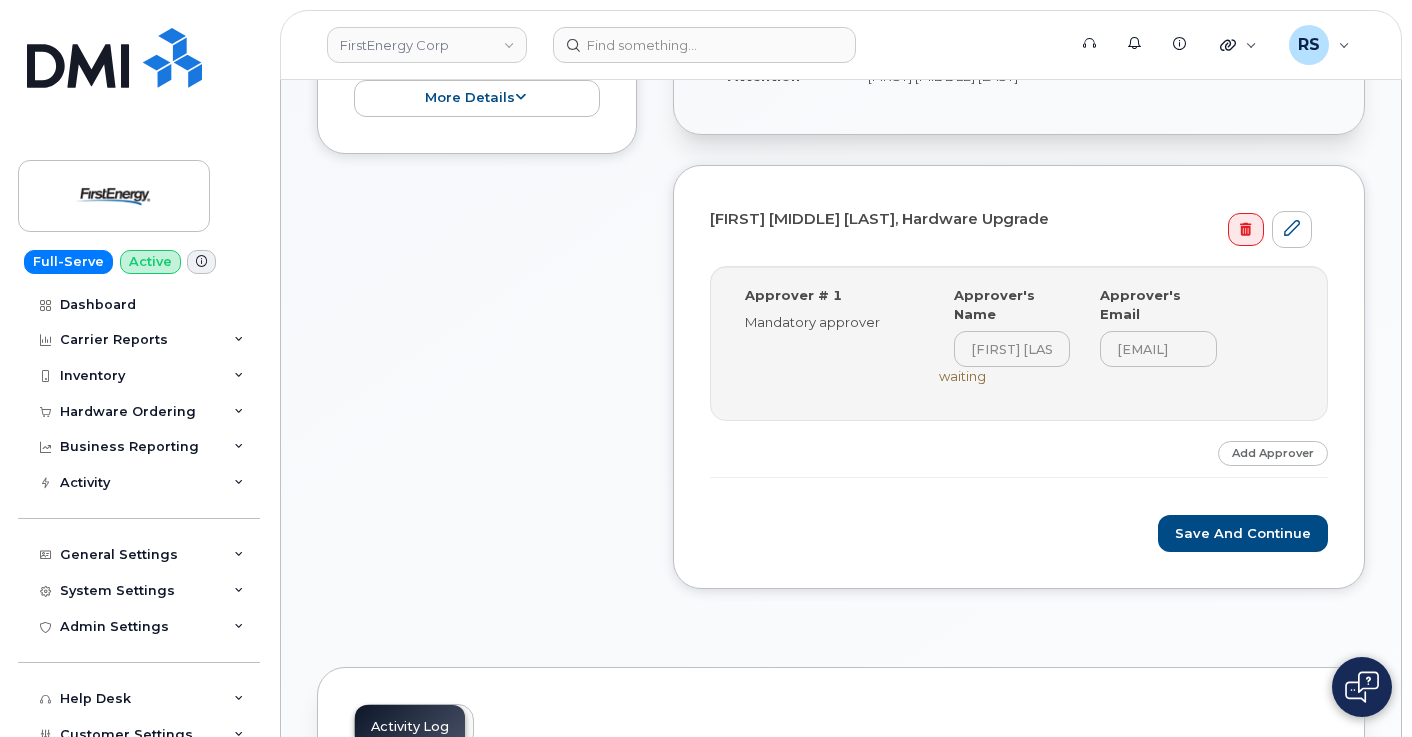 scroll, scrollTop: 533, scrollLeft: 0, axis: vertical 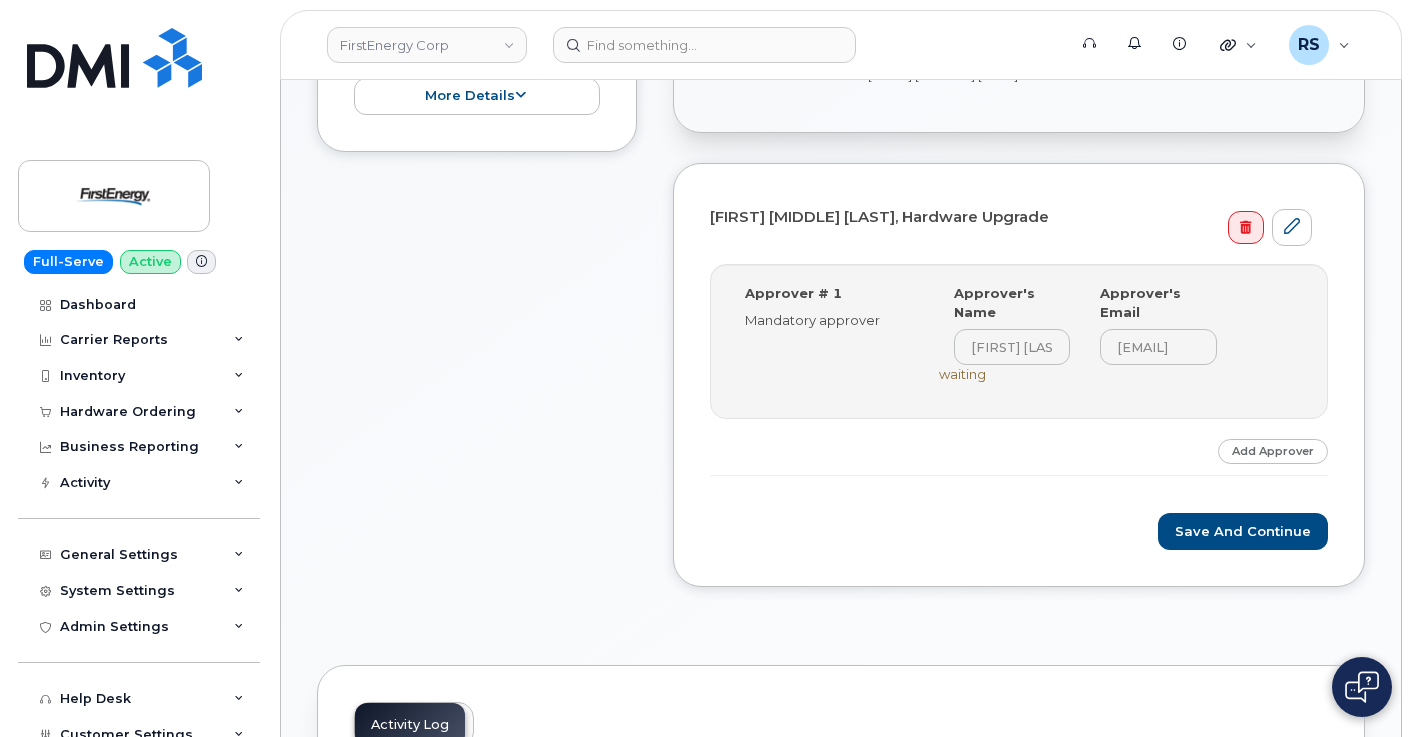 click on "Approver # 1
Mandatory approver
Select Approver
[FIRST] [LAST] ([EMAIL])
Approver's Name
[FIRST] [LAST]
Approver's Email
[EMAIL]
waiting" 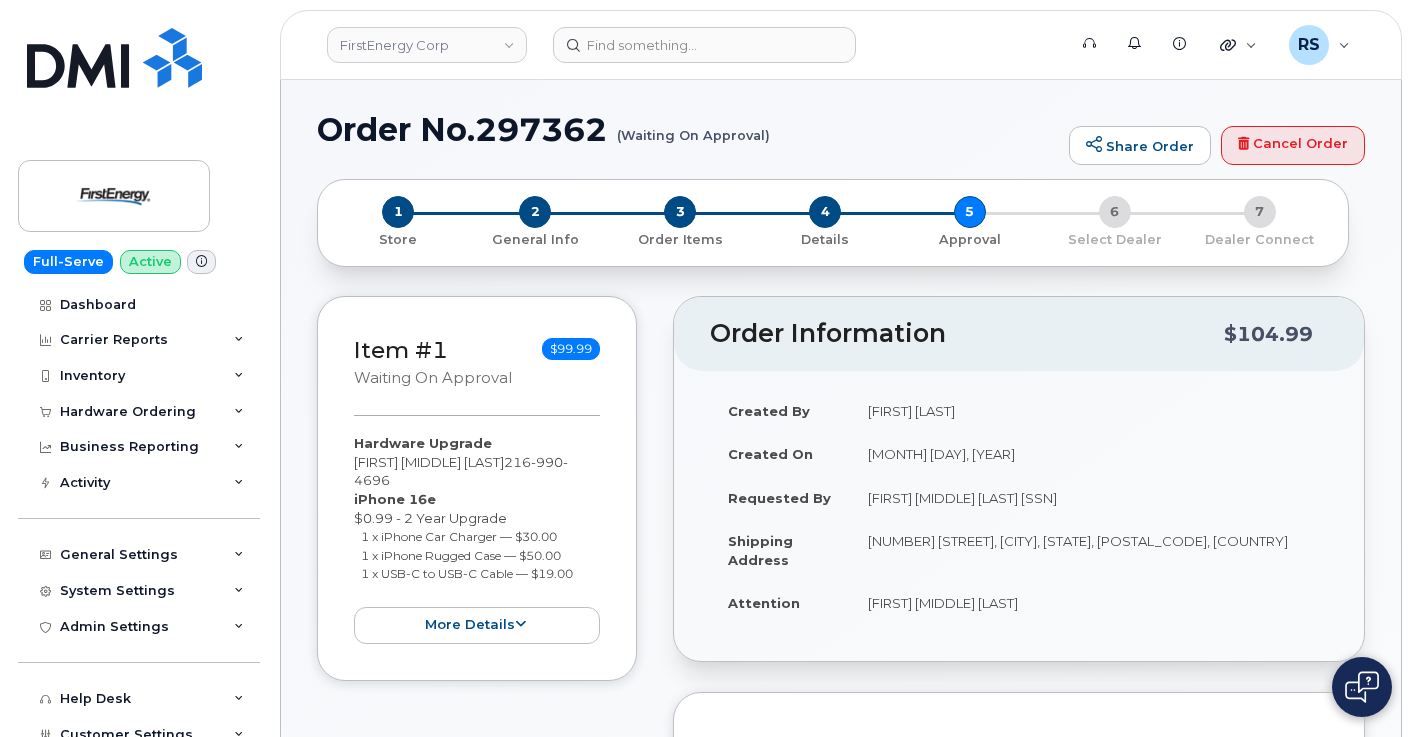 scroll, scrollTop: 0, scrollLeft: 0, axis: both 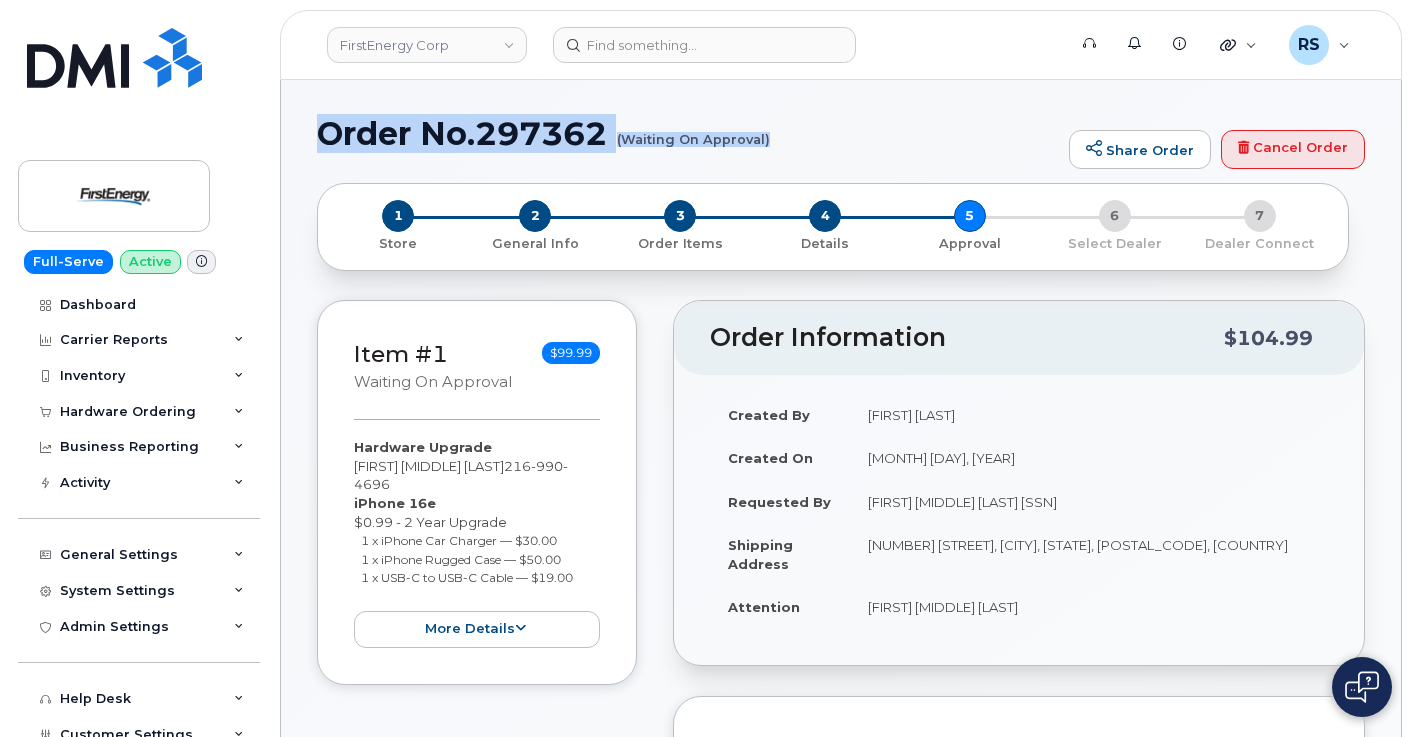 drag, startPoint x: 318, startPoint y: 132, endPoint x: 768, endPoint y: 146, distance: 450.2177 